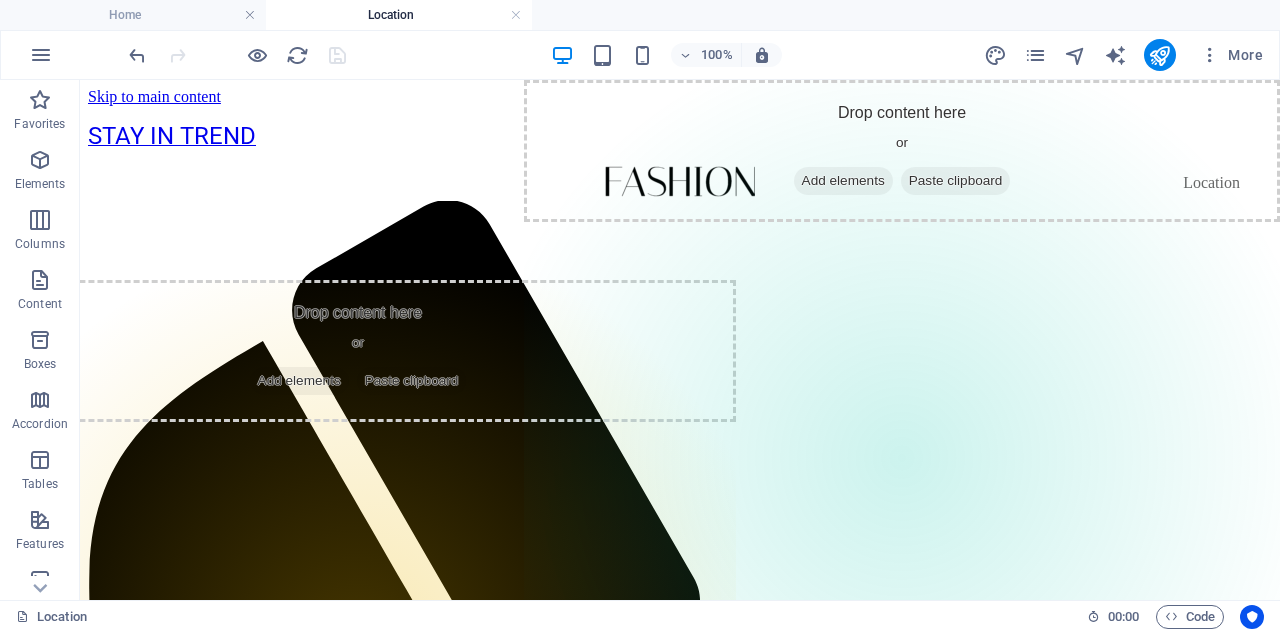 scroll, scrollTop: 0, scrollLeft: 0, axis: both 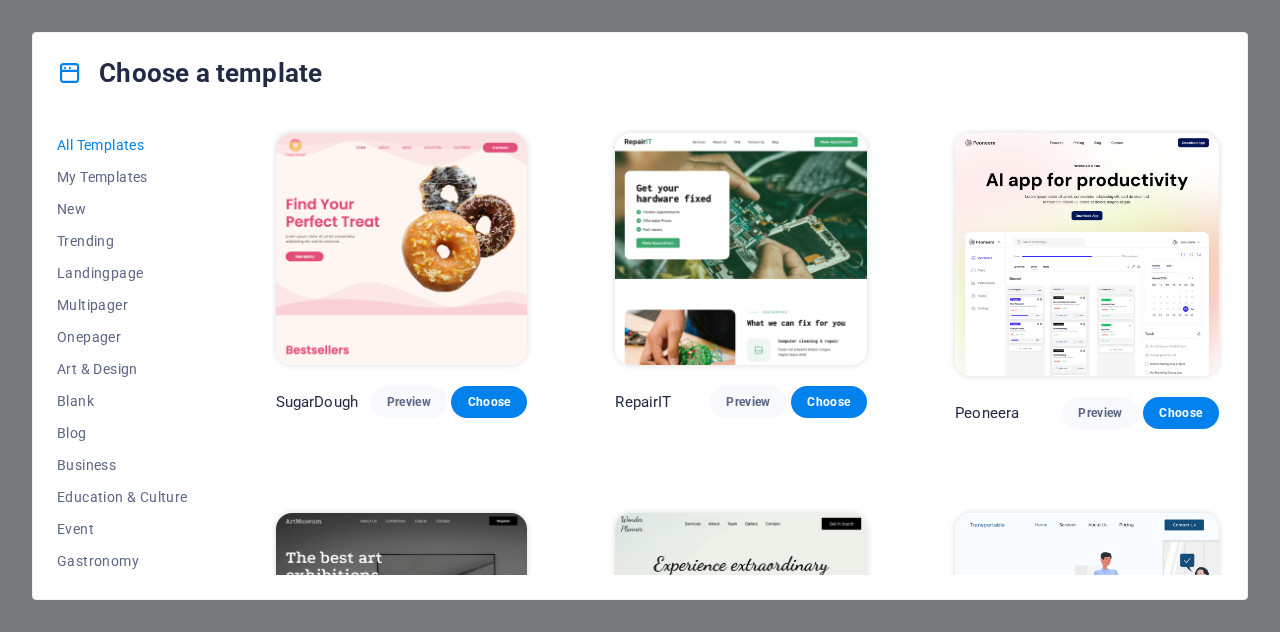 drag, startPoint x: 216, startPoint y: 167, endPoint x: 216, endPoint y: 316, distance: 149 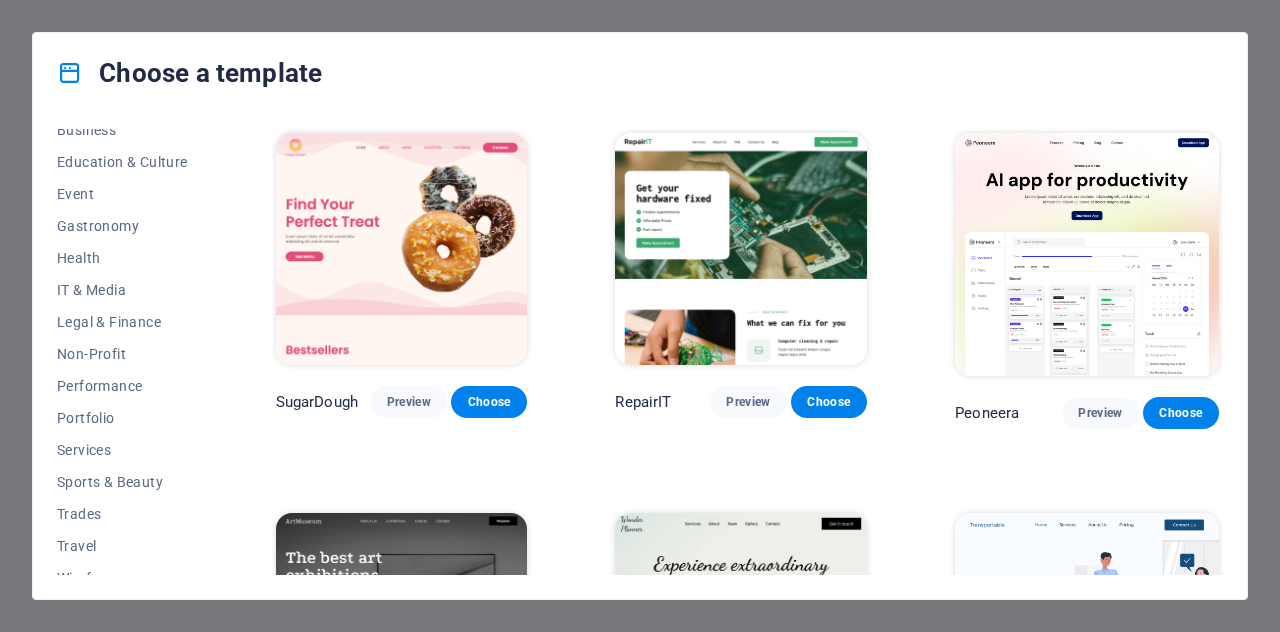 scroll, scrollTop: 353, scrollLeft: 0, axis: vertical 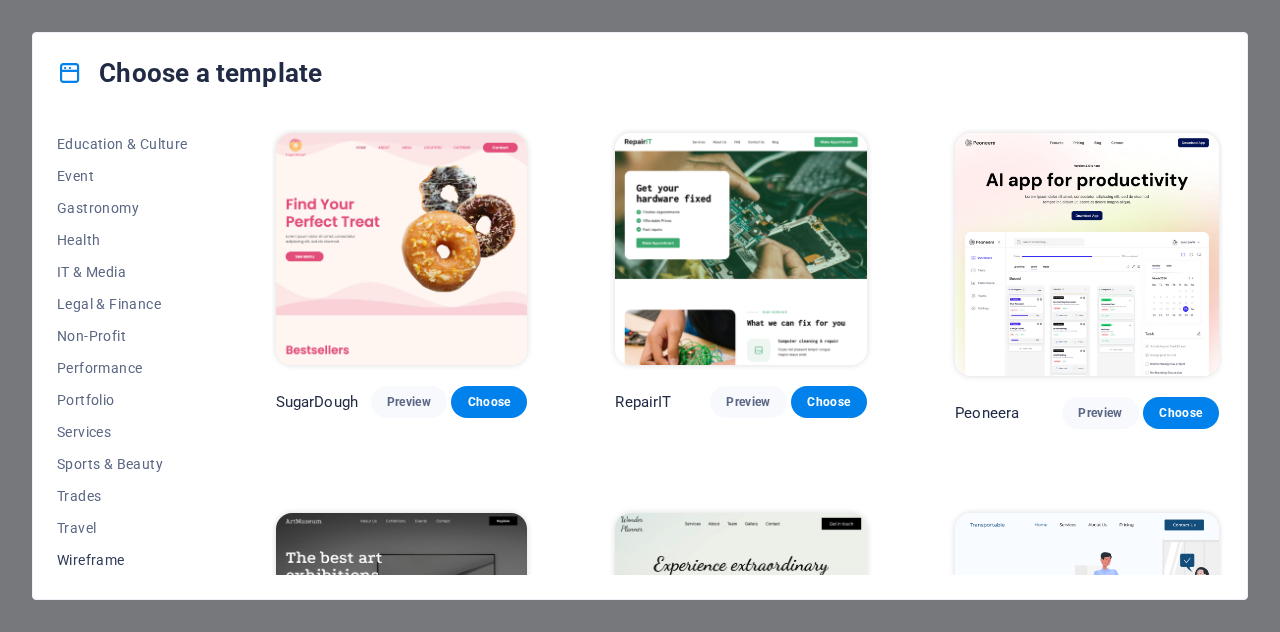 click on "Wireframe" at bounding box center (122, 560) 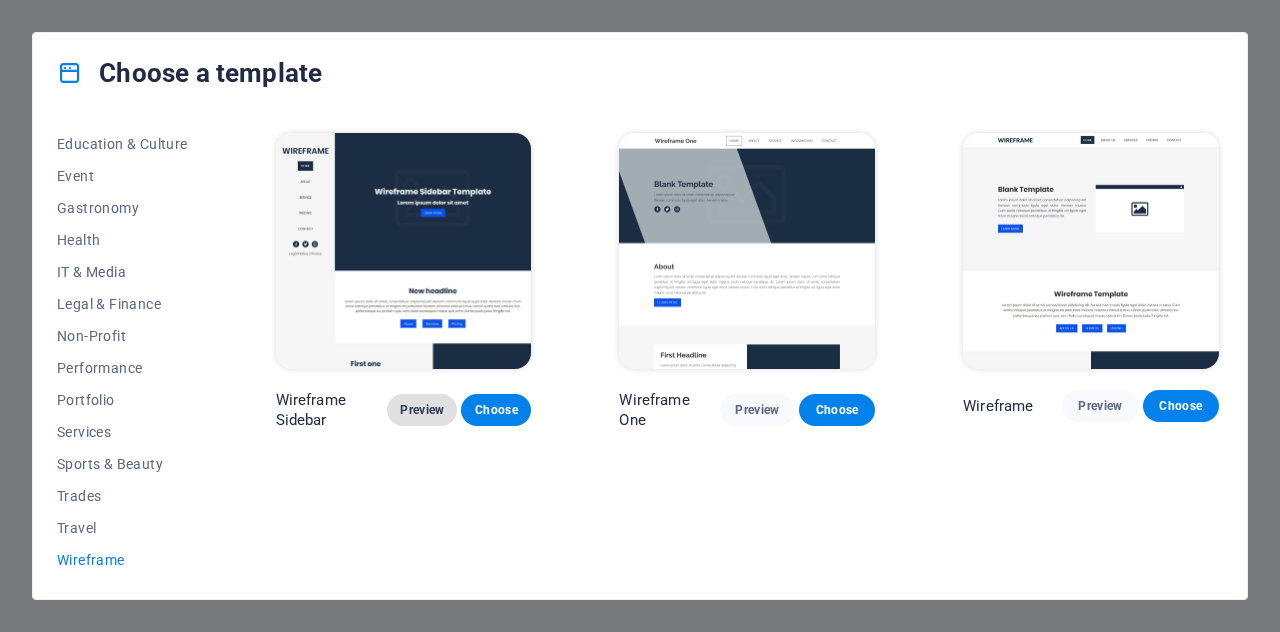 click on "Preview" at bounding box center [422, 410] 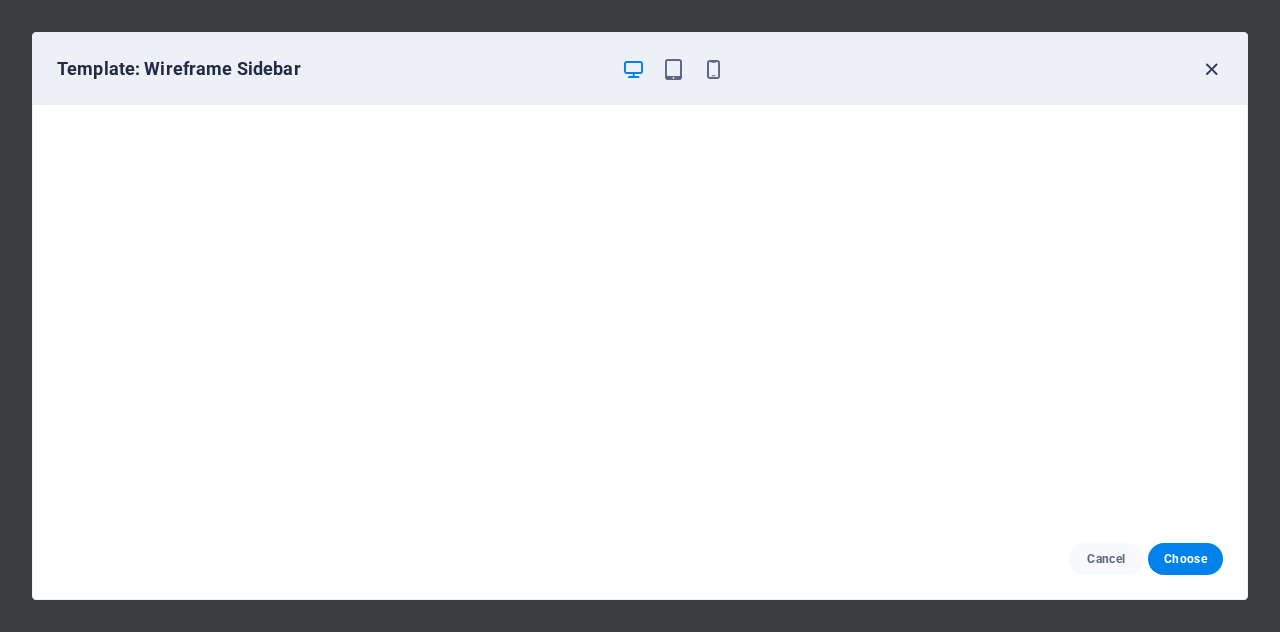 click at bounding box center (1211, 69) 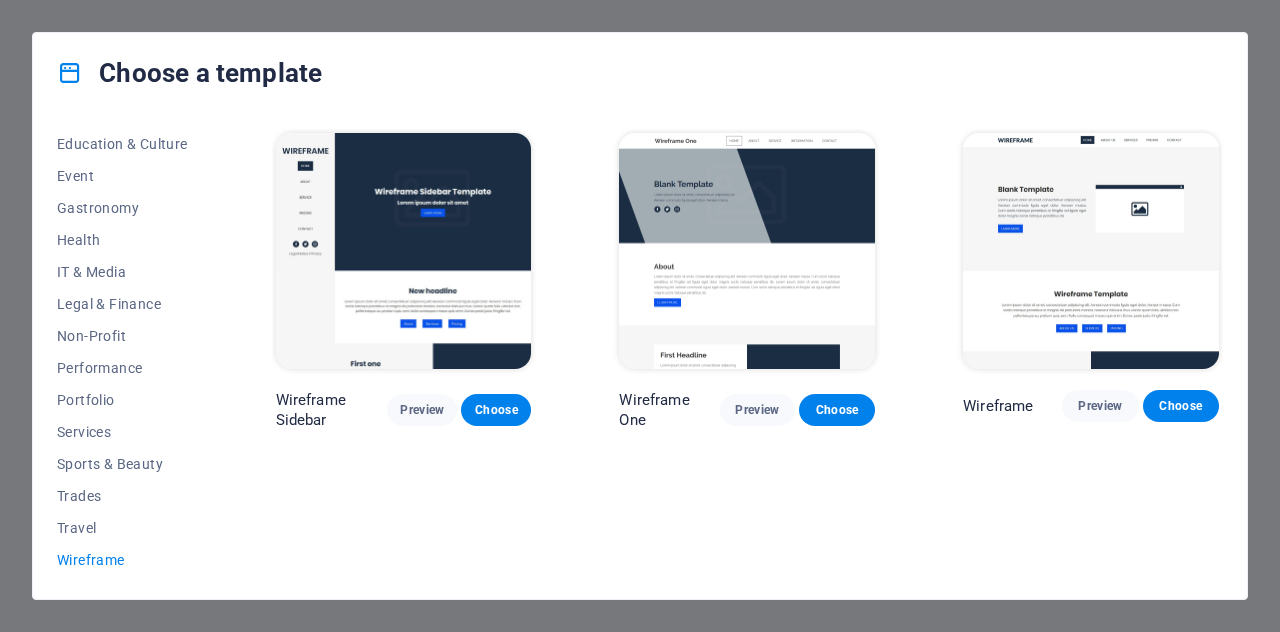 click at bounding box center [747, 251] 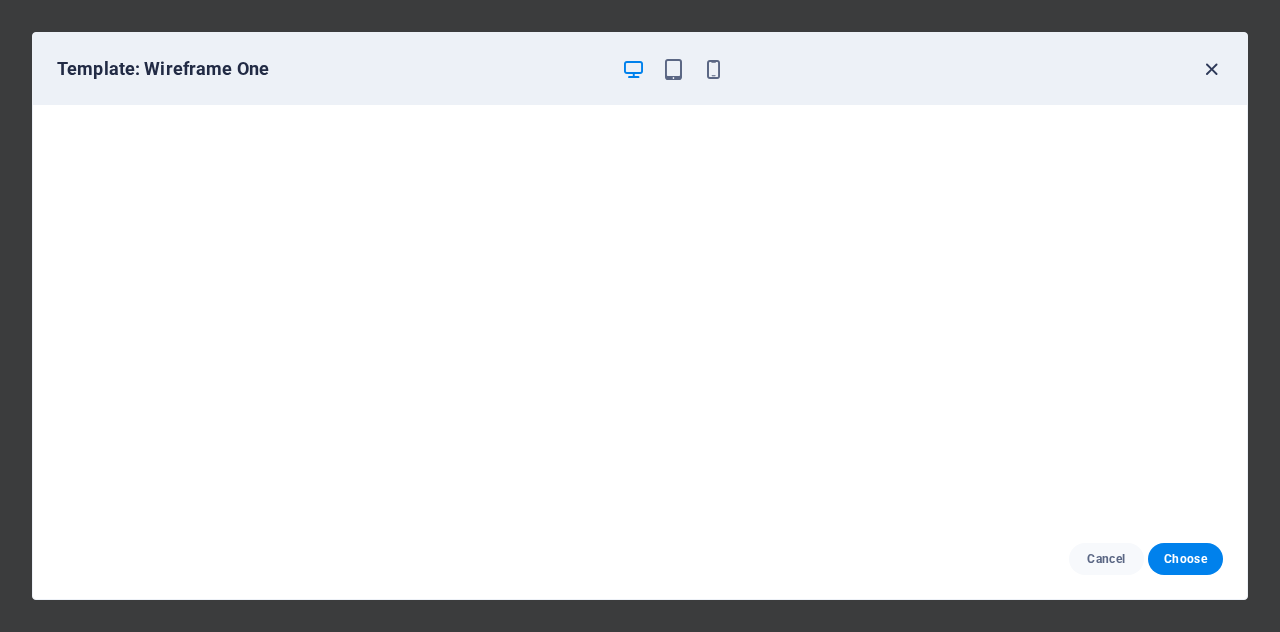 click at bounding box center [1211, 69] 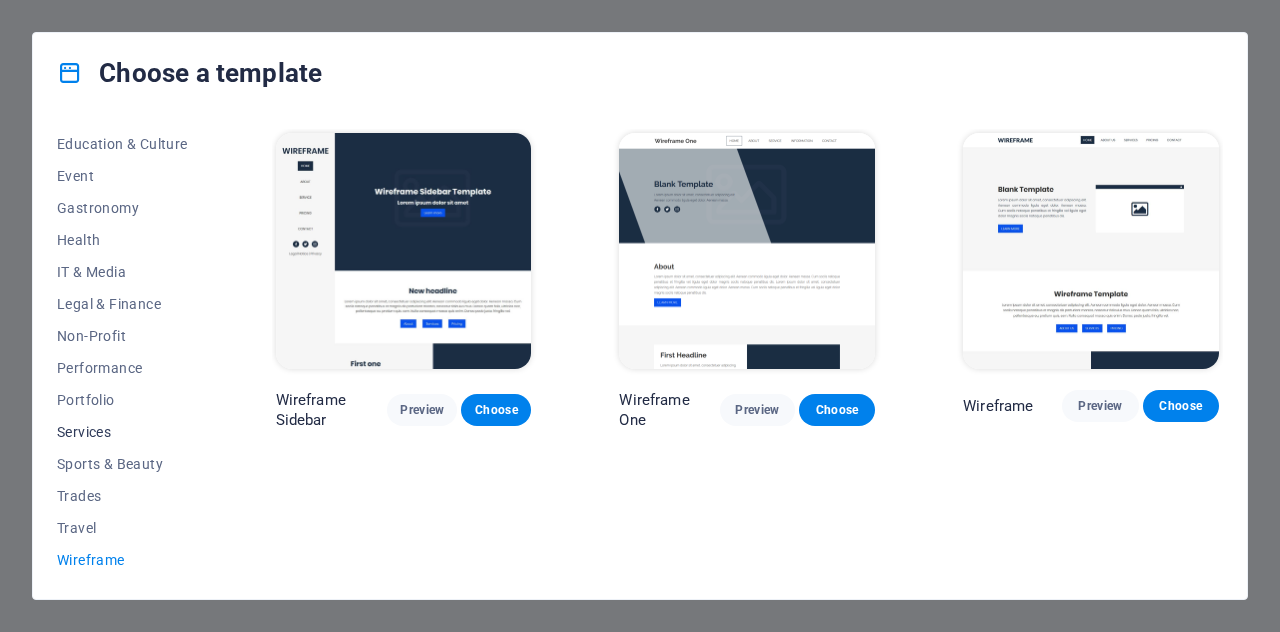 click on "Services" at bounding box center (122, 432) 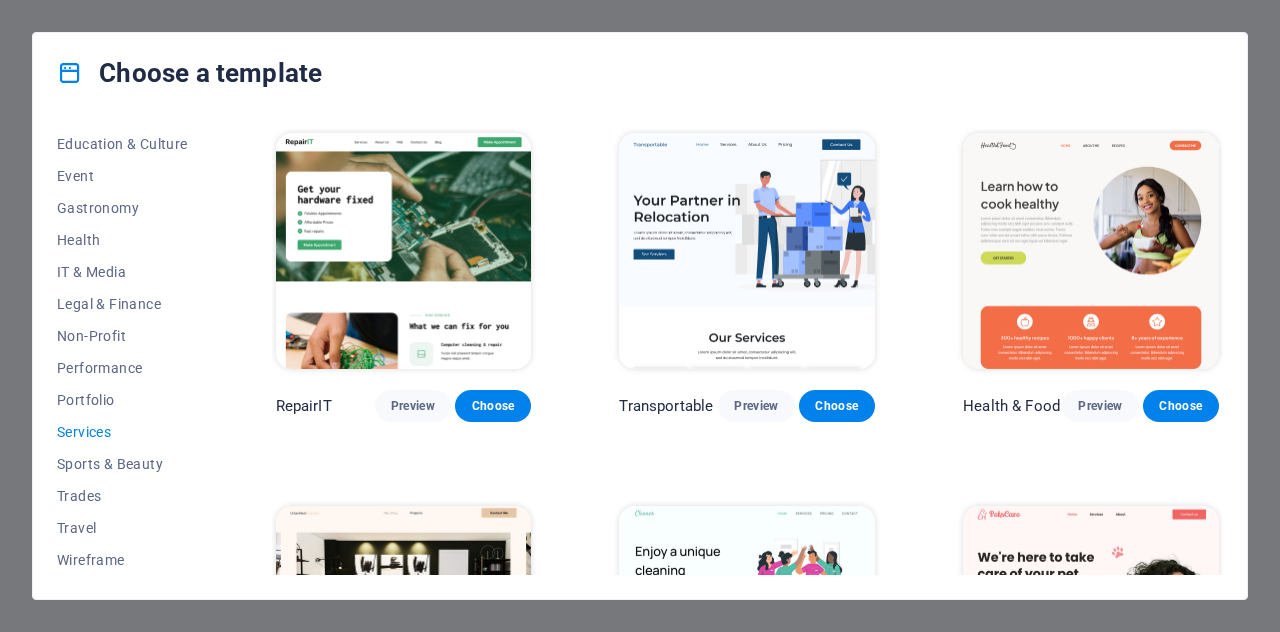 click on "Health & Food Preview Choose" at bounding box center (1091, 275) 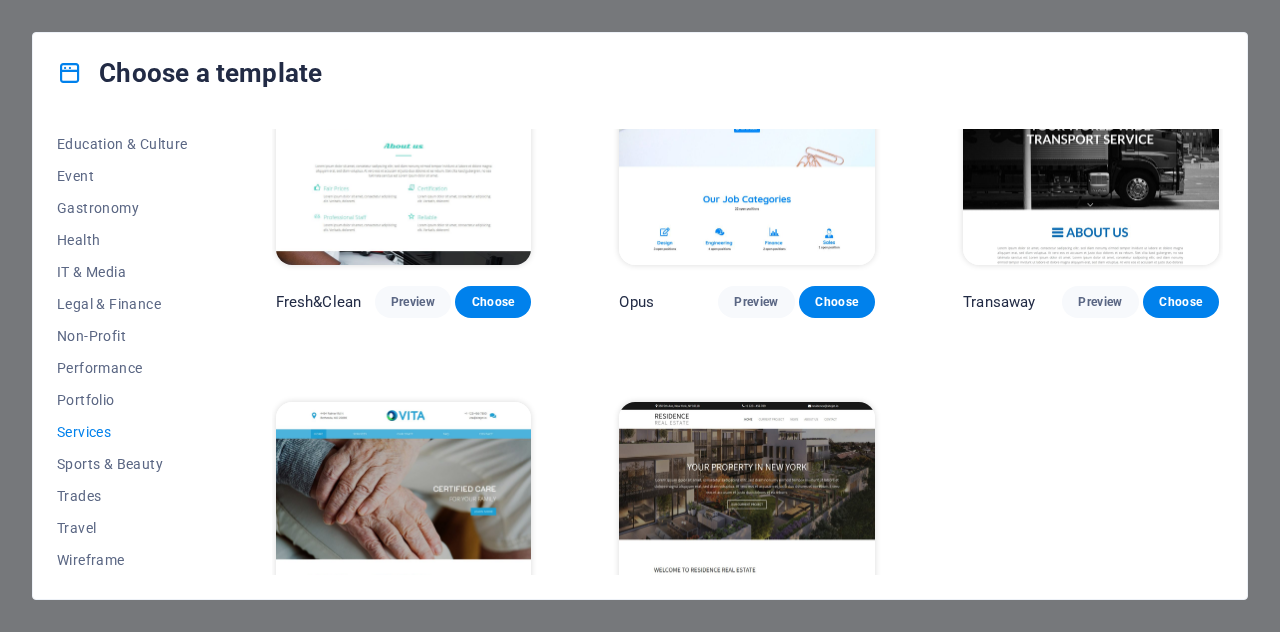 scroll, scrollTop: 2089, scrollLeft: 0, axis: vertical 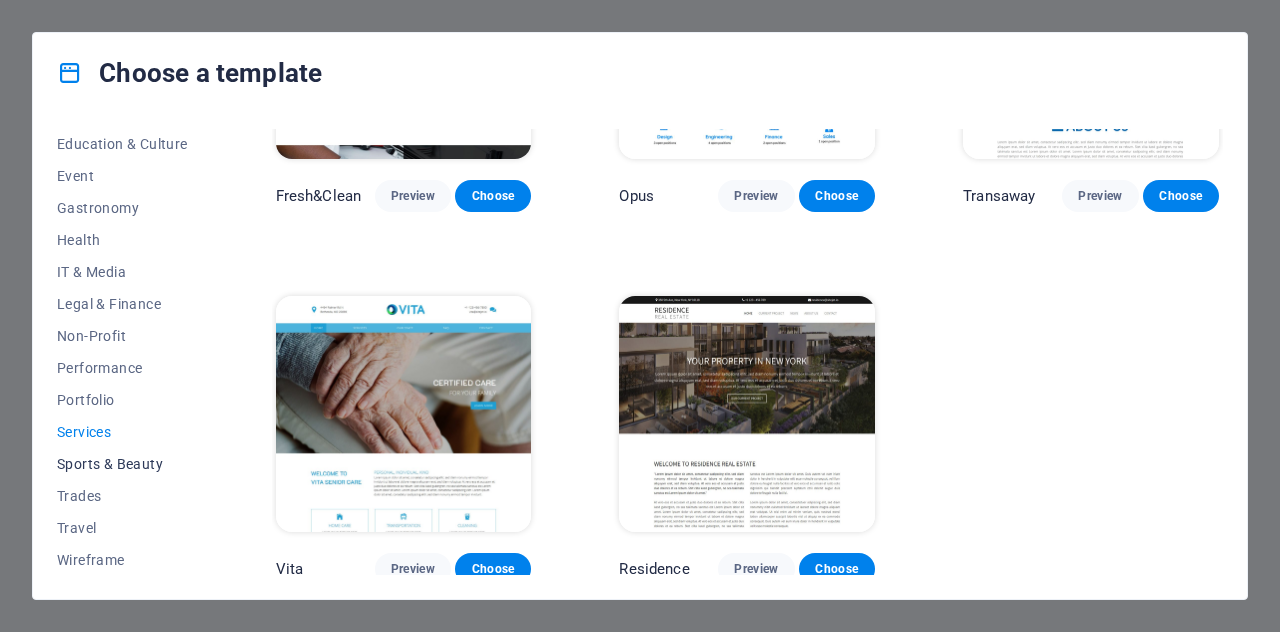 click on "Sports & Beauty" at bounding box center [122, 464] 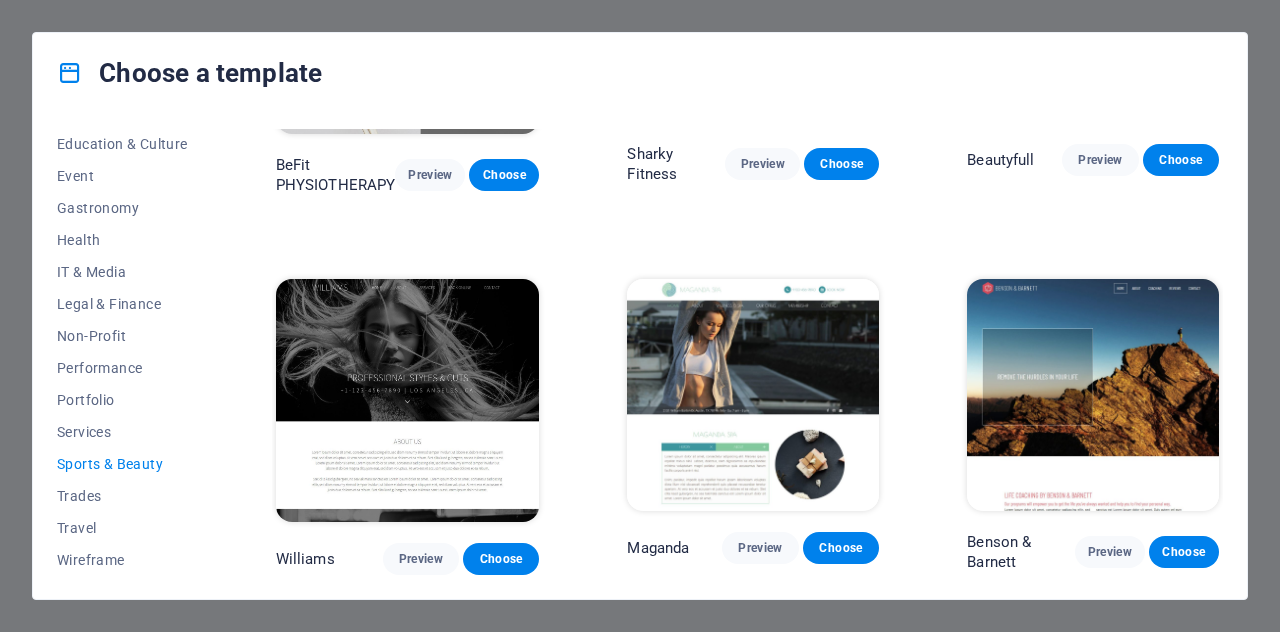 scroll, scrollTop: 1386, scrollLeft: 0, axis: vertical 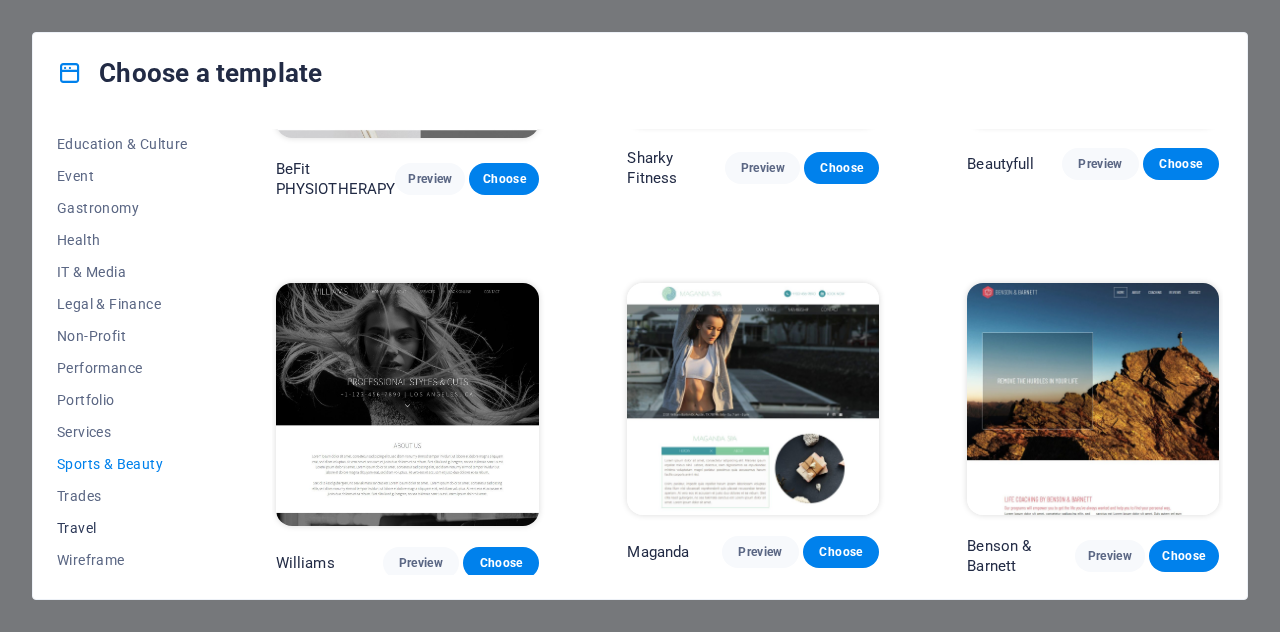 click on "Travel" at bounding box center (122, 528) 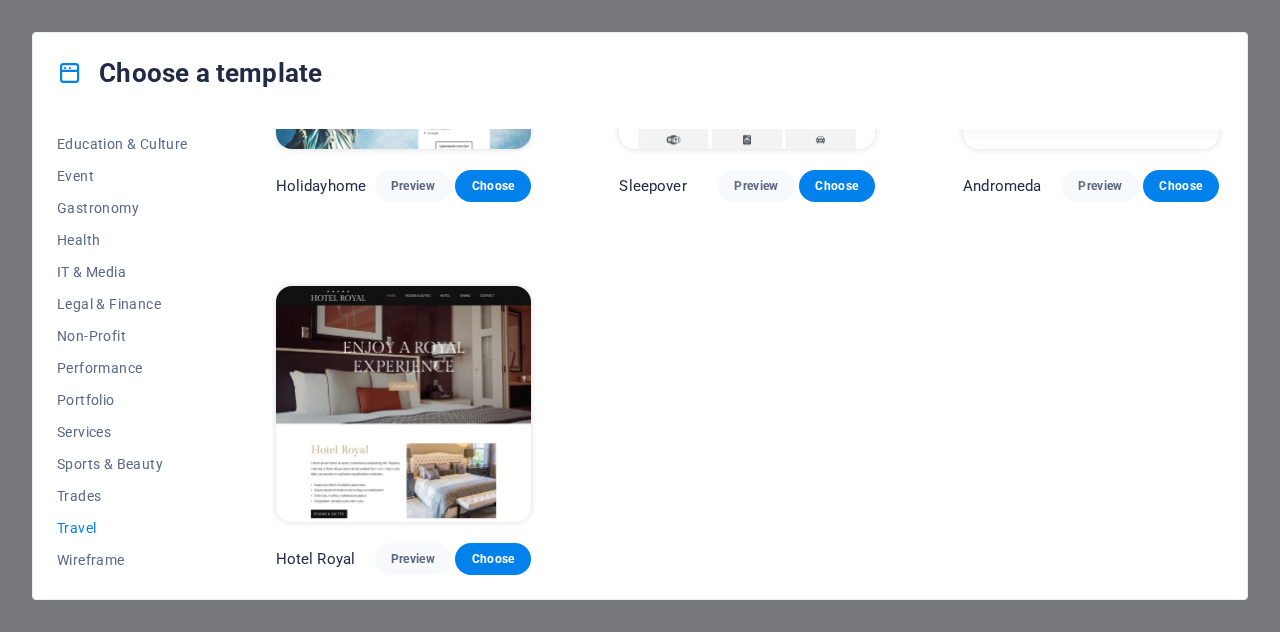 scroll, scrollTop: 0, scrollLeft: 0, axis: both 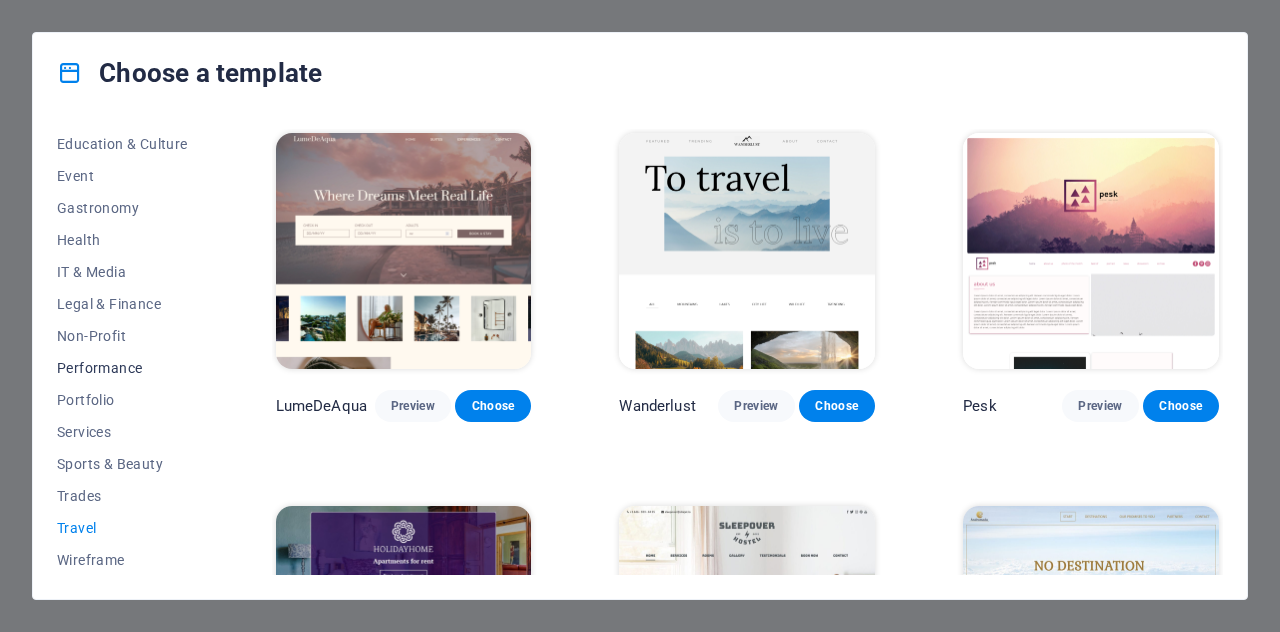 click on "Performance" at bounding box center (122, 368) 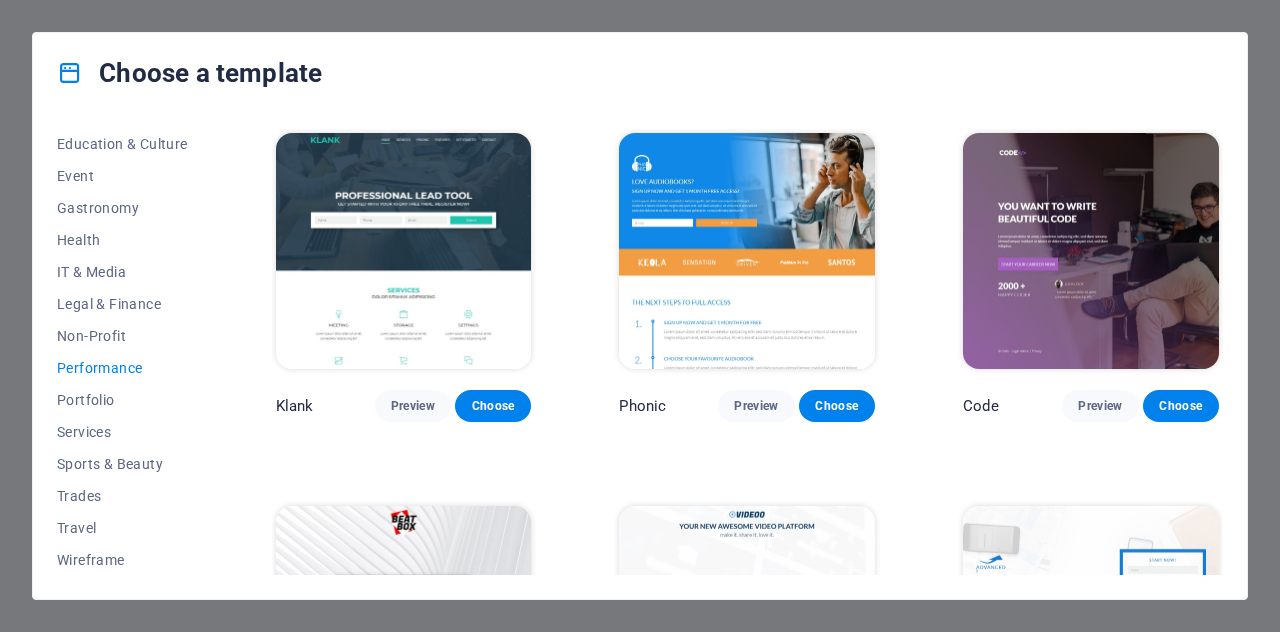 click on "Performance" at bounding box center [122, 368] 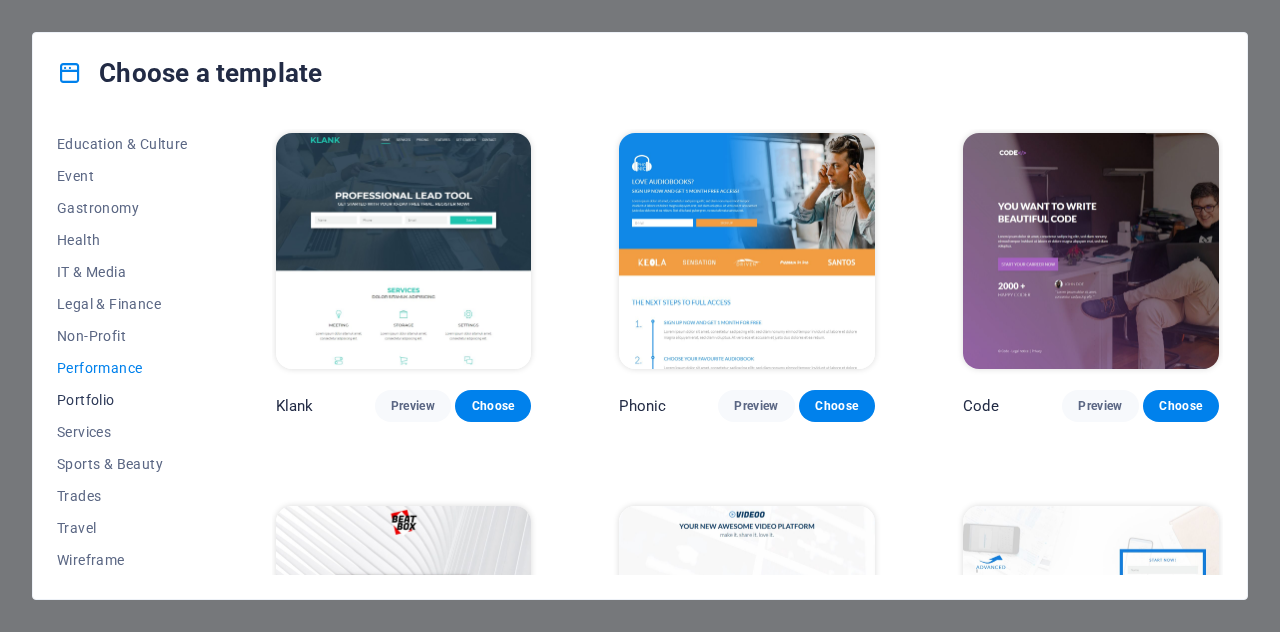 click on "Portfolio" at bounding box center [122, 400] 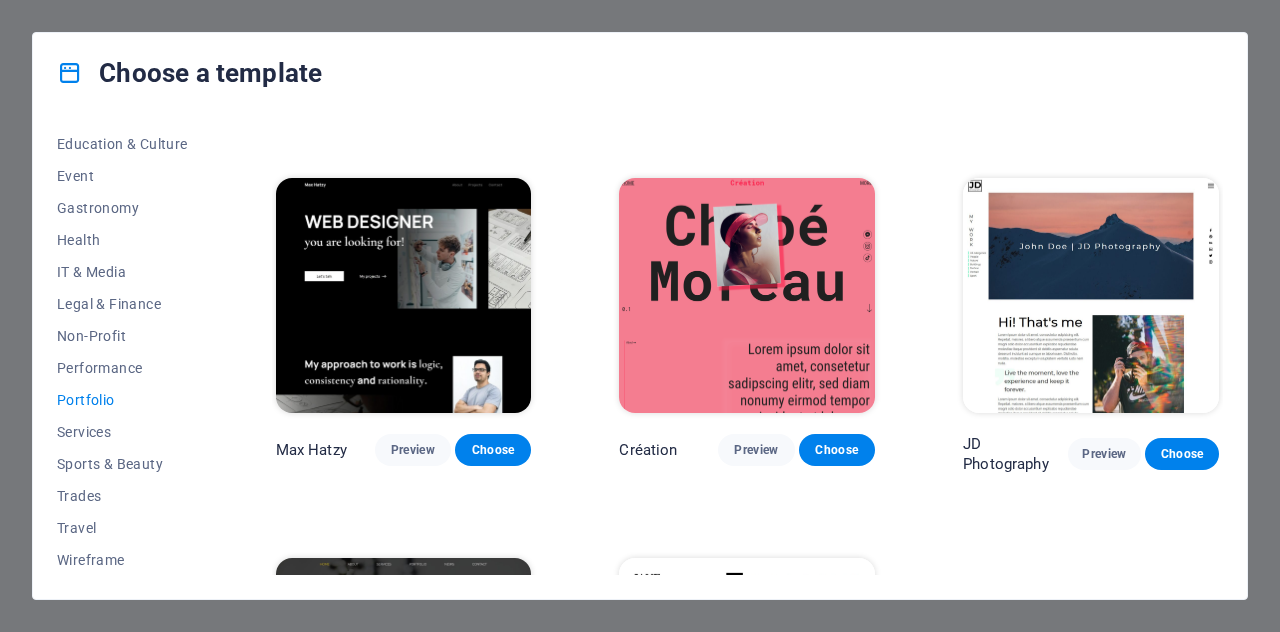 scroll, scrollTop: 342, scrollLeft: 0, axis: vertical 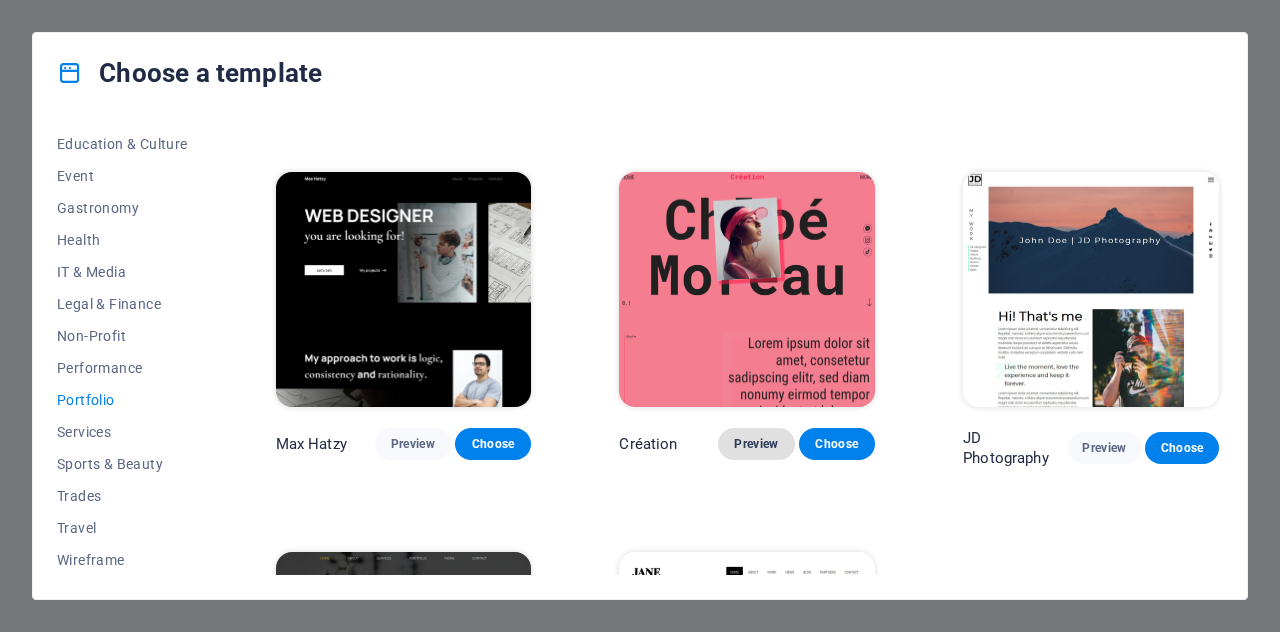 click on "Preview" at bounding box center [756, 444] 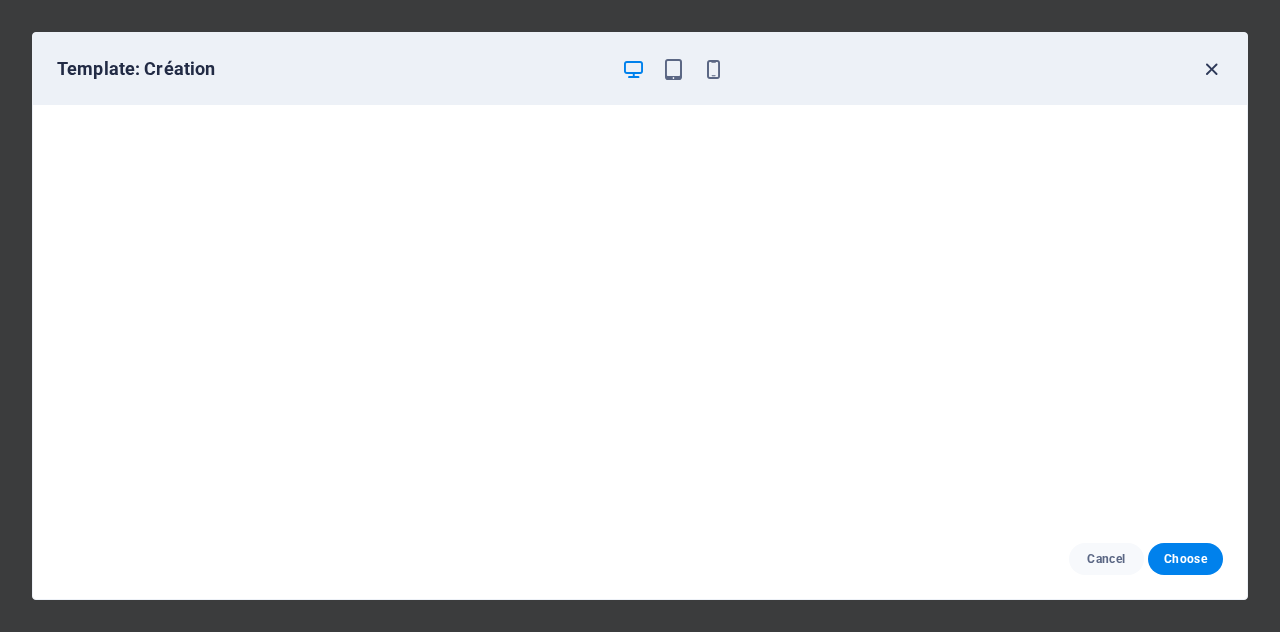 click at bounding box center (1211, 69) 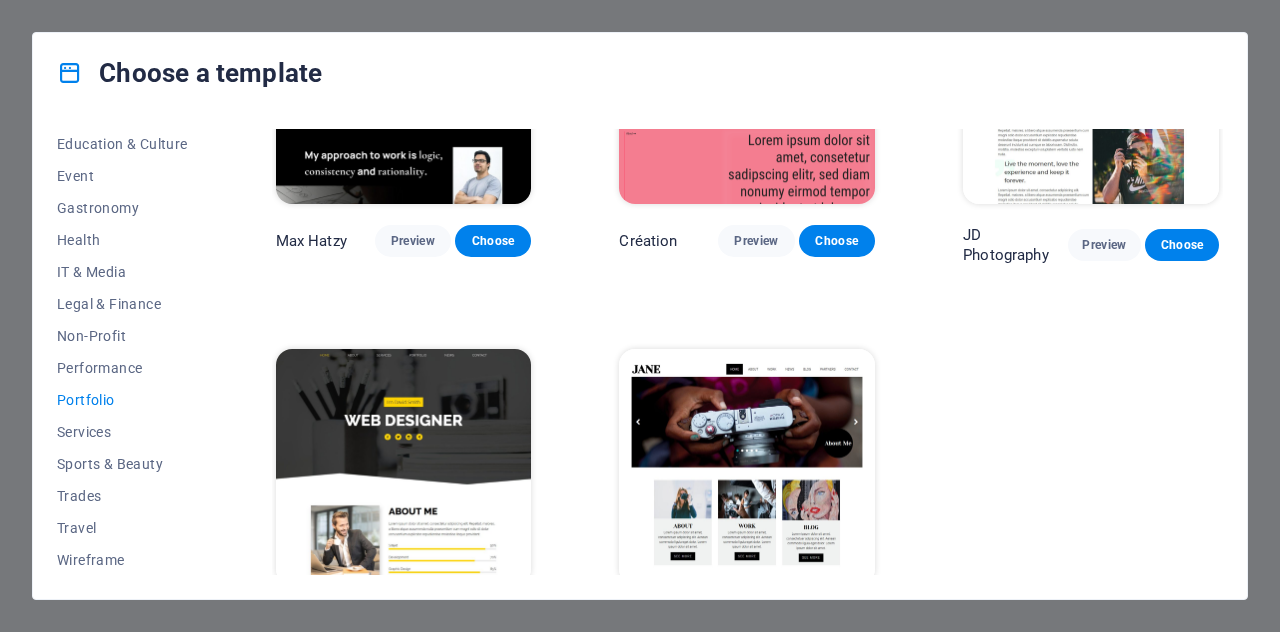 scroll, scrollTop: 600, scrollLeft: 0, axis: vertical 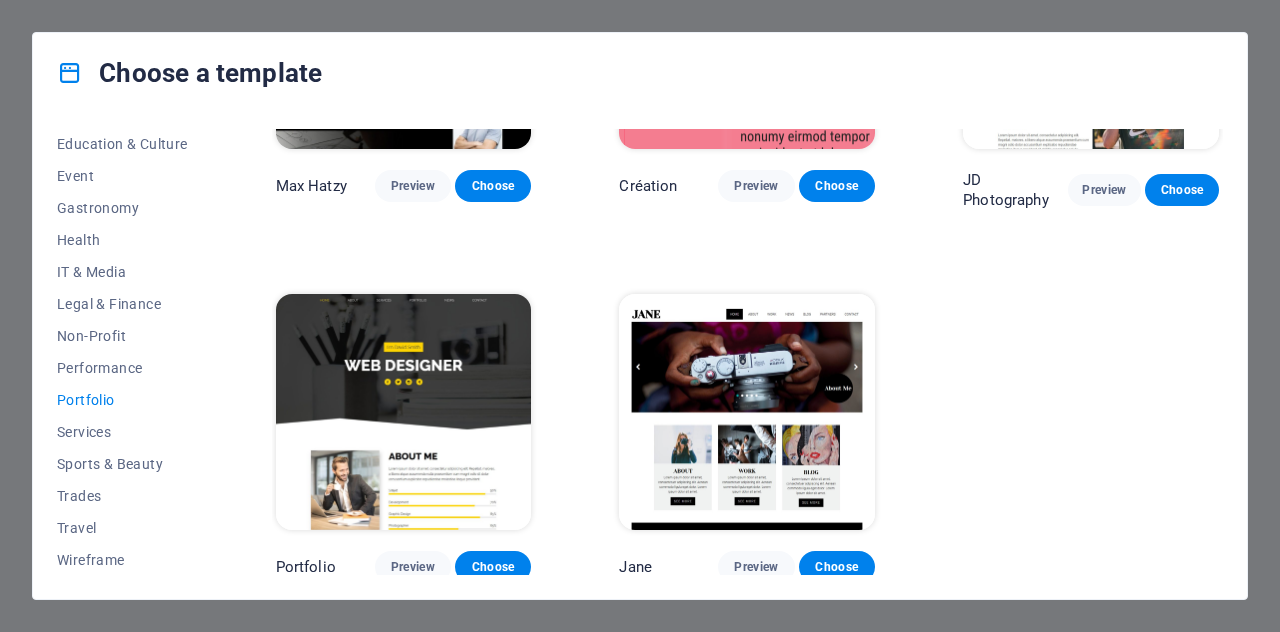 click at bounding box center [404, 412] 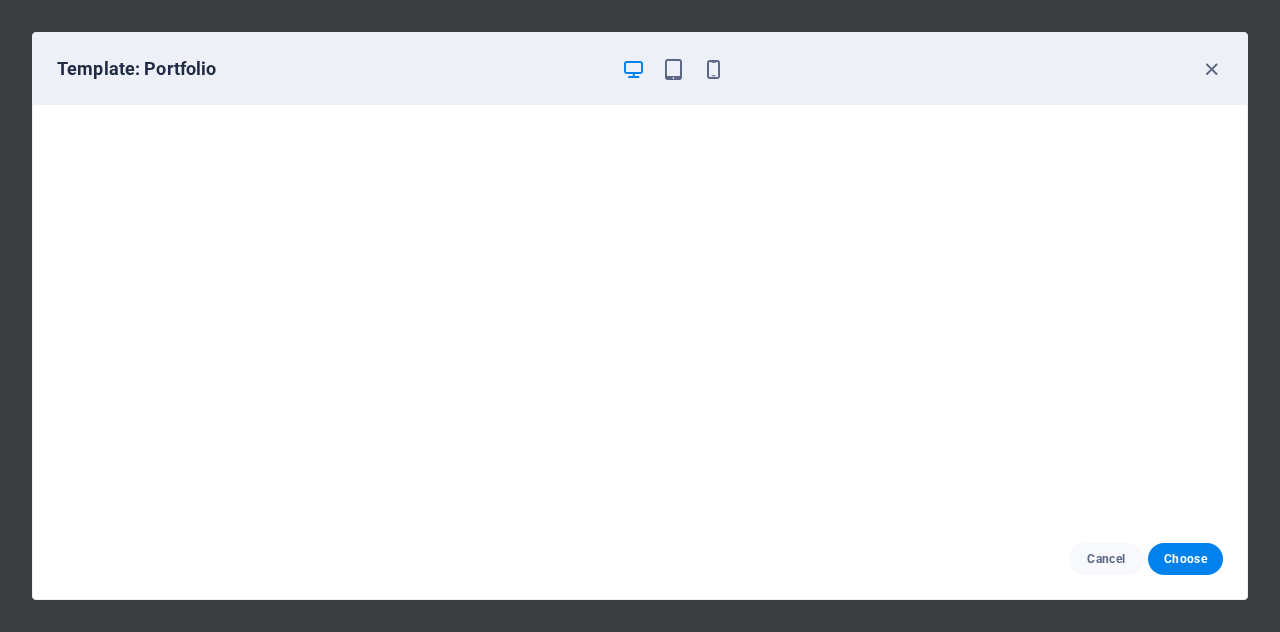 drag, startPoint x: 1252, startPoint y: 137, endPoint x: 1263, endPoint y: 169, distance: 33.83785 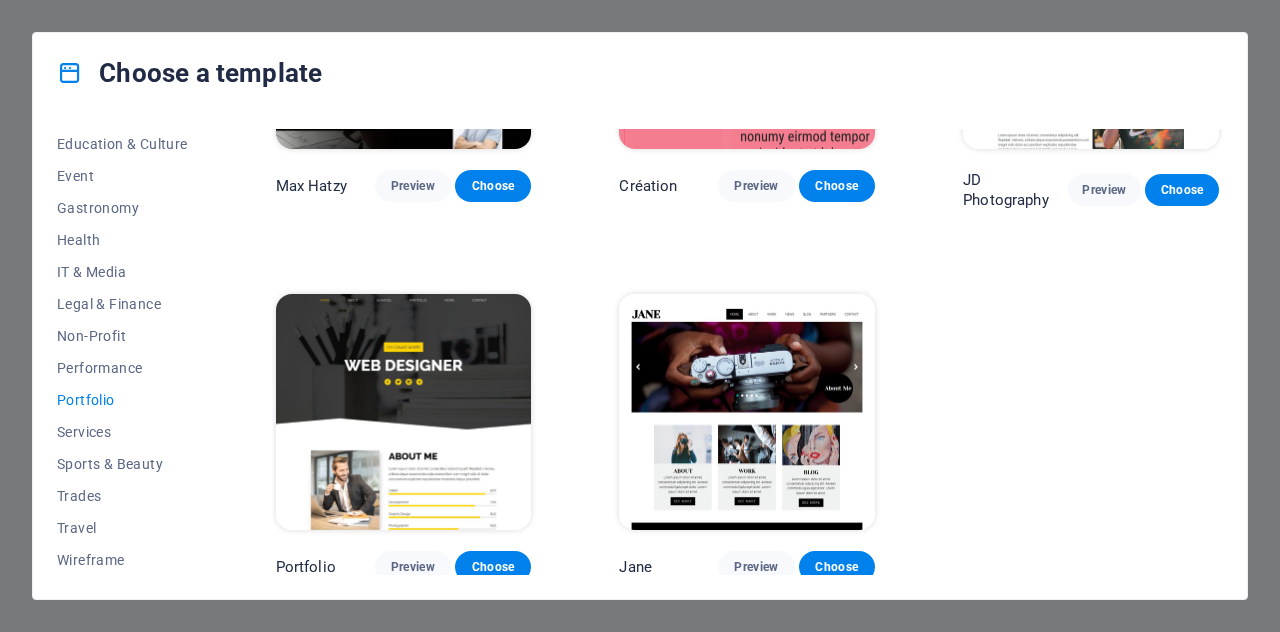 click at bounding box center [404, 412] 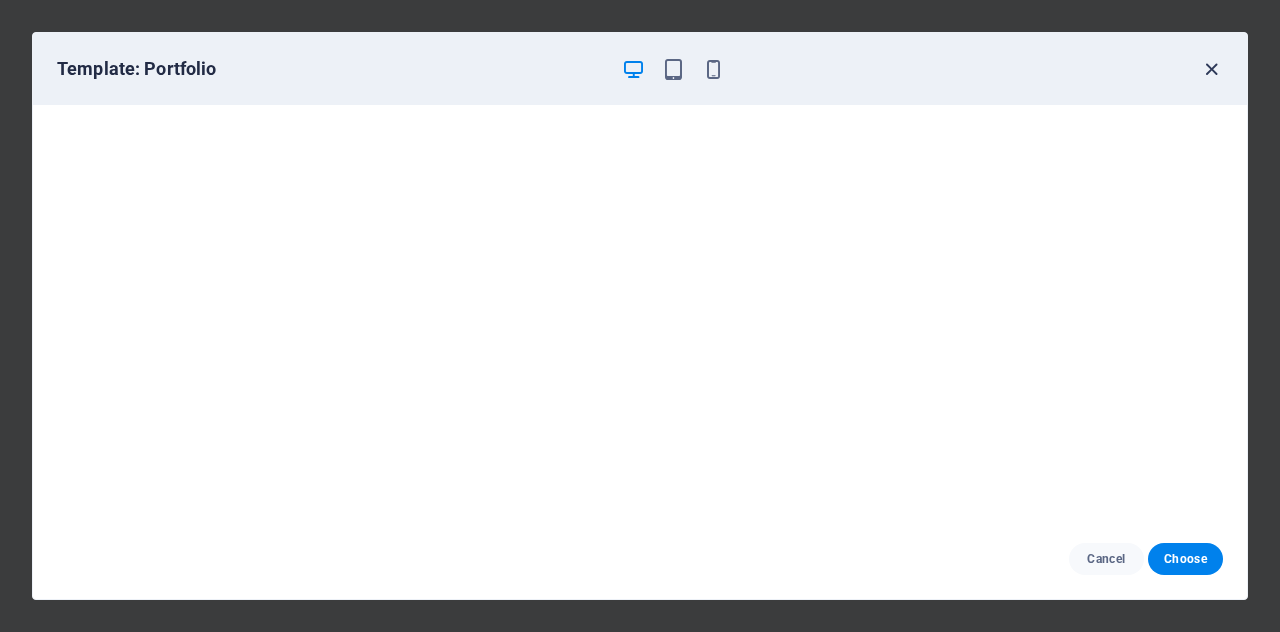 click at bounding box center (1211, 69) 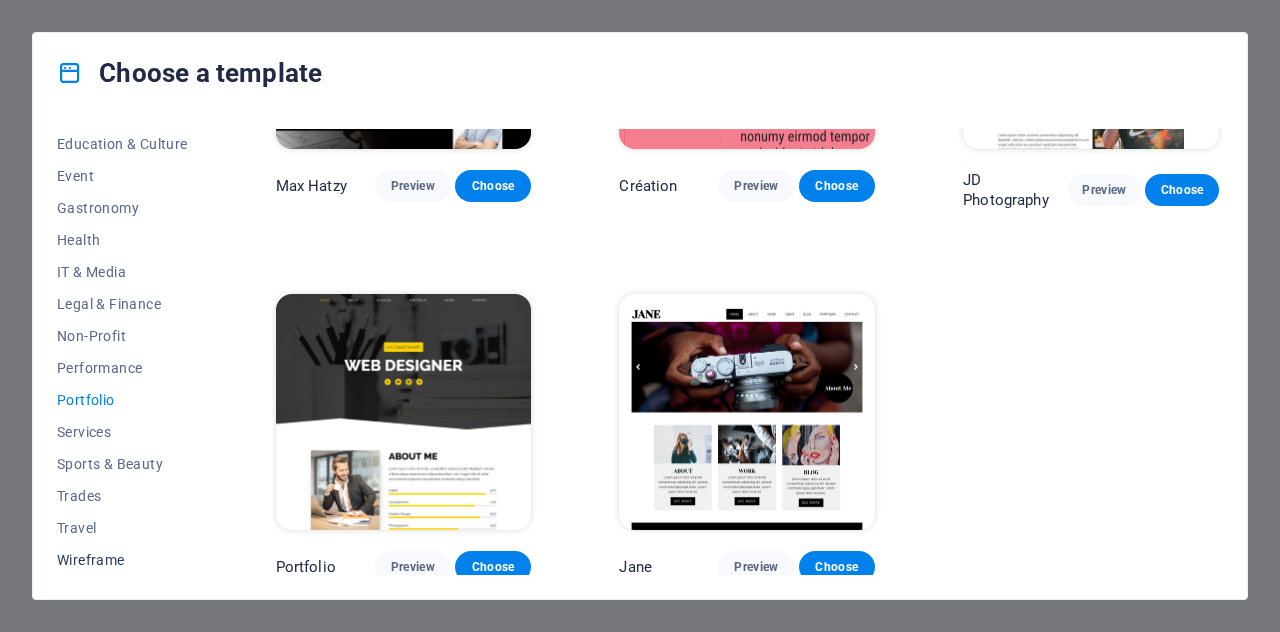 click on "Wireframe" at bounding box center (122, 560) 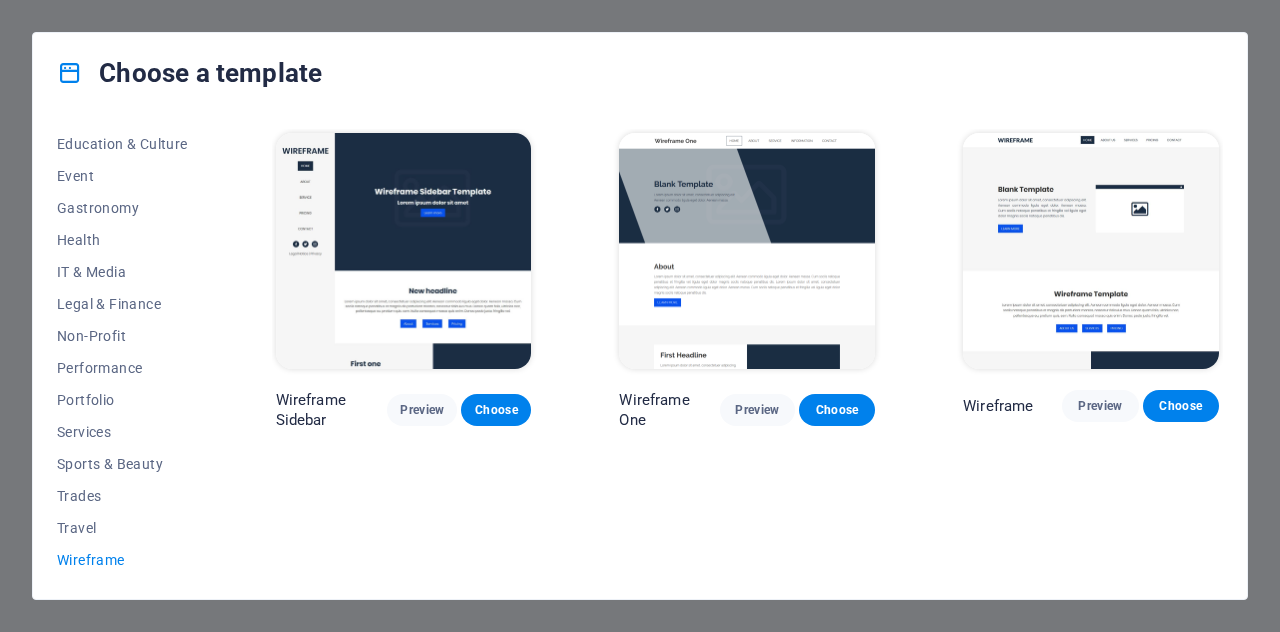 scroll, scrollTop: 0, scrollLeft: 0, axis: both 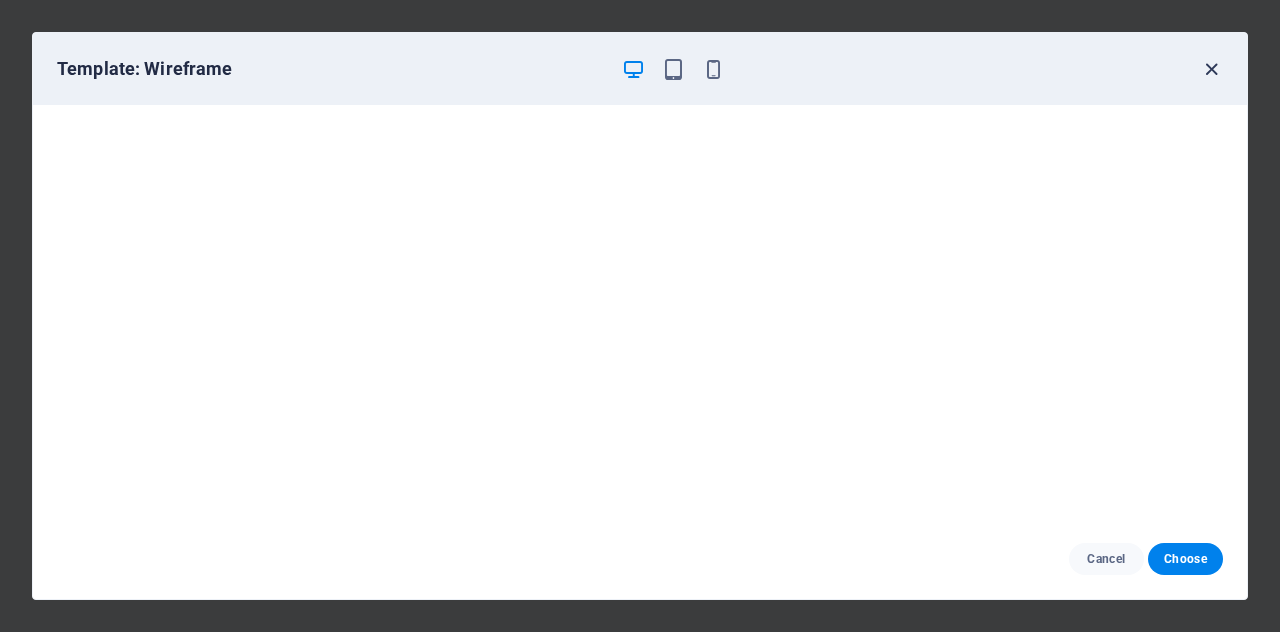 click at bounding box center (1211, 69) 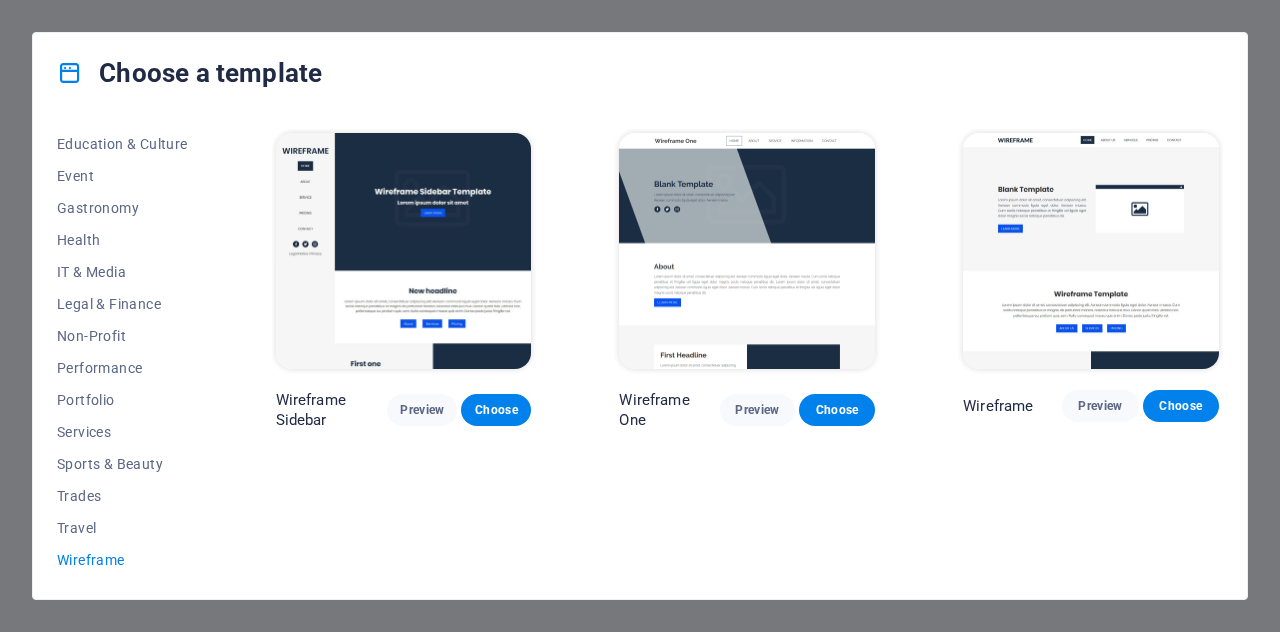 click at bounding box center [747, 251] 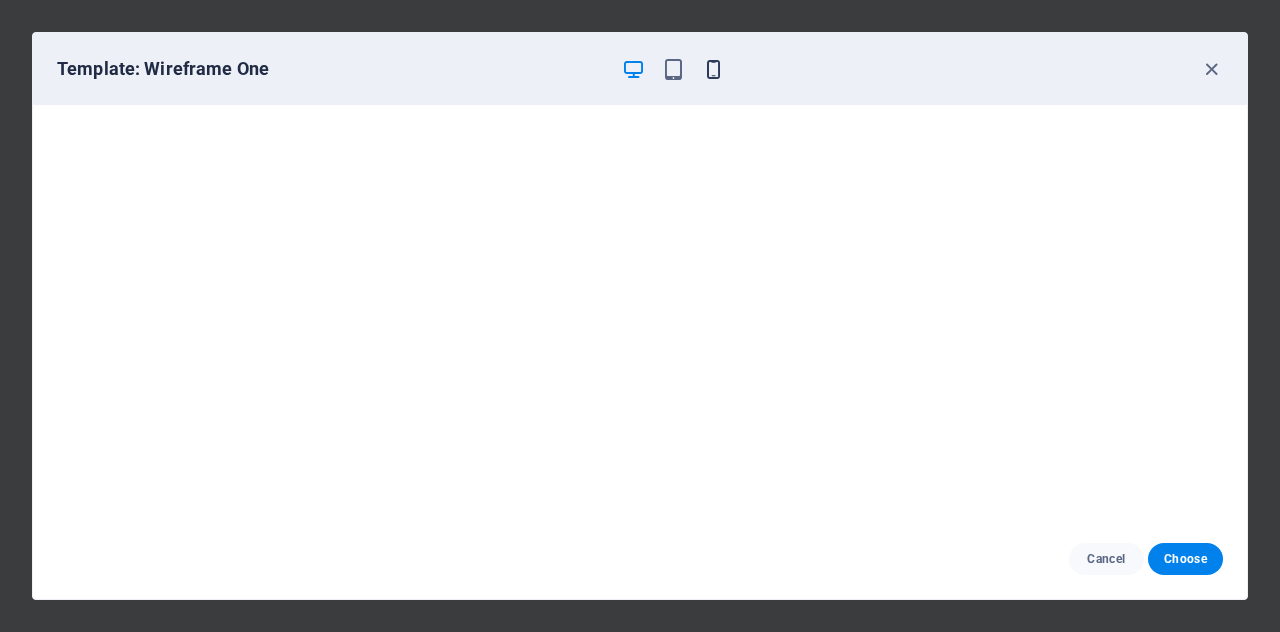 click at bounding box center (713, 69) 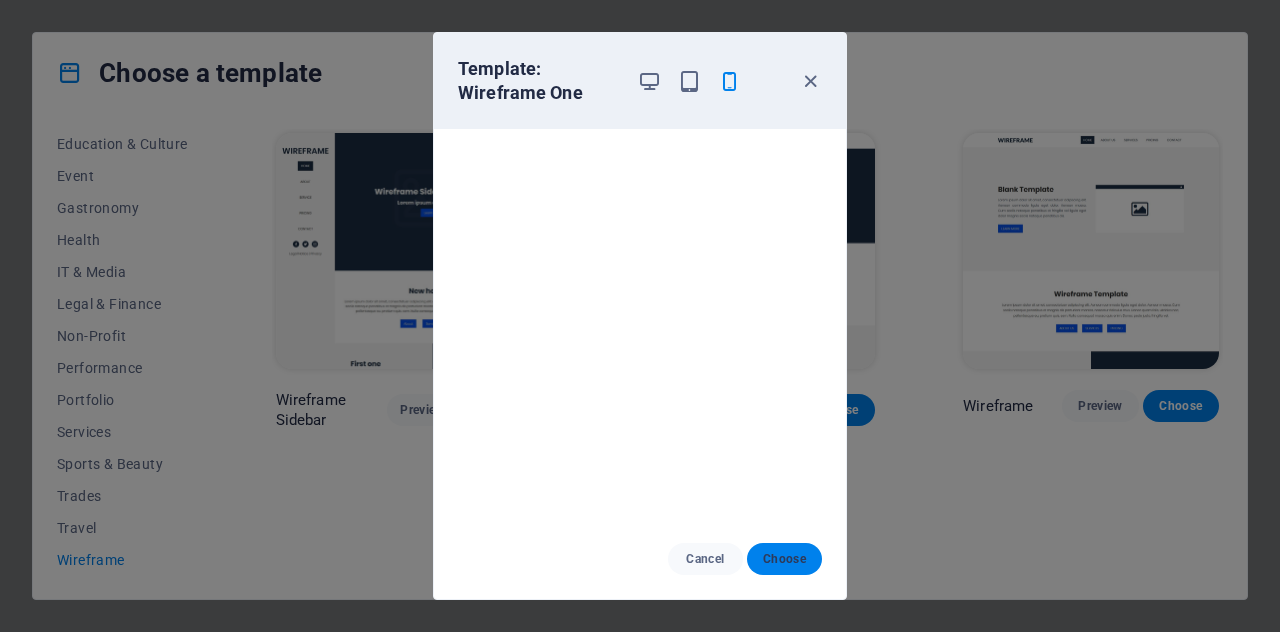 click on "Choose" at bounding box center (784, 559) 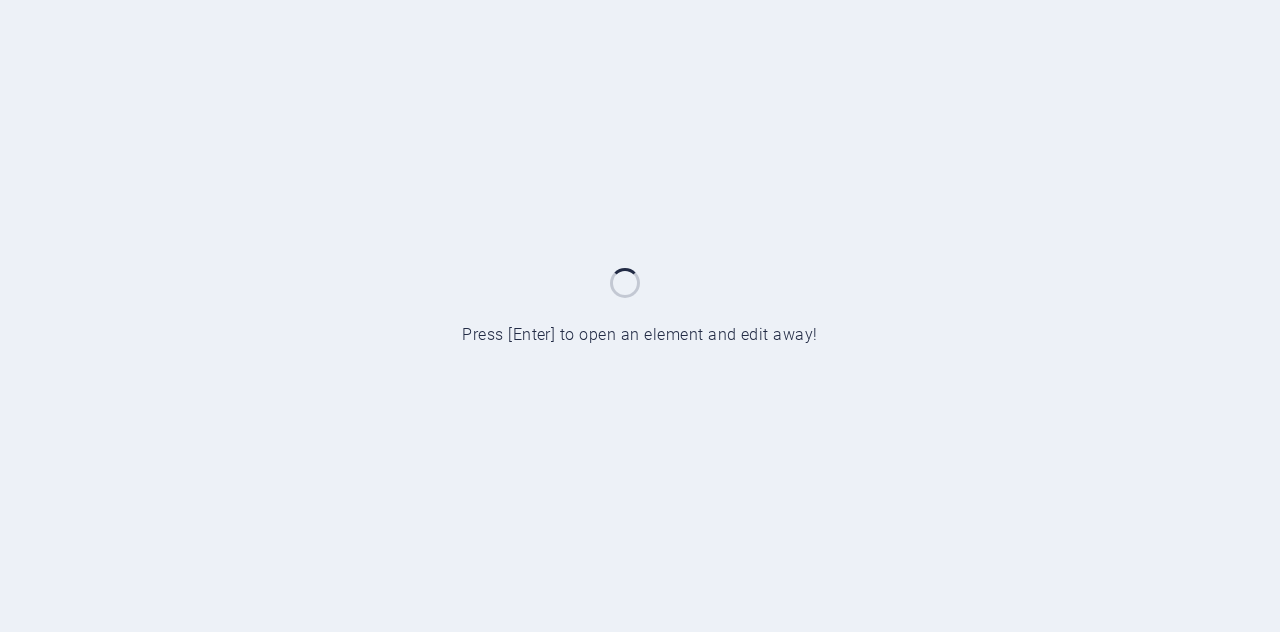 scroll, scrollTop: 0, scrollLeft: 0, axis: both 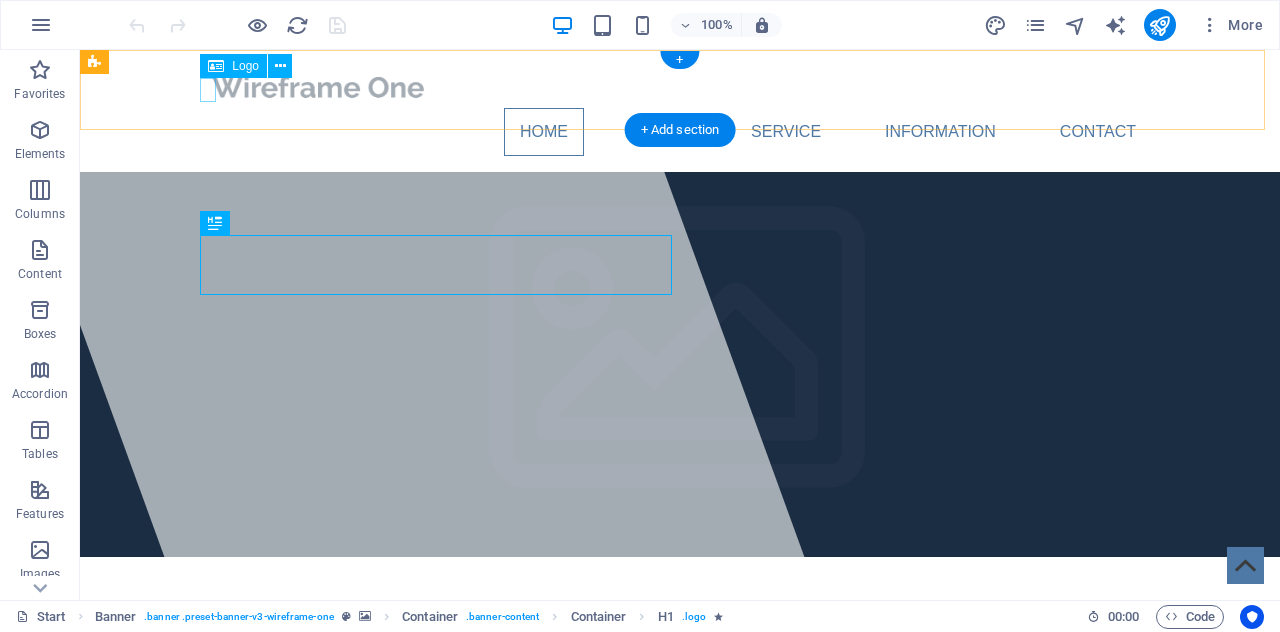 click at bounding box center [680, 87] 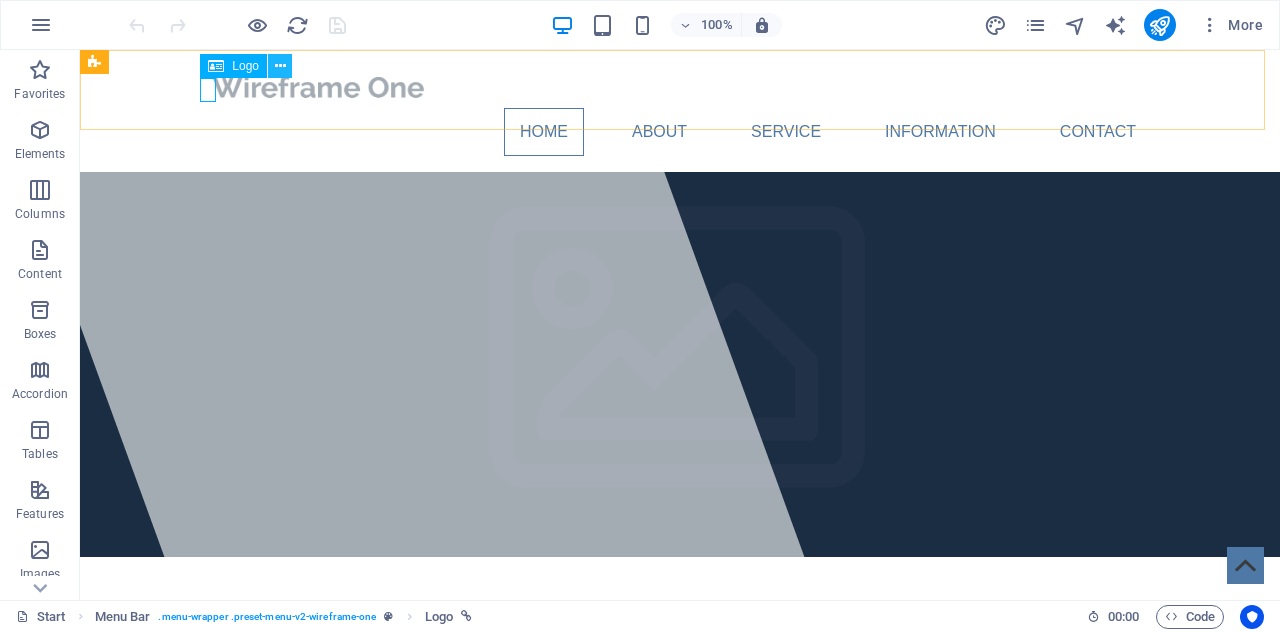 click at bounding box center (280, 66) 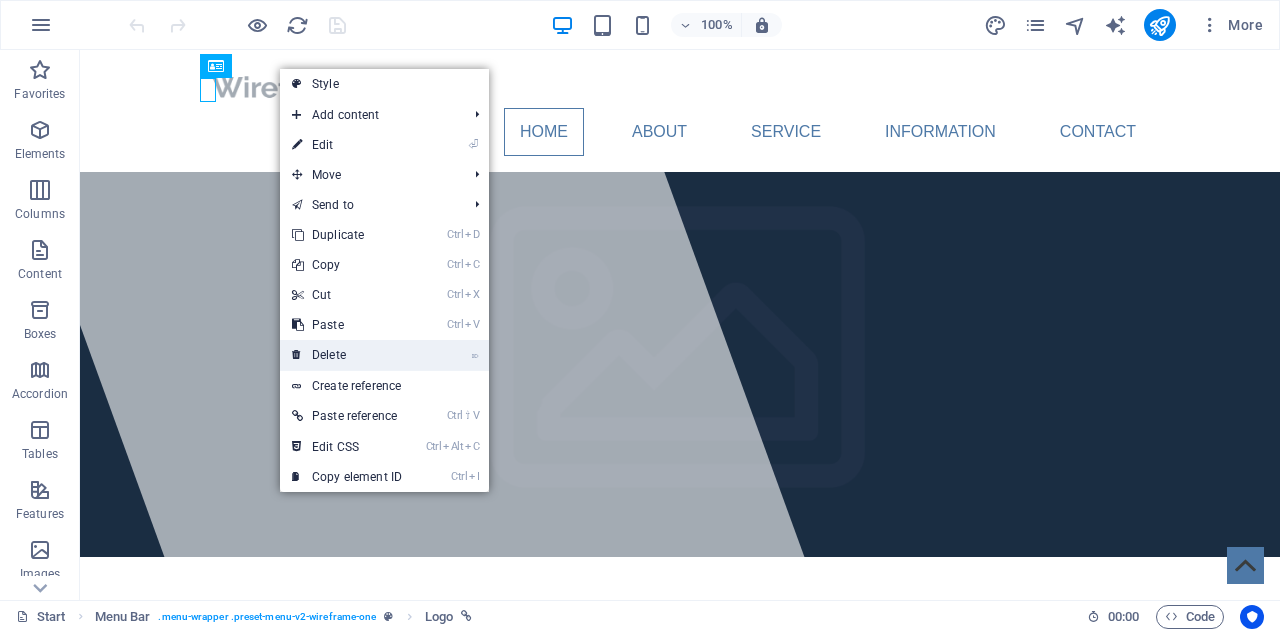 click on "⌦  Delete" at bounding box center (347, 355) 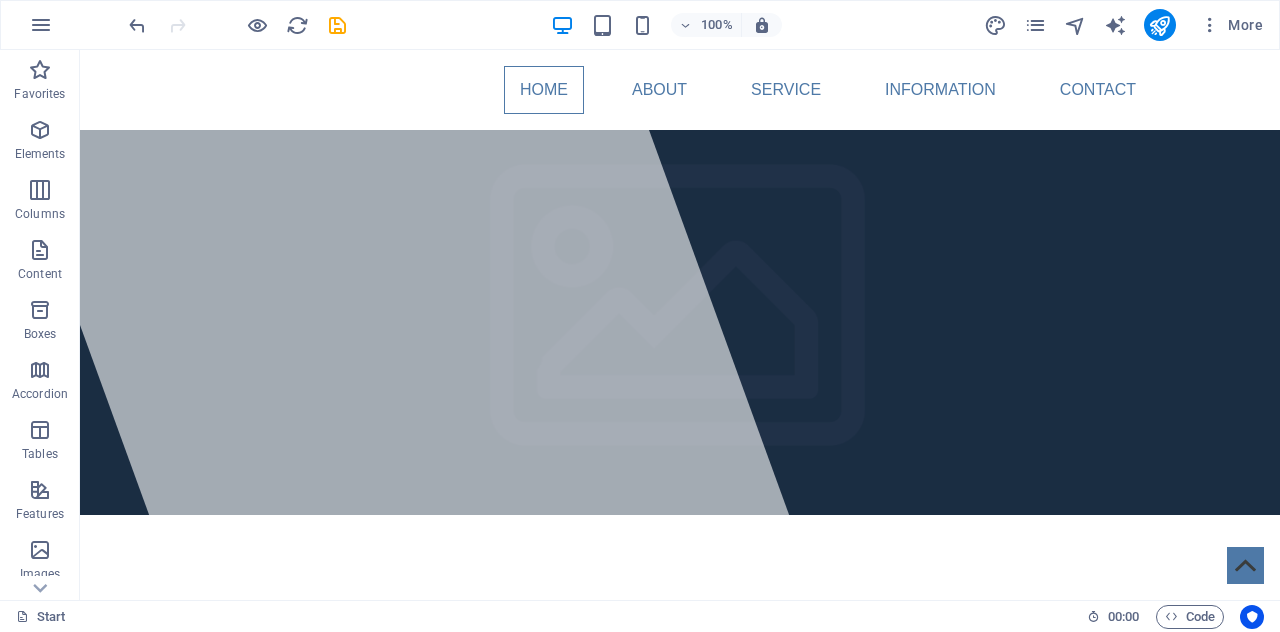 click on "100%" at bounding box center [666, 25] 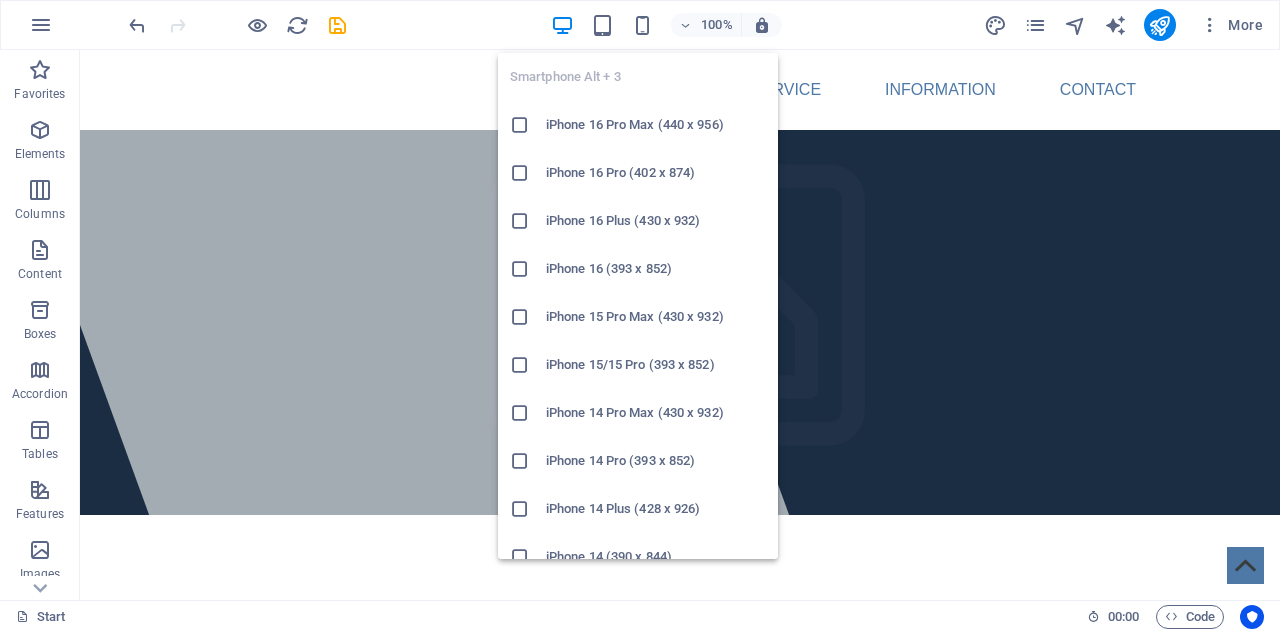 click on "Smartphone Alt + 3 iPhone 16 Pro Max (440 x 956) iPhone 16 Pro (402 x 874) iPhone 16 Plus (430 x 932) iPhone 16 (393 x 852) iPhone 15 Pro Max (430 x 932) iPhone 15/15 Pro (393 x 852) iPhone 14 Pro Max (430 x 932) iPhone 14 Pro (393 x 852) iPhone 14 Plus (428 x 926) iPhone 14 (390 x 844) iPhone 13 Pro Max (428 x 926) iPhone 13/13 Pro (390 x 844) iPhone 13 Mini (375 x 812) iPhone SE (2nd gen) (375 x 667) Galaxy S22/S23/S24 Ultra (384 x 824) Galaxy S22/S23/S24 Plus (384 x 832) Galaxy S22/S23/S24 (360 x 780) Galaxy S21 Ultra/Plus (384 x 854) Galaxy S21 (360 x 800) Galaxy S20 FE (412 x 914) Galaxy A32 (412 x 915) Pixel 9 Pro XL (428 x 926) Pixel 9/9 Pro (412 x 915) Pixel 8/8 Pro (412 x 732) Pixel 7/7 Pro (412 x 915) Pixel 6/6 Pro (412 x 915) Huawei P60 Pro (412 x 915) Huawei Mate 50 Pro (412 x 932) Huawei P50 Pro (412 x 915) Xiaomi 13 Pro (412 x 915) Xiaomi 12 Pro (412 x 915) Xiaomi Redmi Note 12 Pro (412 x 915)" at bounding box center [638, 298] 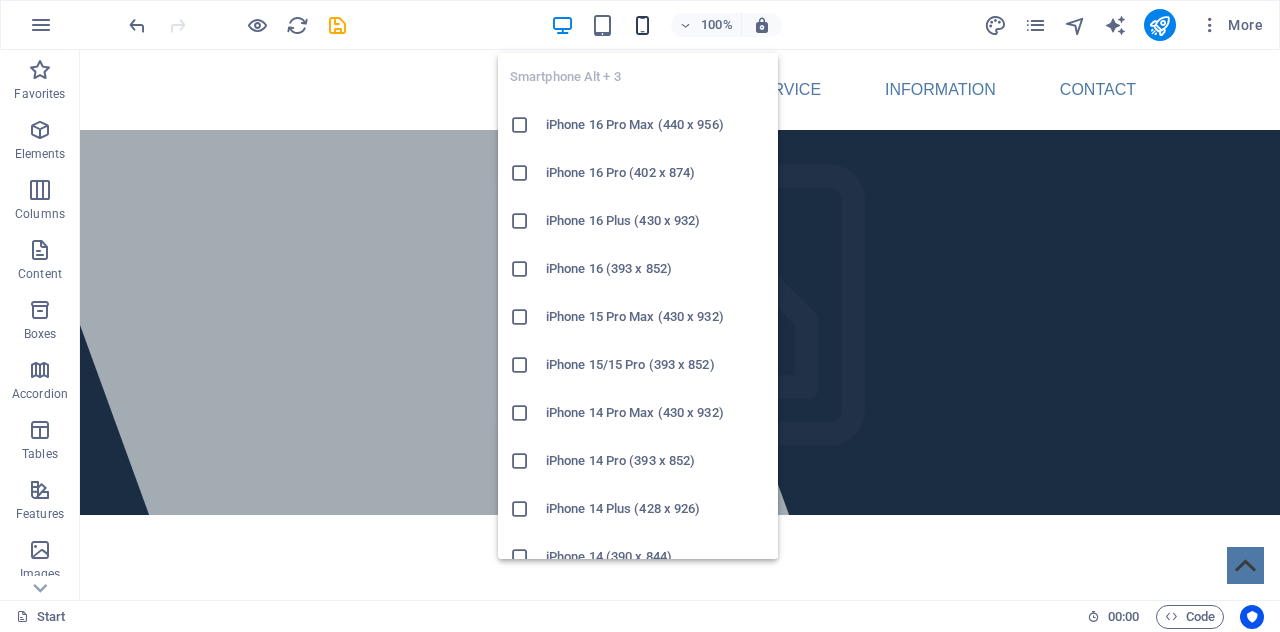 click at bounding box center [642, 25] 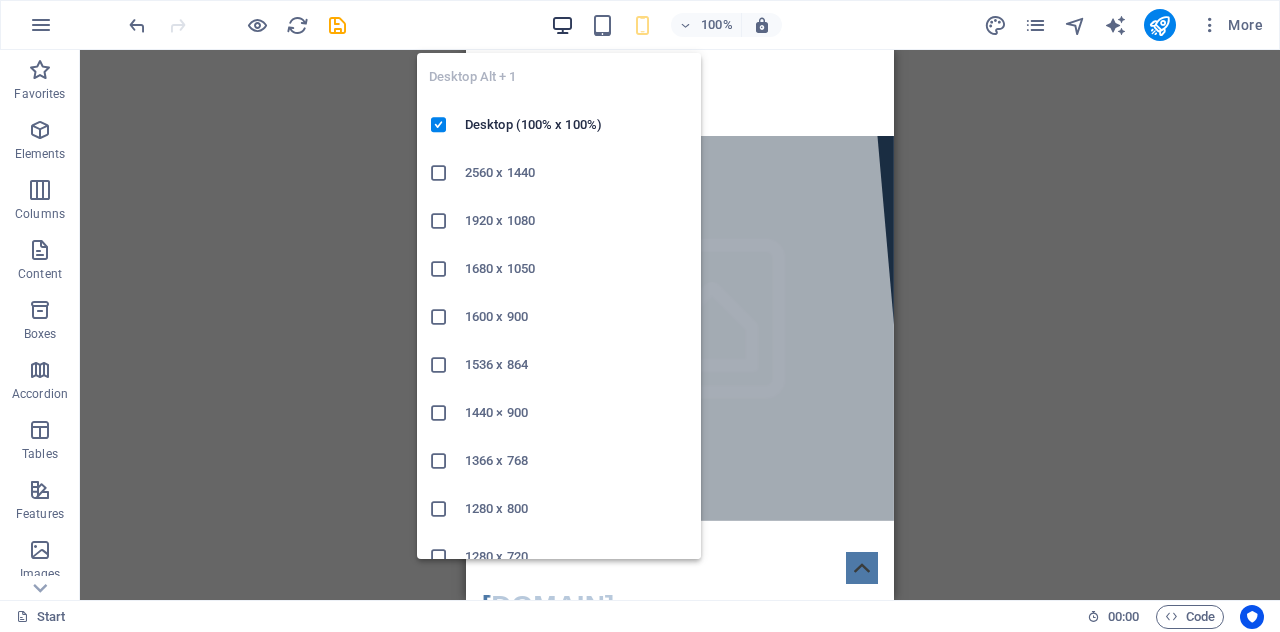 click at bounding box center [562, 25] 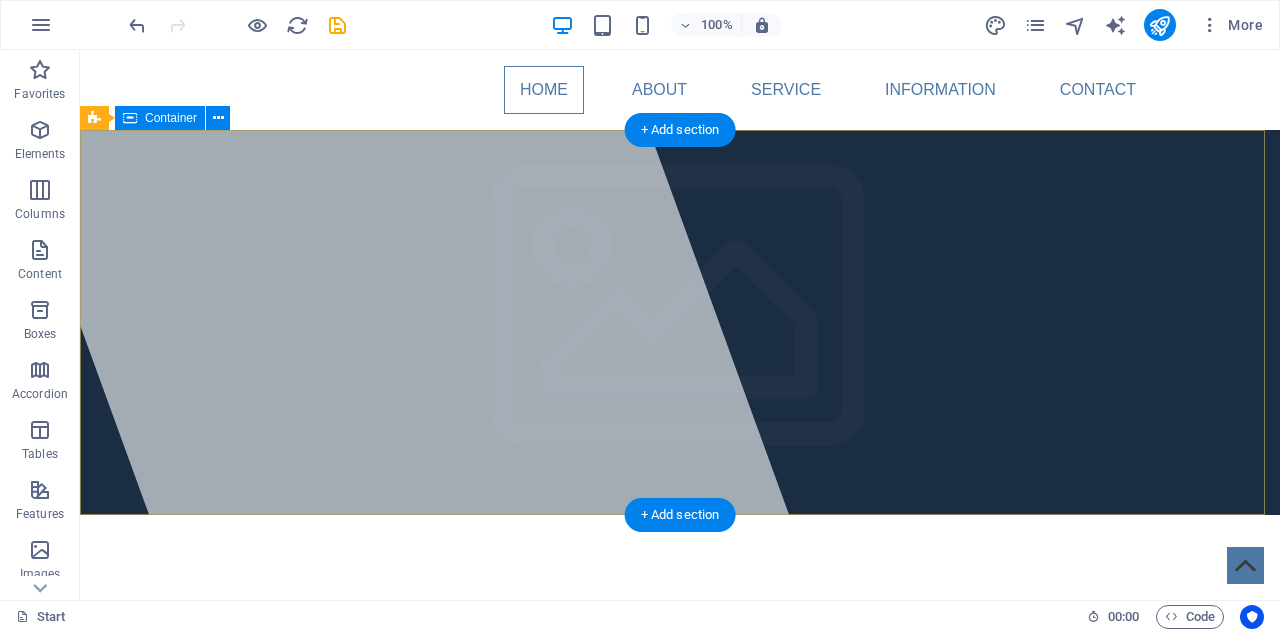 click on "[DOMAIN] Lorem ipsum dolor sit amet, consectetuer adipiscing elit. Aenean commodo ligula eget dolor. Aenean massa." at bounding box center [680, 727] 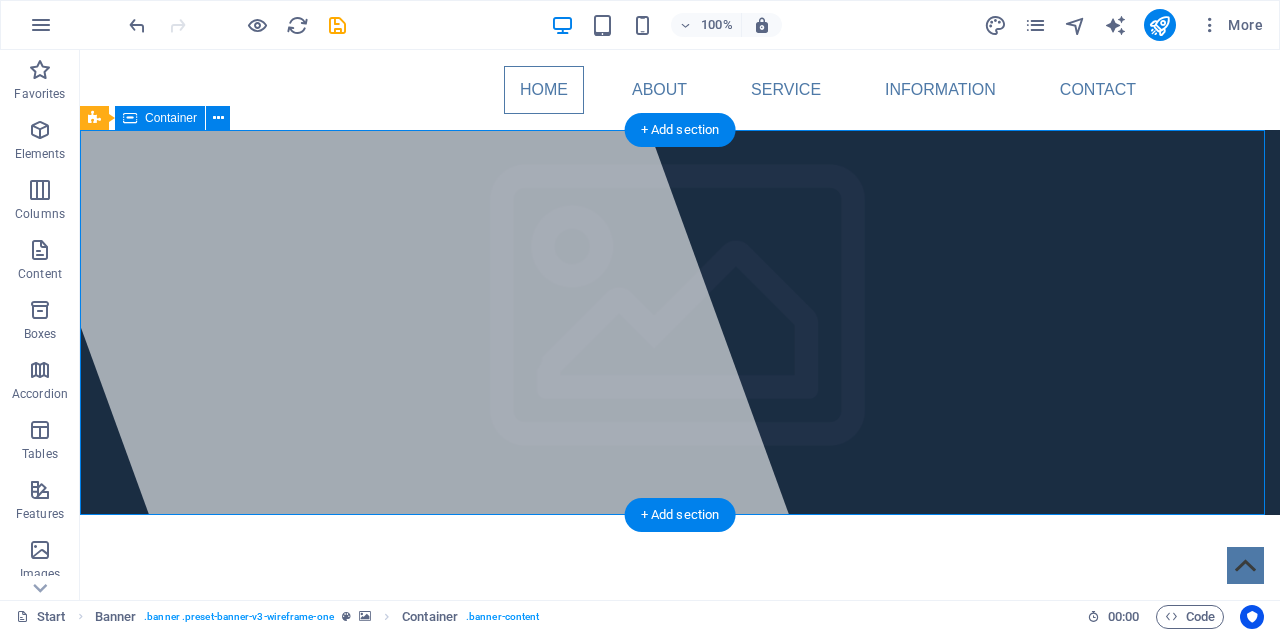 click on "[DOMAIN] Lorem ipsum dolor sit amet, consectetuer adipiscing elit. Aenean commodo ligula eget dolor. Aenean massa." at bounding box center [680, 727] 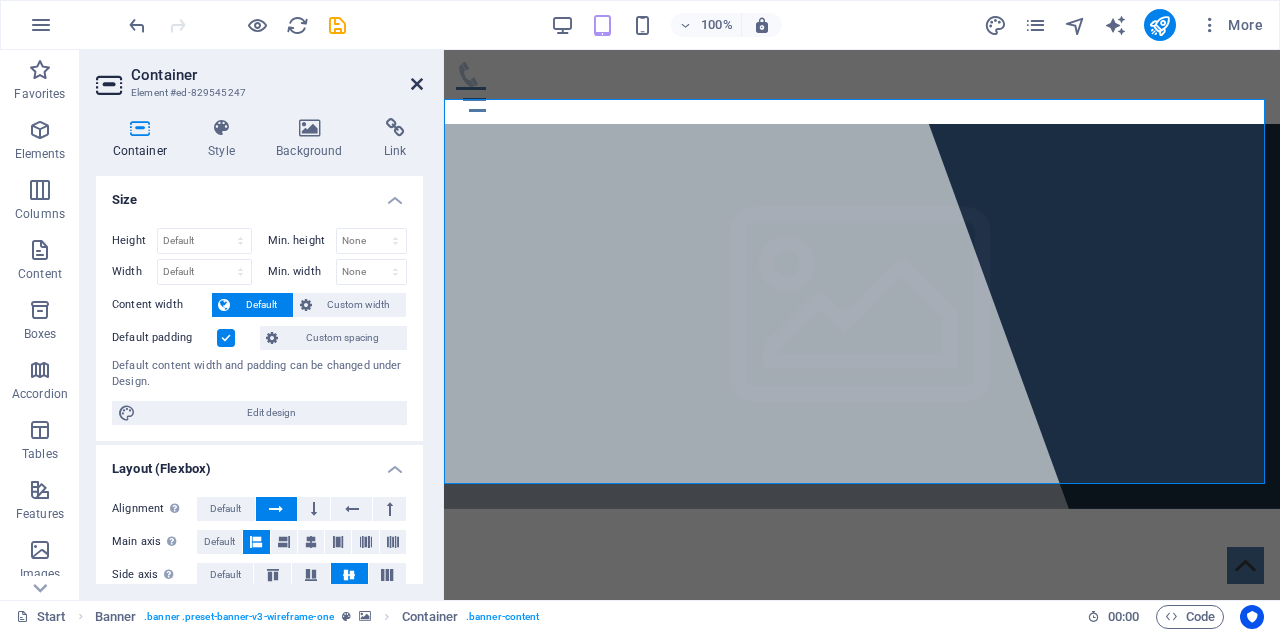 click at bounding box center [417, 84] 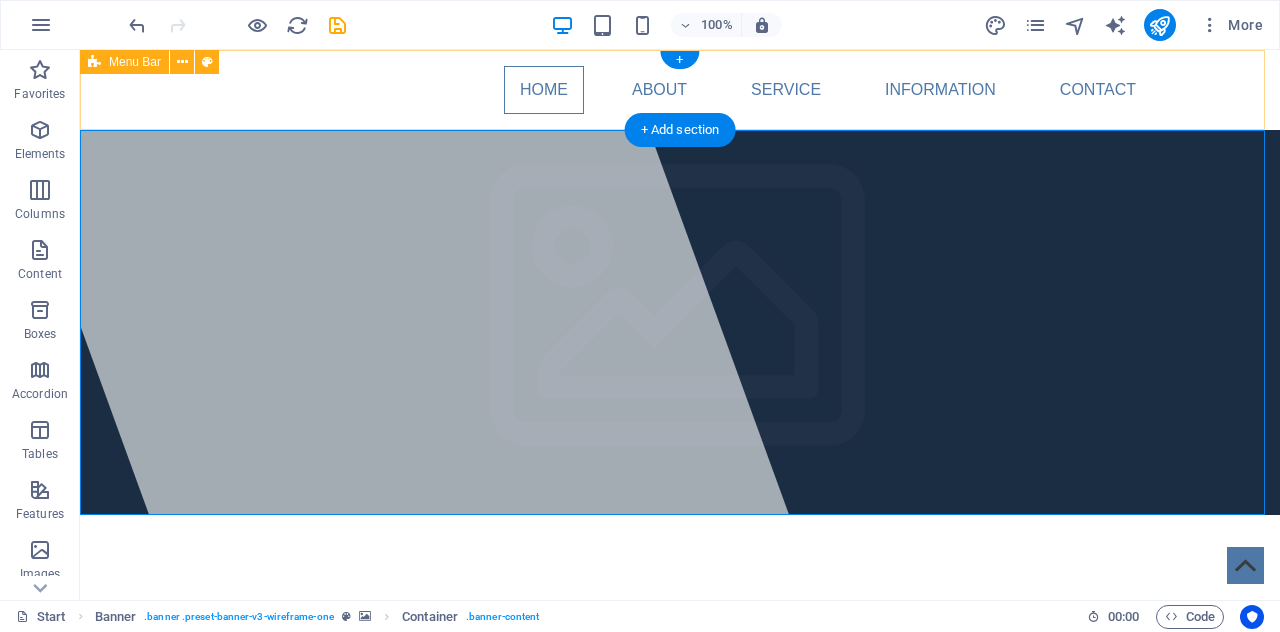 click on "Home About Service Information Contact" at bounding box center [680, 90] 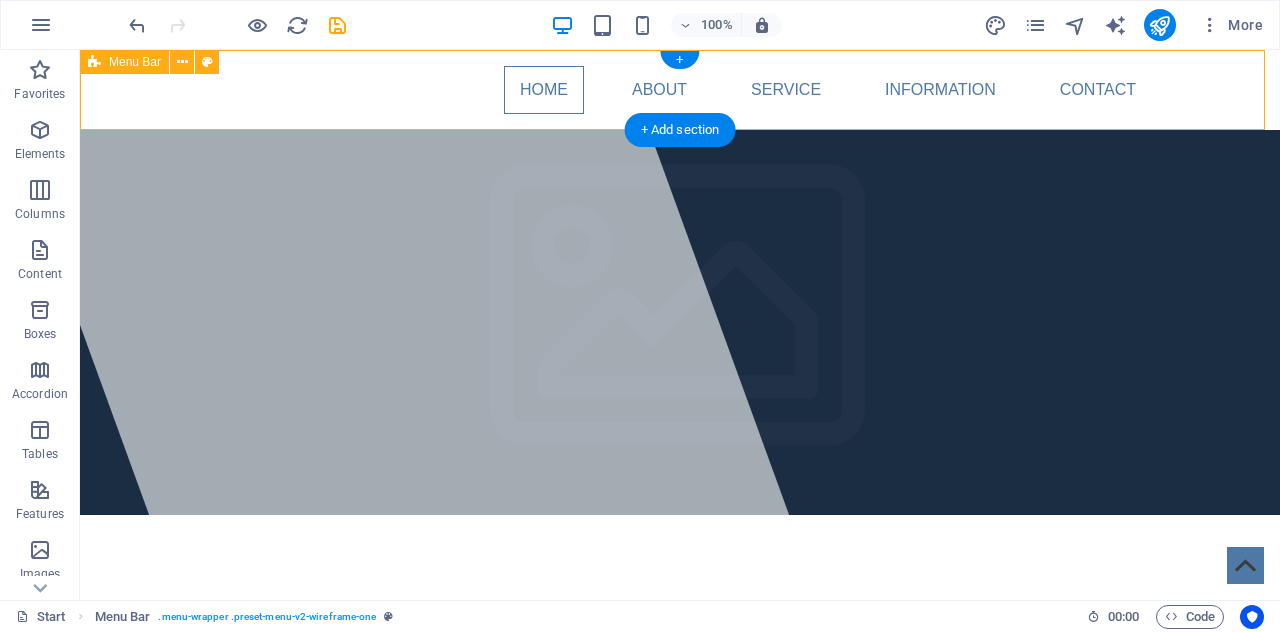 click on "Home About Service Information Contact" at bounding box center (680, 90) 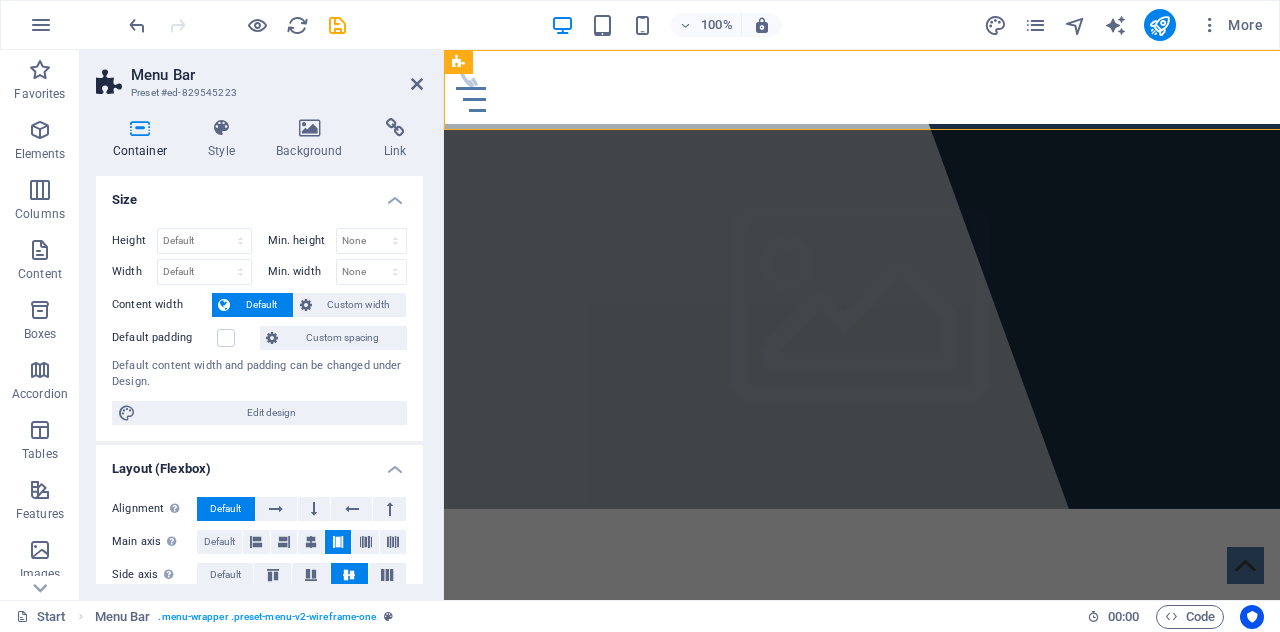 click on "Background" at bounding box center (314, 139) 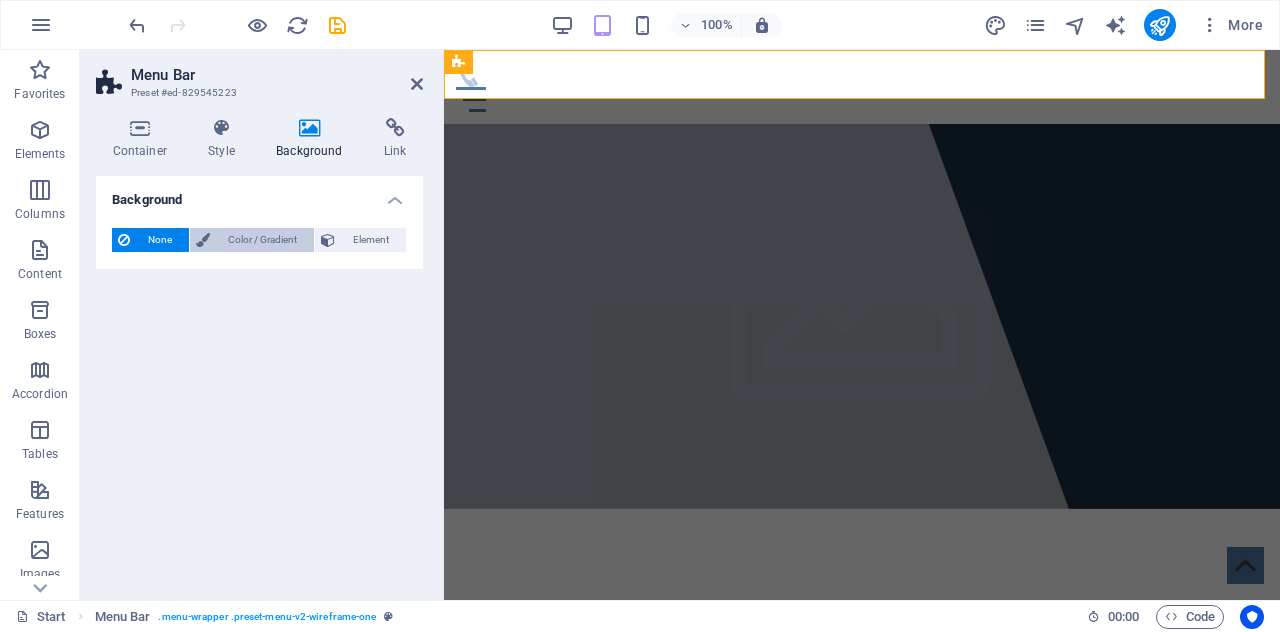 click on "Color / Gradient" at bounding box center (262, 240) 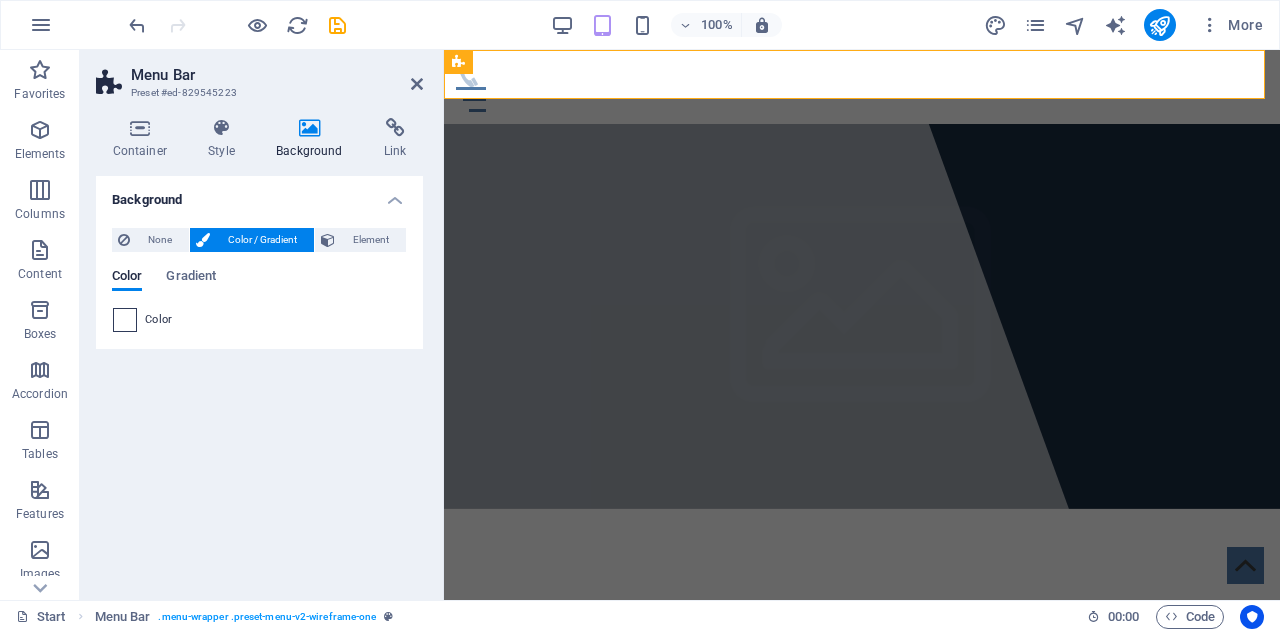 click at bounding box center [125, 320] 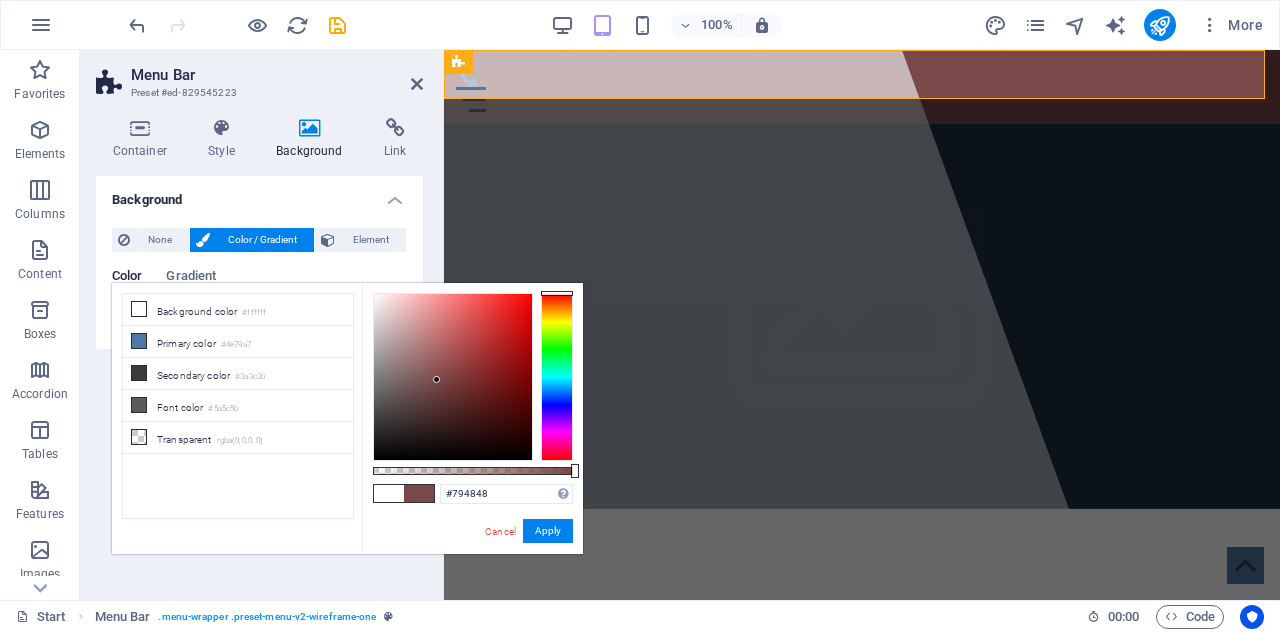 click at bounding box center (453, 377) 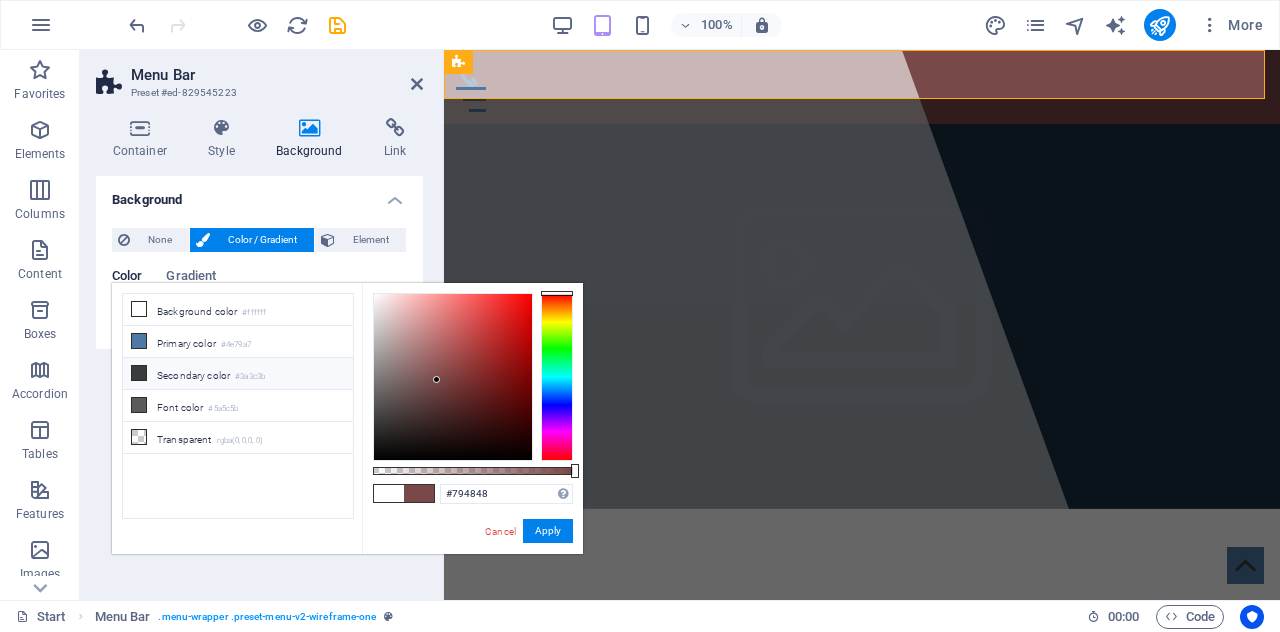 click on "#3a3c3b" at bounding box center [250, 377] 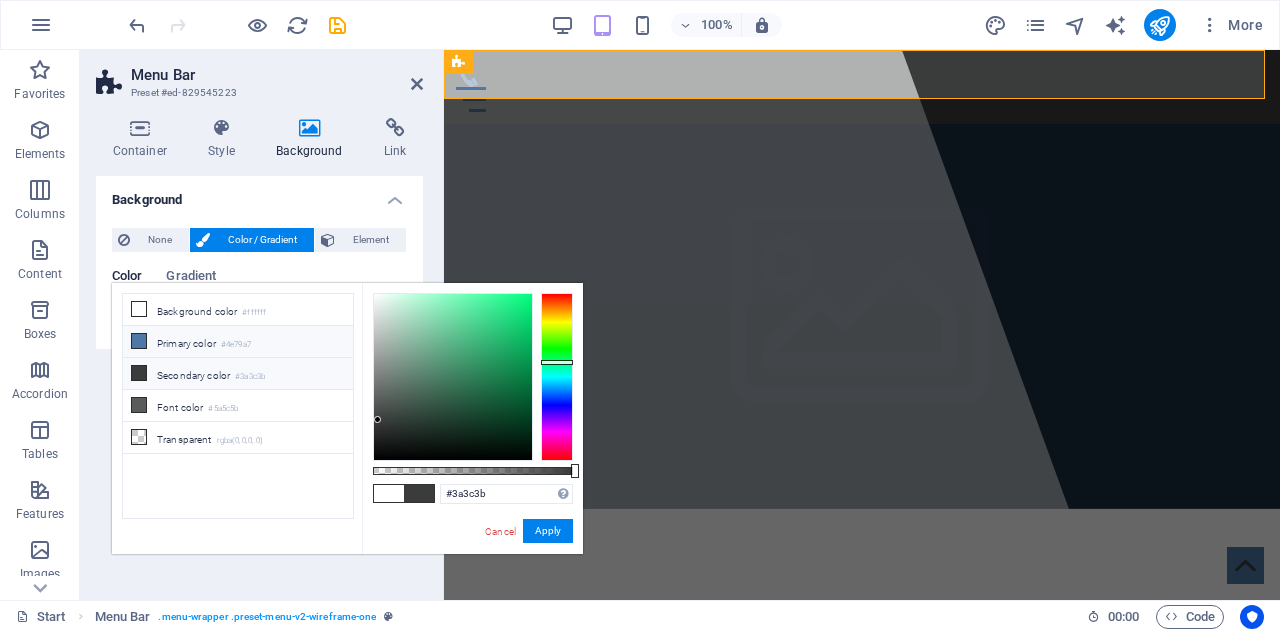 click on "#4e79a7" at bounding box center [236, 345] 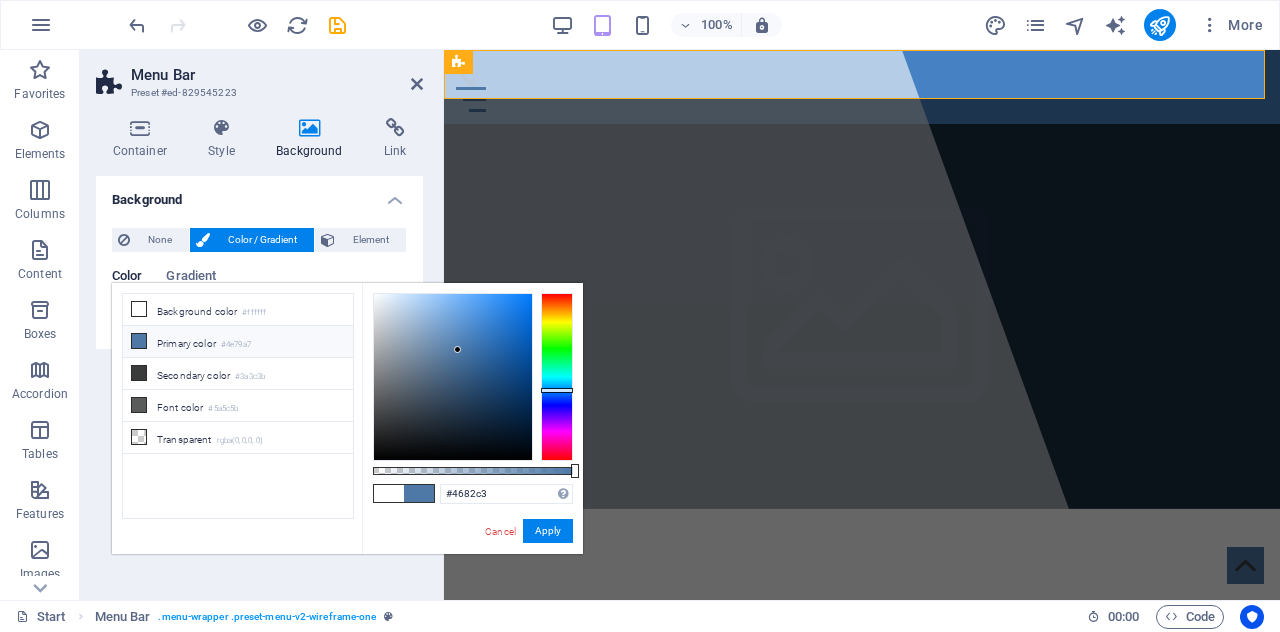 click at bounding box center (453, 377) 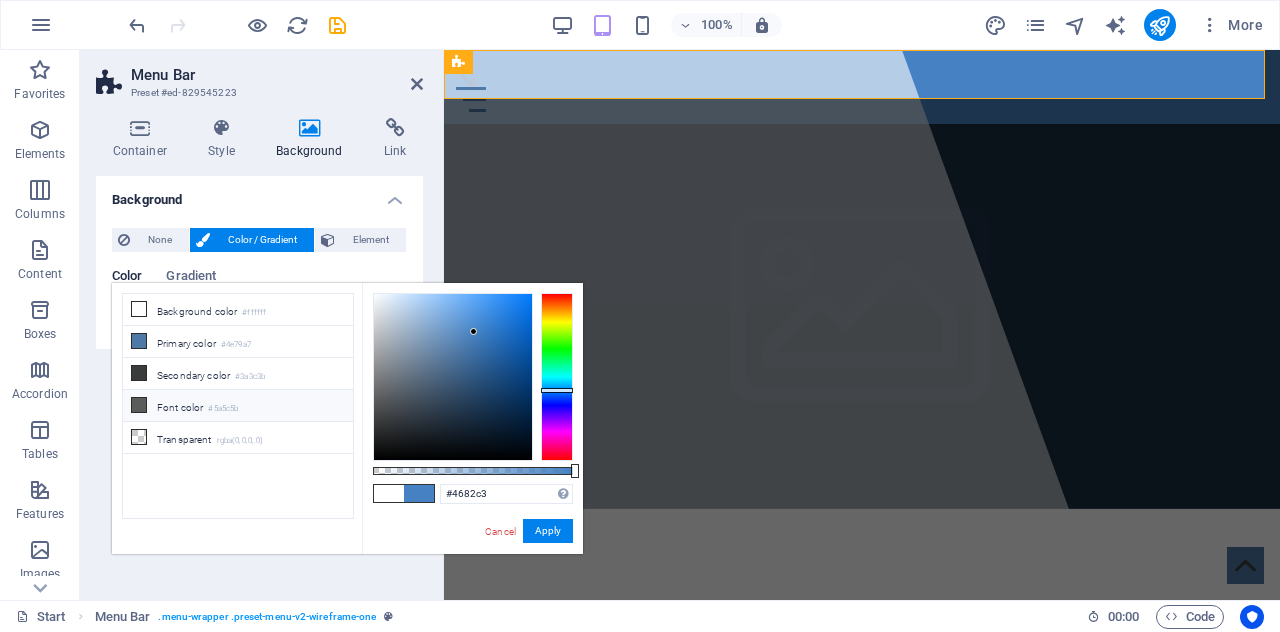 click on "Font color
#5a5c5b" at bounding box center [238, 406] 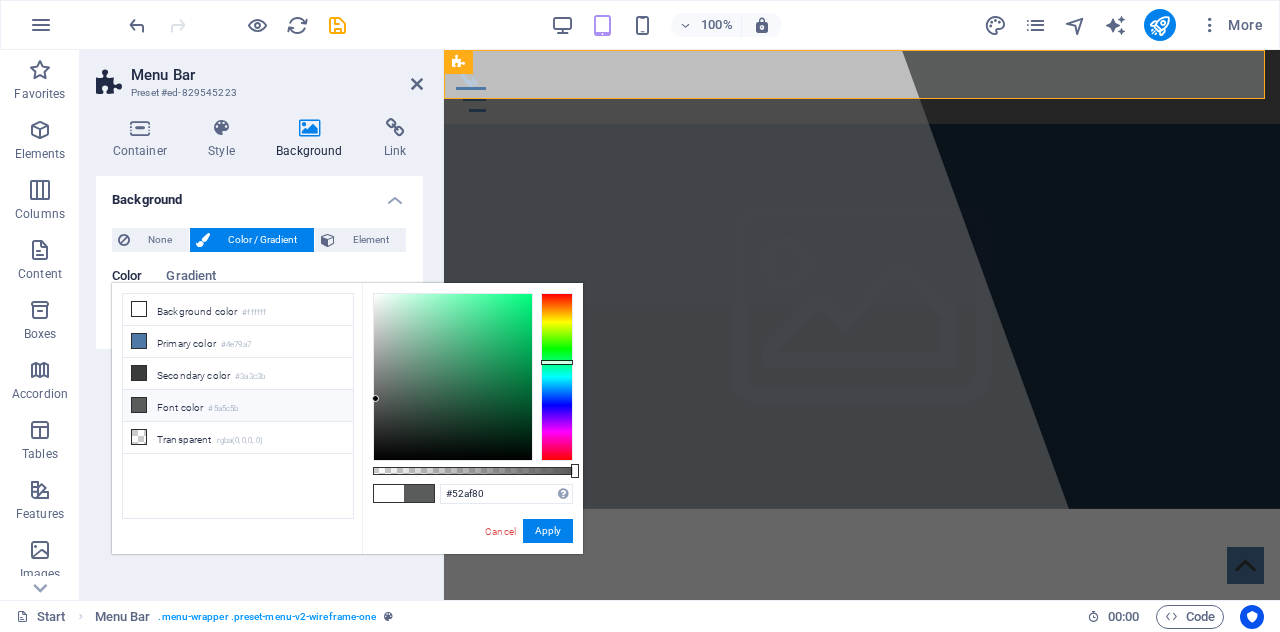 click at bounding box center (453, 377) 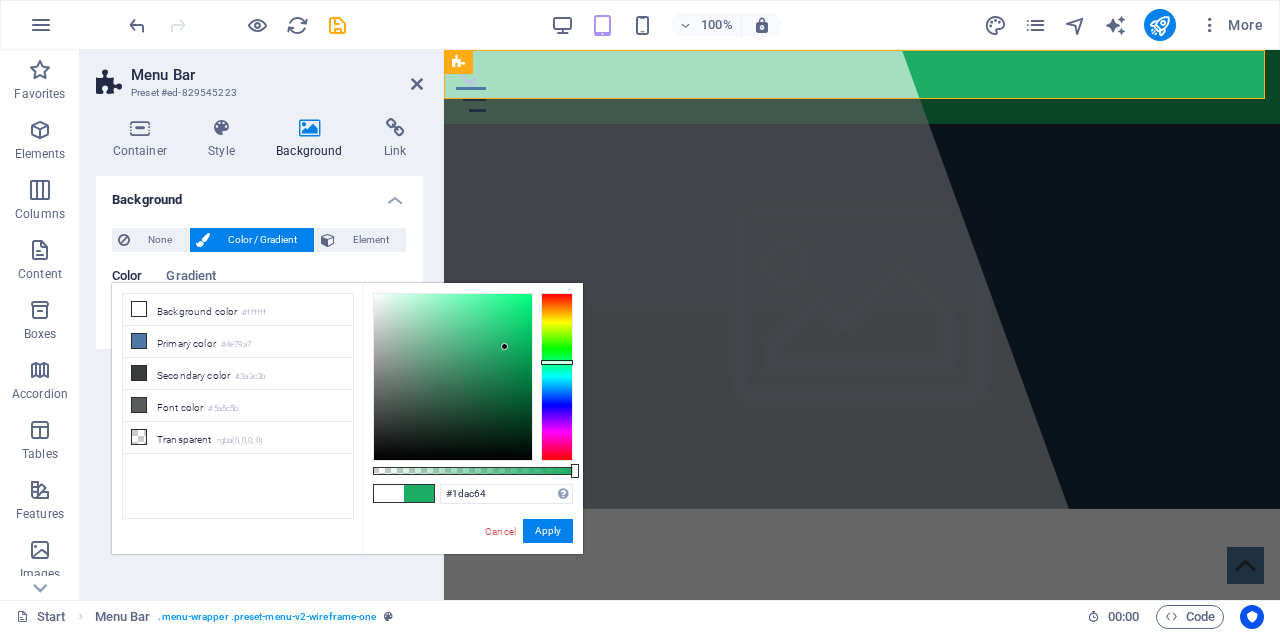 click at bounding box center [453, 377] 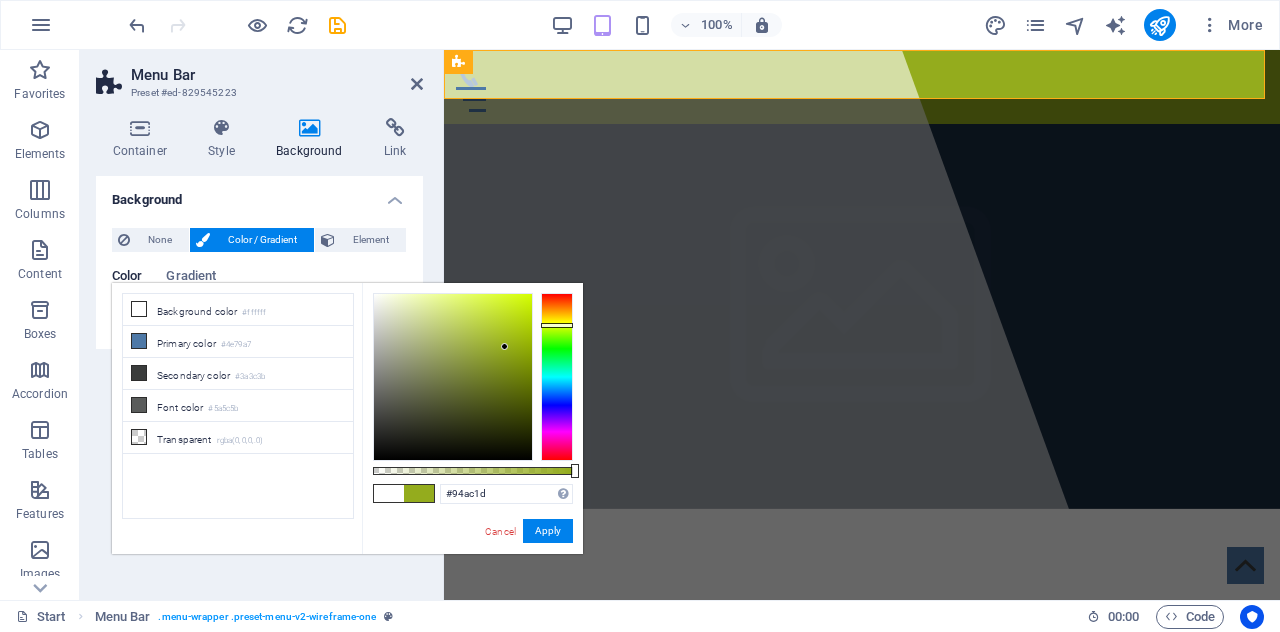 click at bounding box center [557, 377] 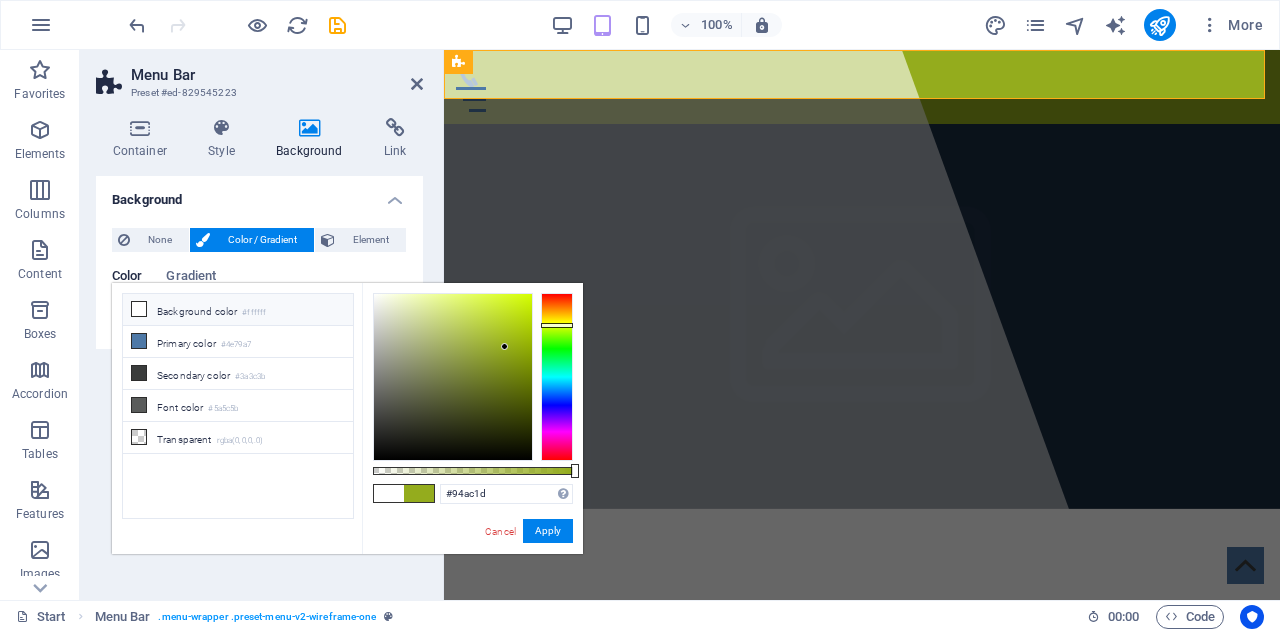 click on "Background color
#ffffff" at bounding box center (238, 310) 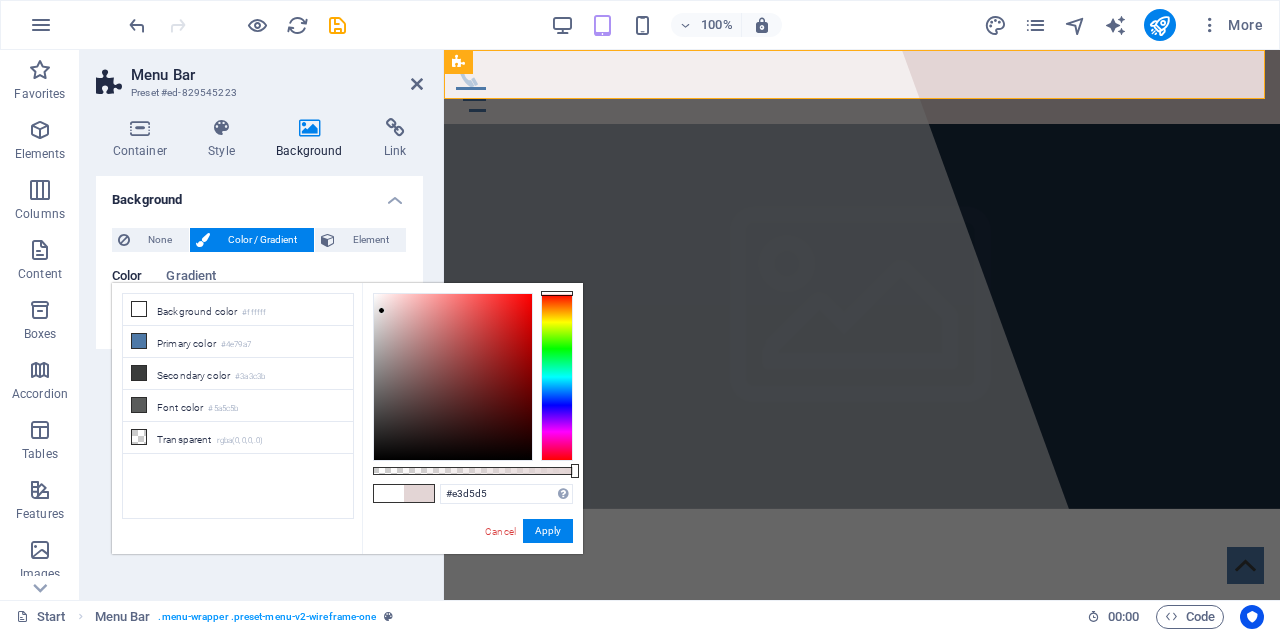click at bounding box center (453, 377) 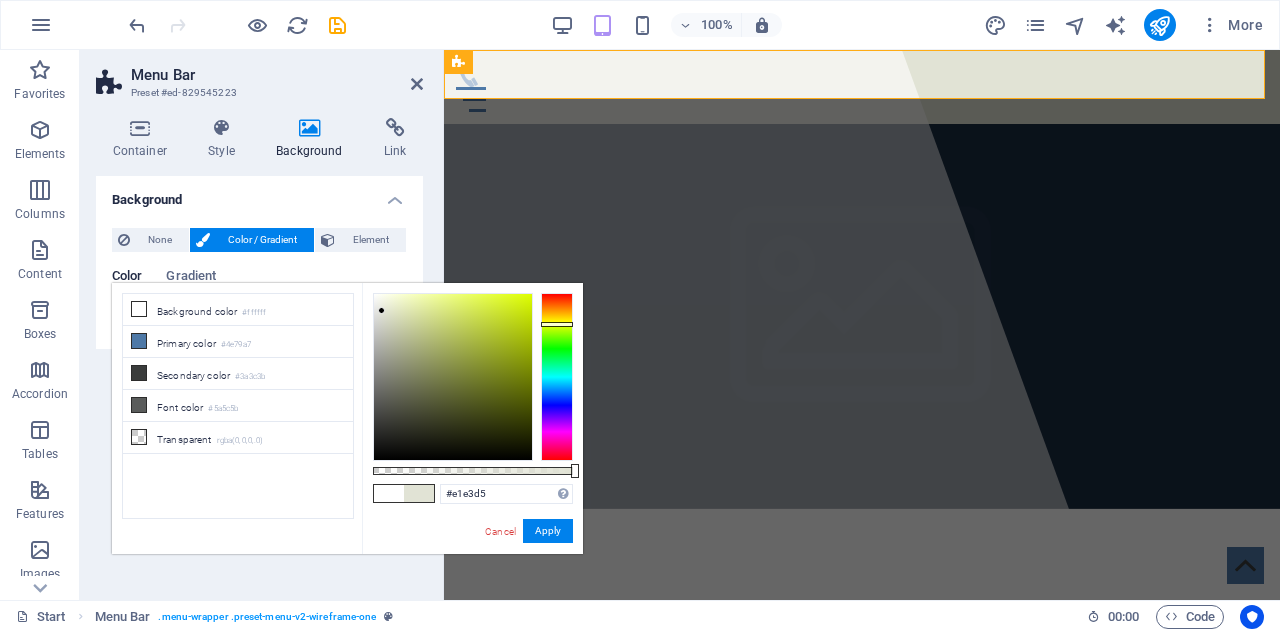 click at bounding box center (557, 377) 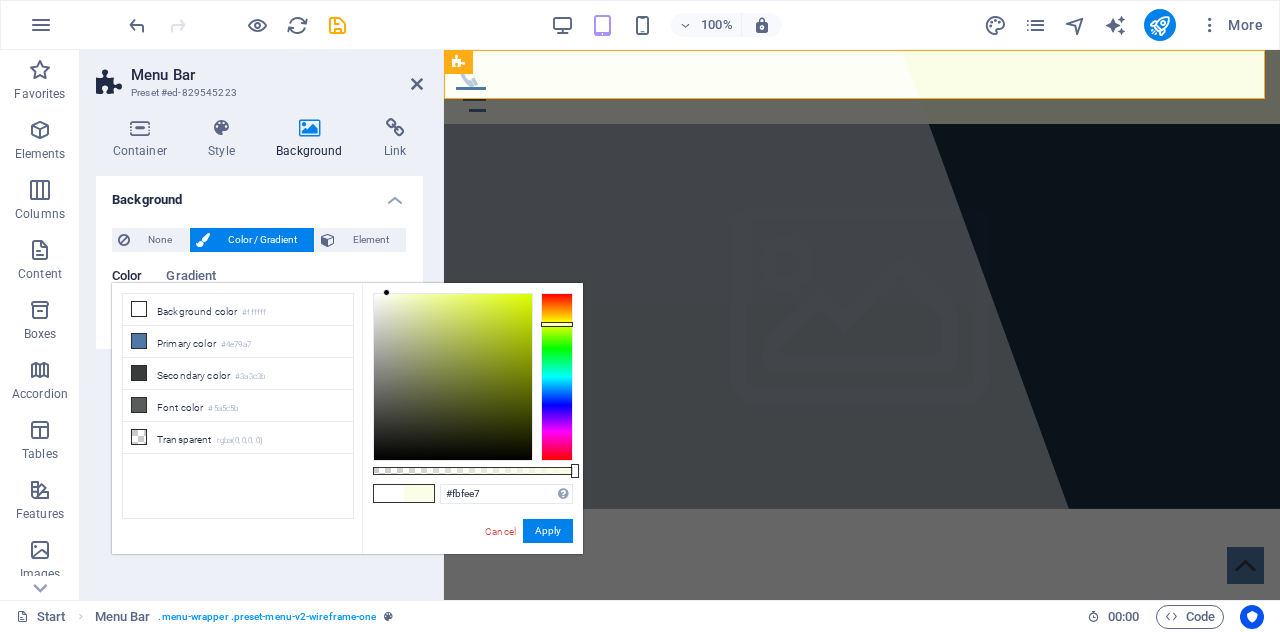 click at bounding box center [453, 377] 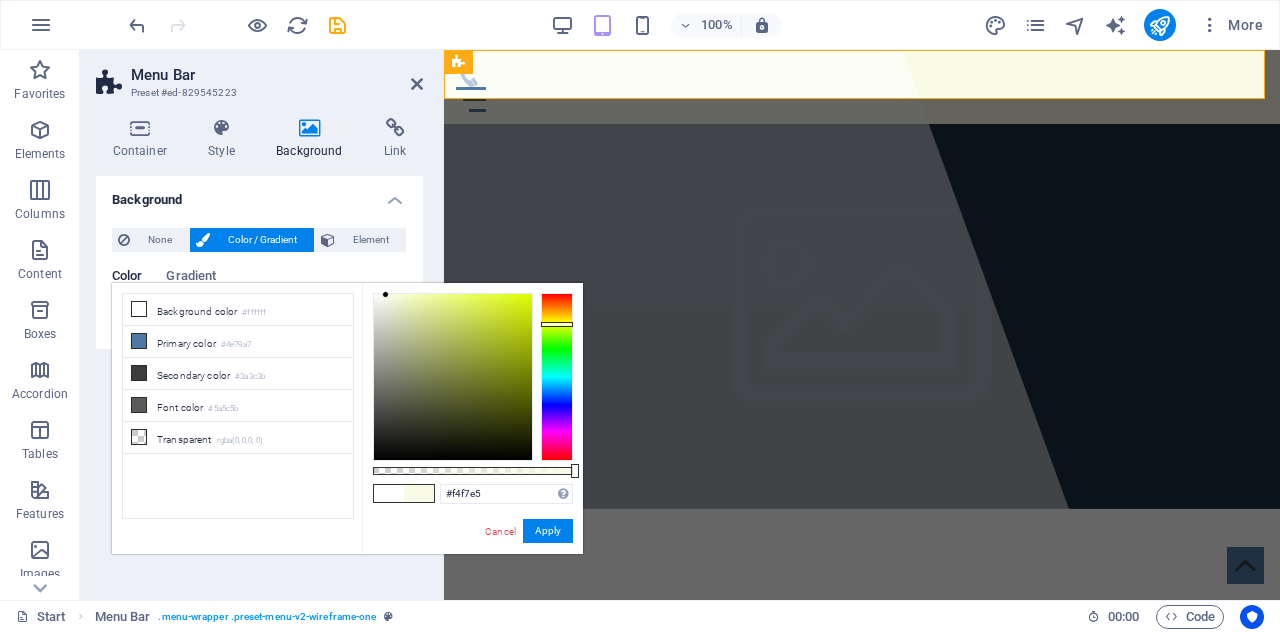 click at bounding box center [385, 294] 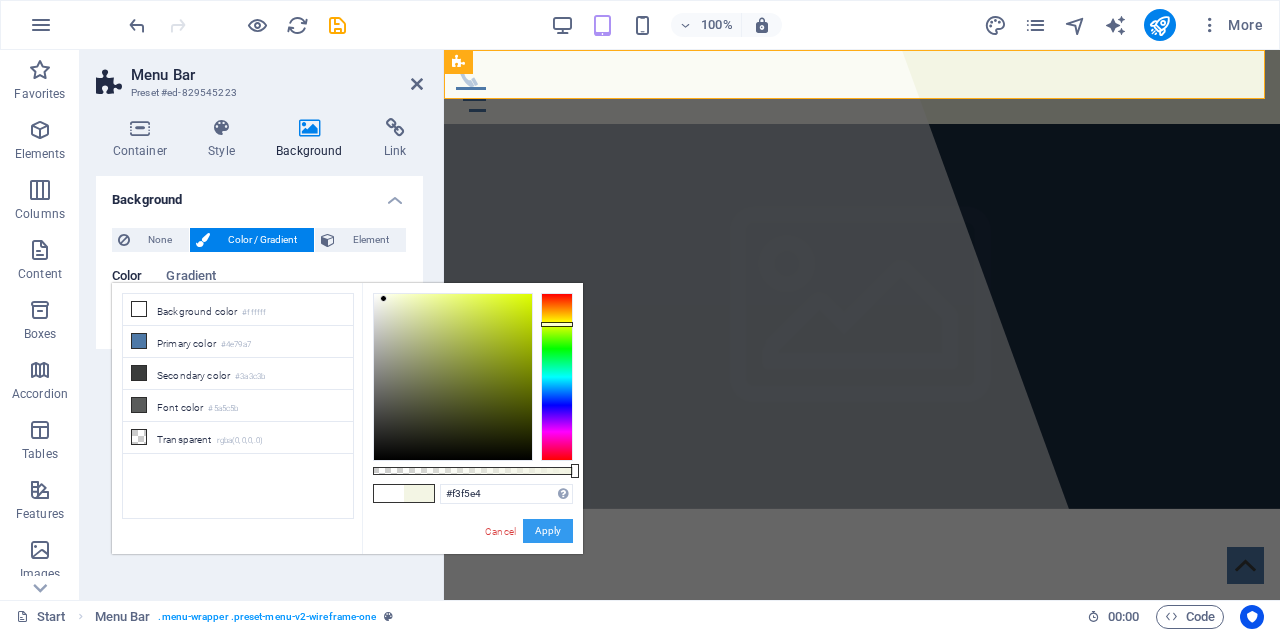 click on "Apply" at bounding box center [548, 531] 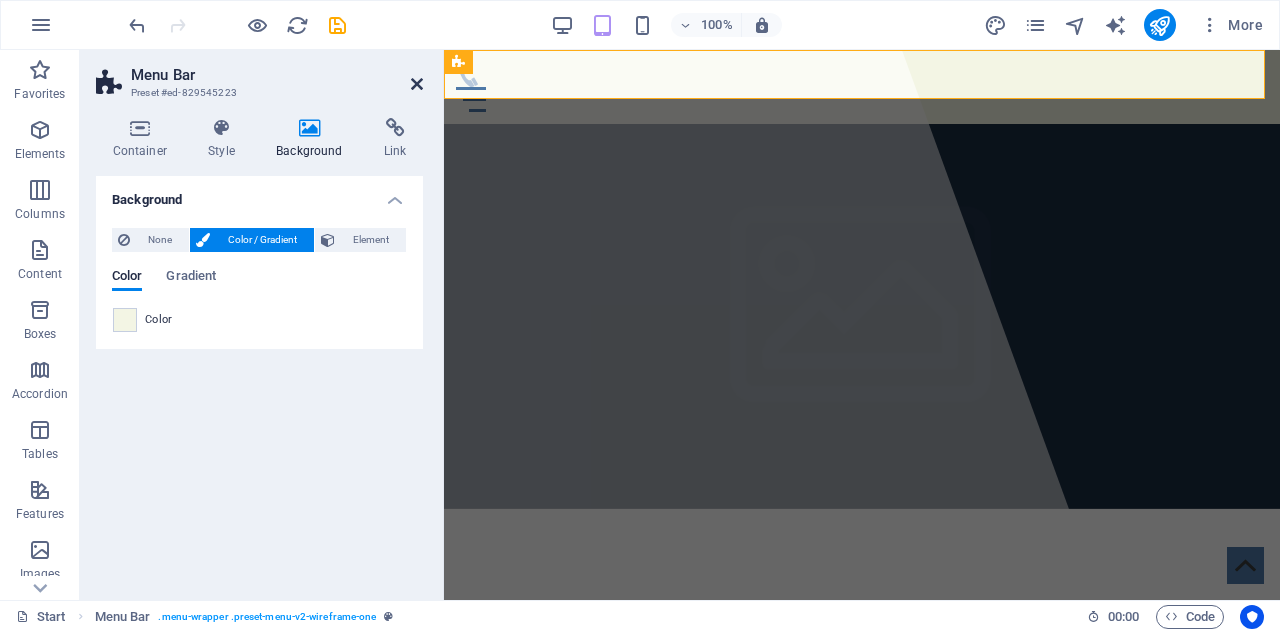 click at bounding box center (417, 84) 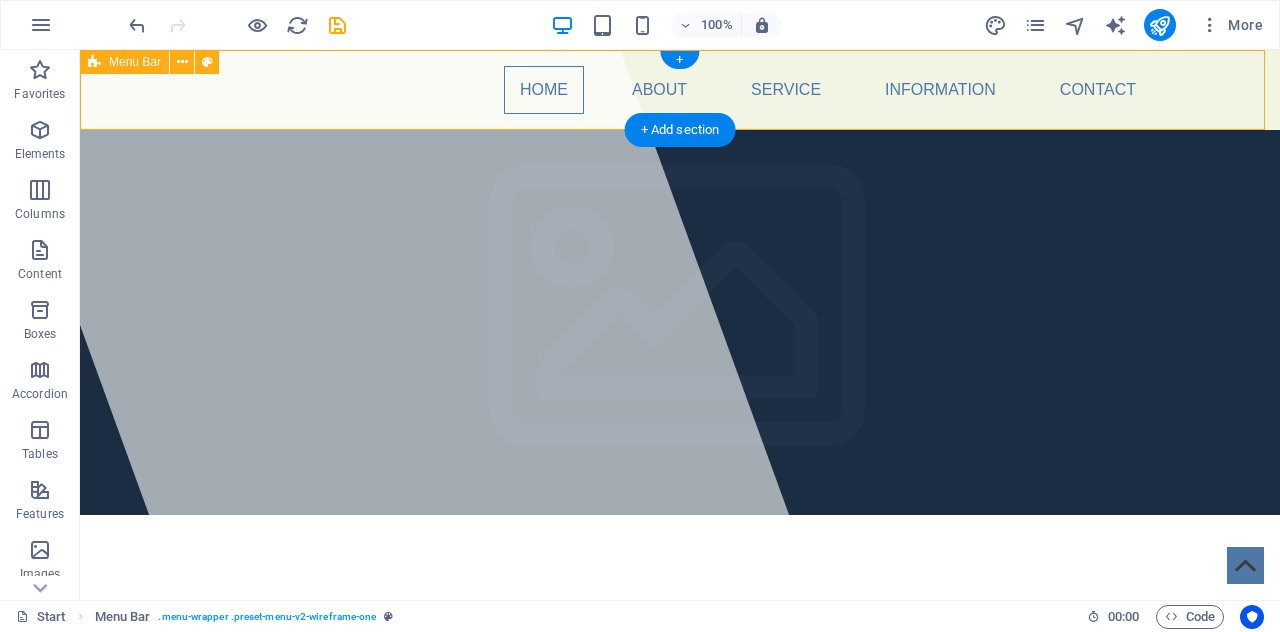 click on "Home About Service Information Contact" at bounding box center [680, 90] 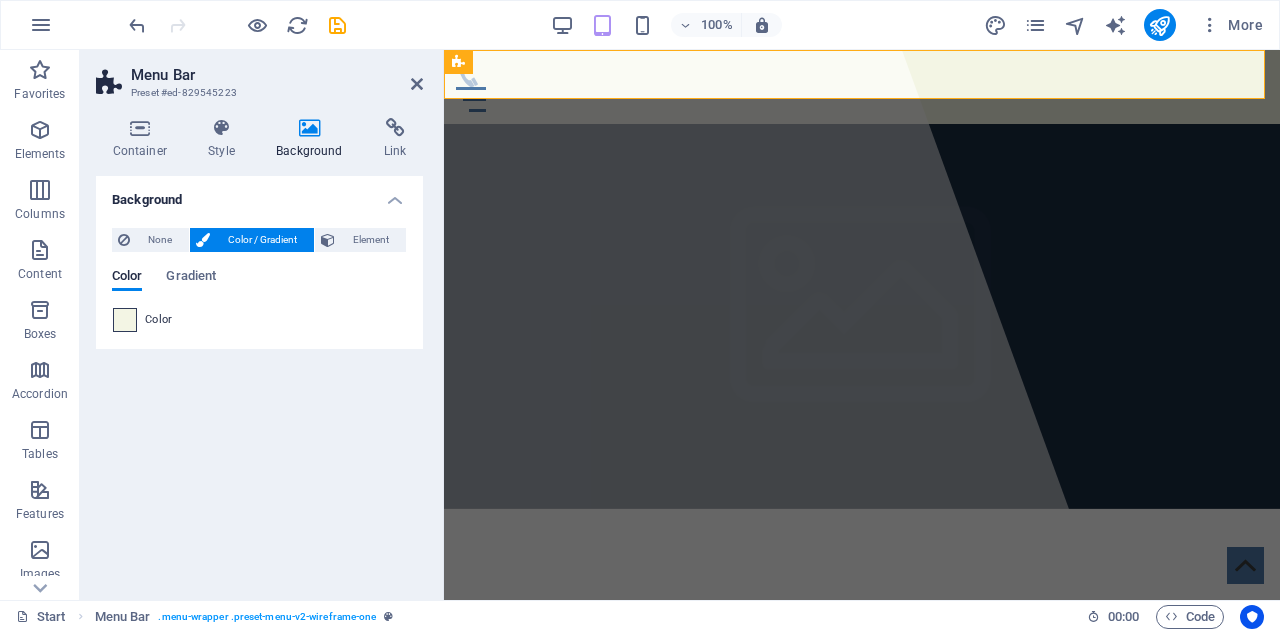 click at bounding box center (125, 320) 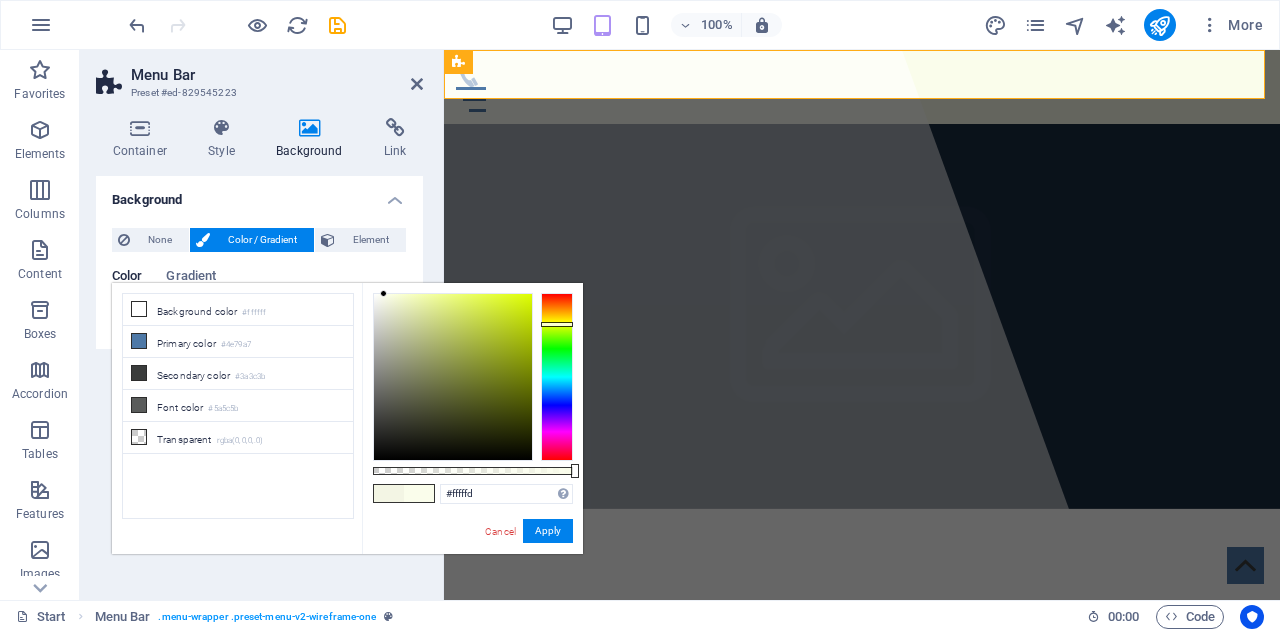 type on "#ffffff" 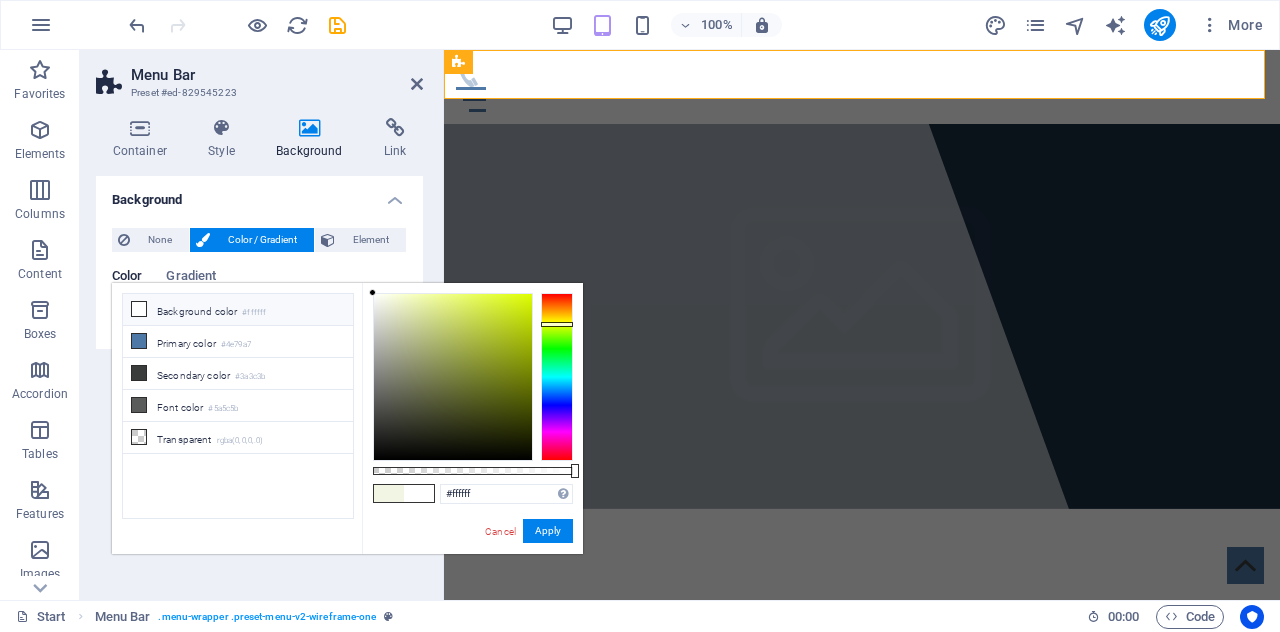 drag, startPoint x: 386, startPoint y: 296, endPoint x: 352, endPoint y: 287, distance: 35.17101 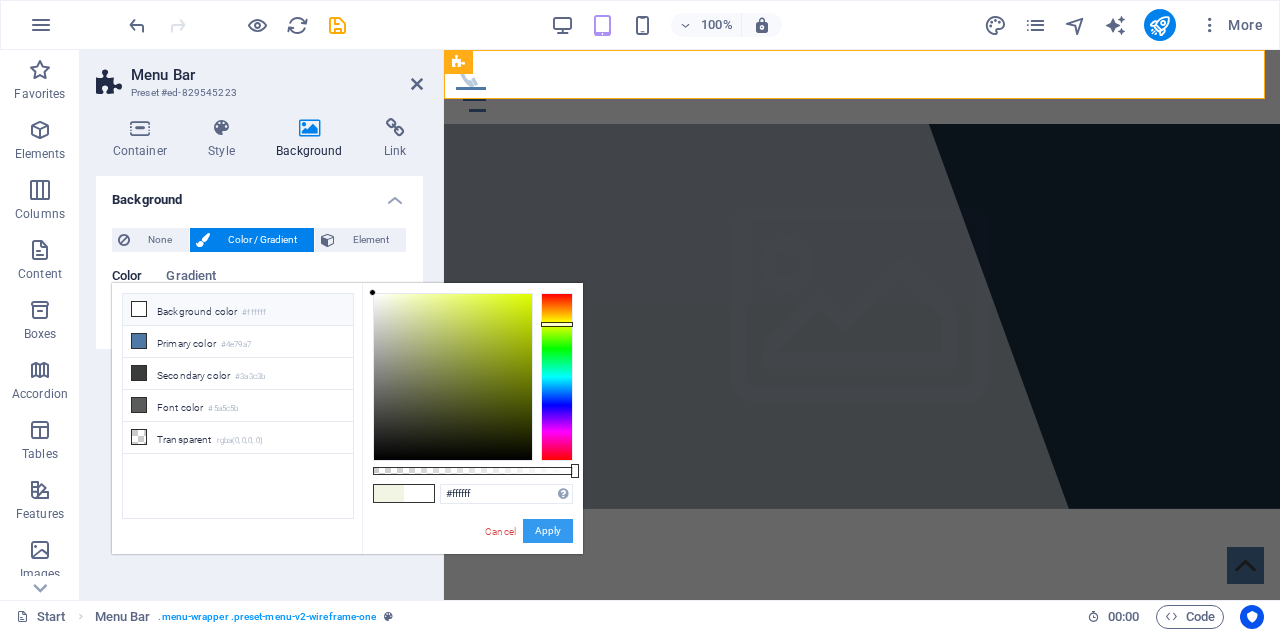 click on "Apply" at bounding box center (548, 531) 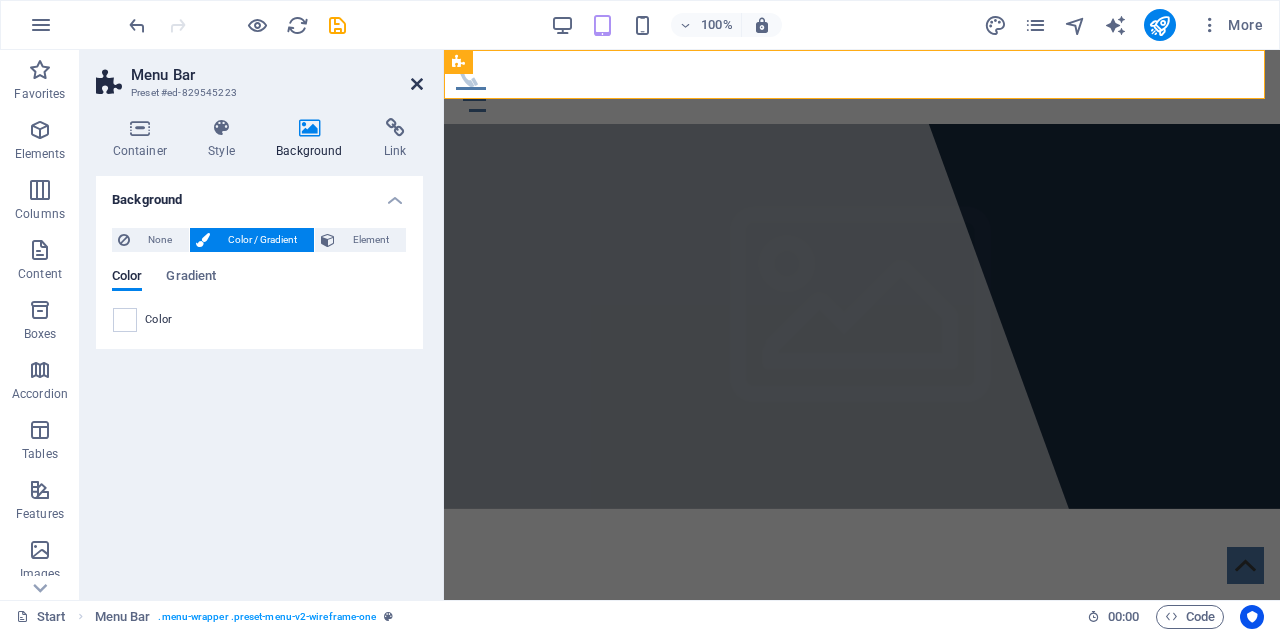 click at bounding box center (417, 84) 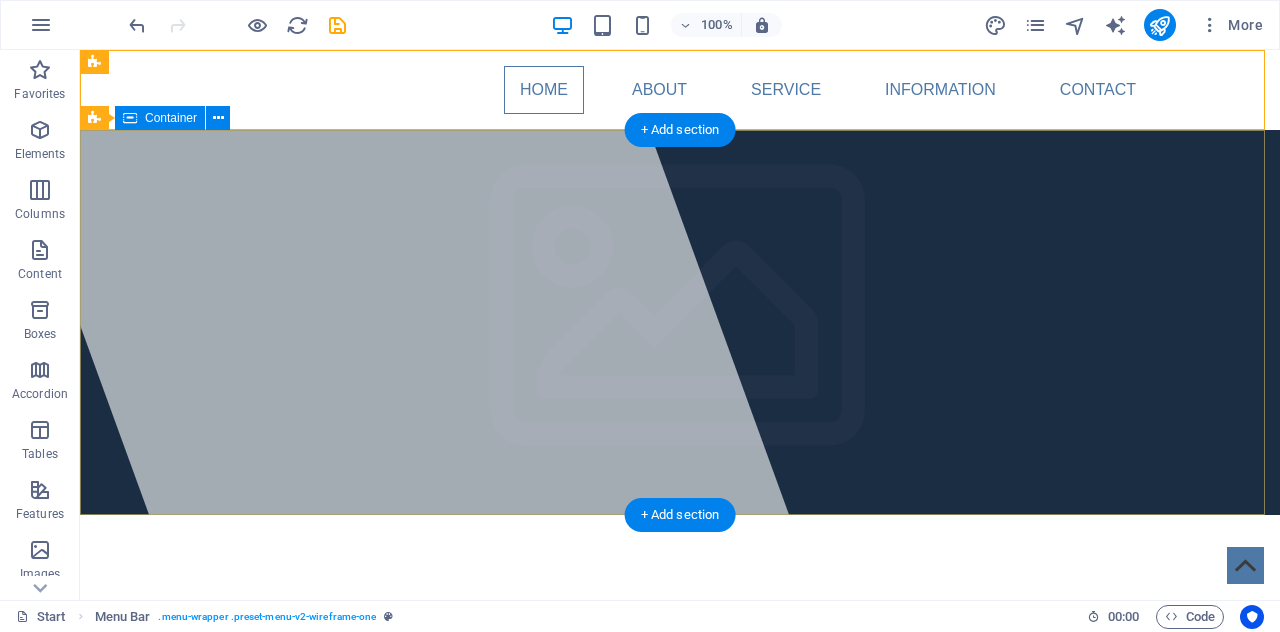 click on "[DOMAIN] Lorem ipsum dolor sit amet, consectetuer adipiscing elit. Aenean commodo ligula eget dolor. Aenean massa." at bounding box center (680, 727) 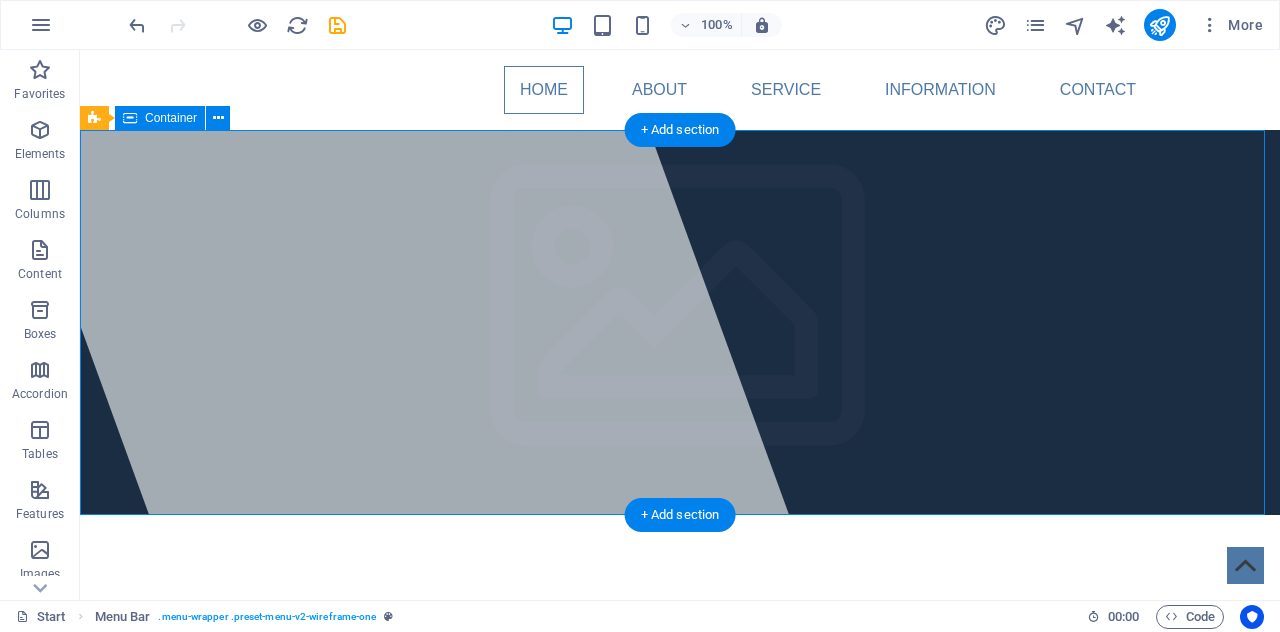 click on "[DOMAIN] Lorem ipsum dolor sit amet, consectetuer adipiscing elit. Aenean commodo ligula eget dolor. Aenean massa." at bounding box center (680, 727) 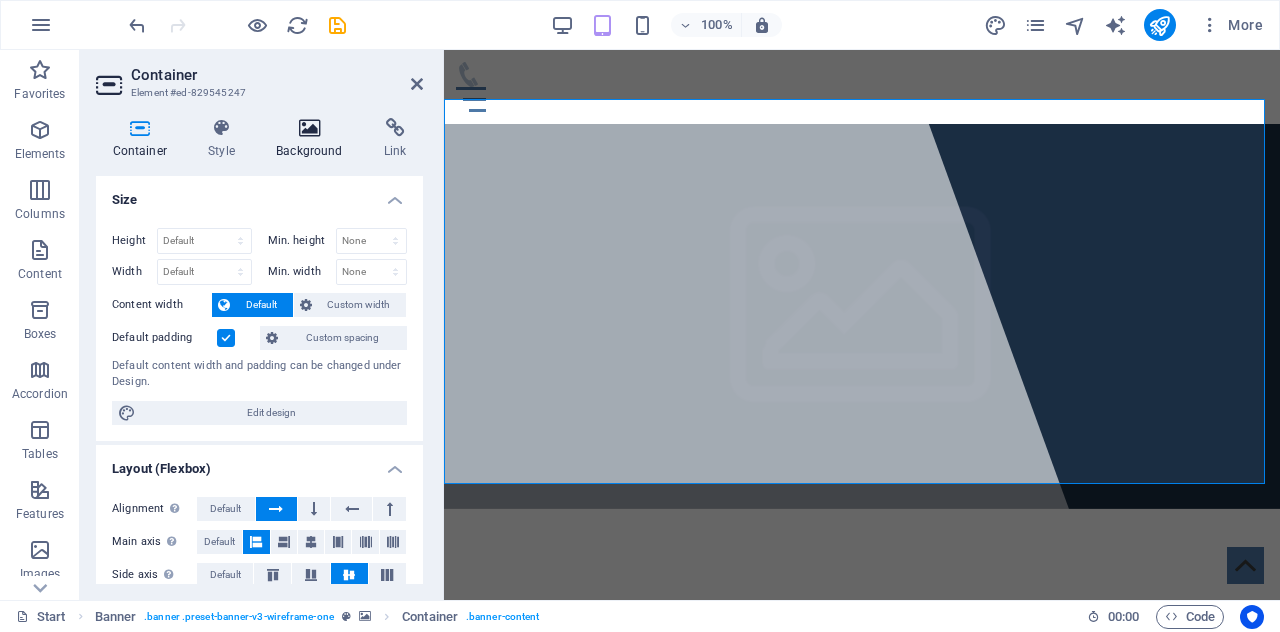 click on "Background" at bounding box center (314, 139) 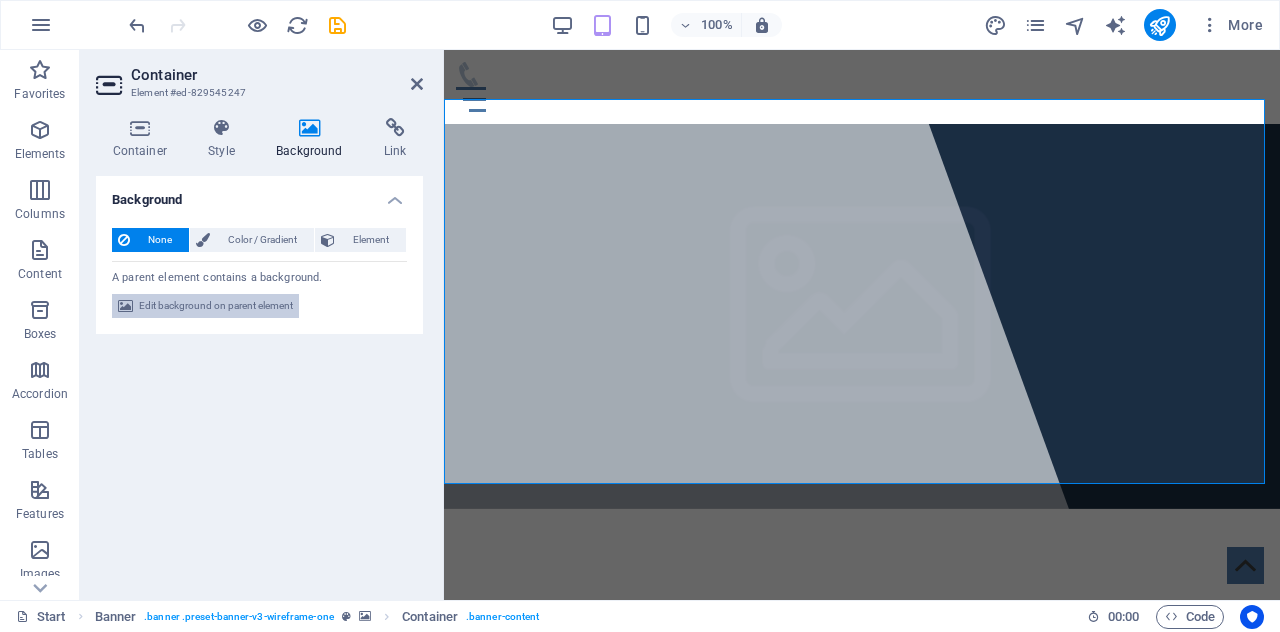click on "Edit background on parent element" at bounding box center [216, 306] 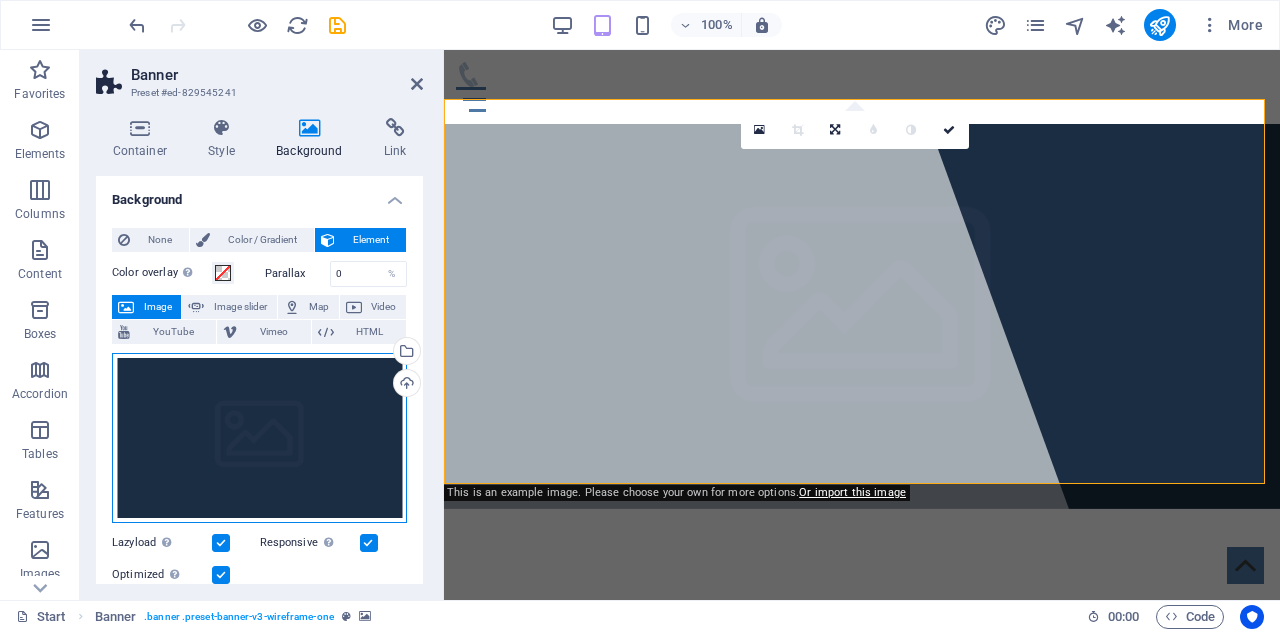 click on "Drag files here, click to choose files or select files from Files or our free stock photos & videos" at bounding box center (259, 438) 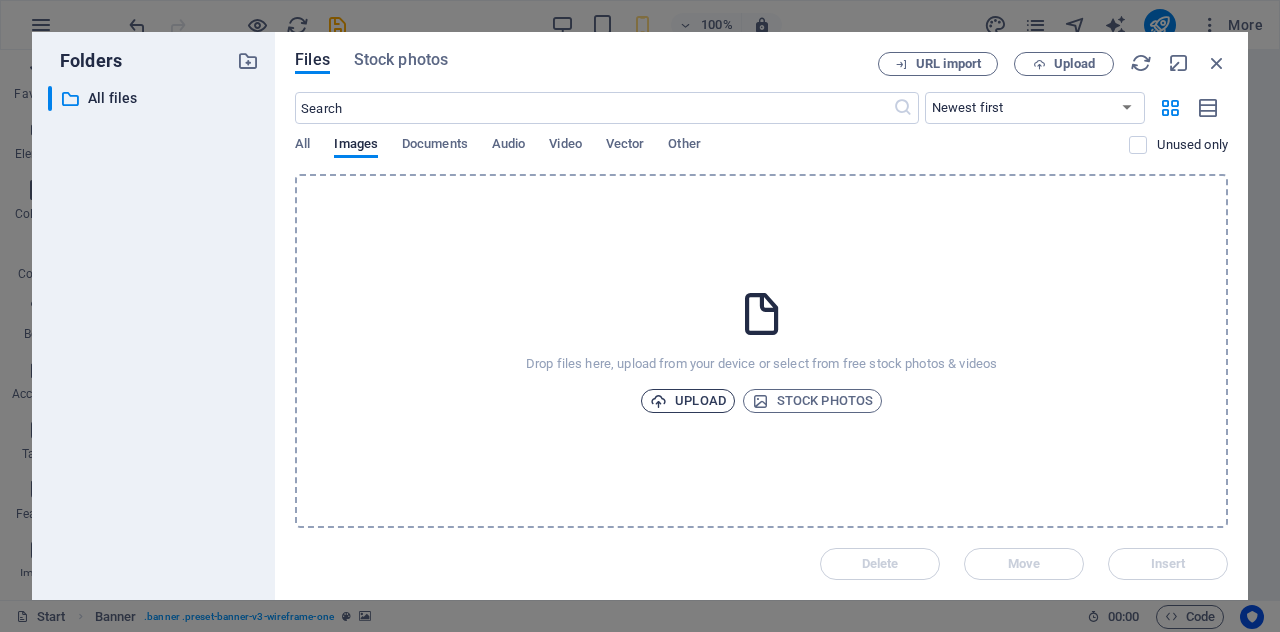 click on "Upload" at bounding box center (688, 401) 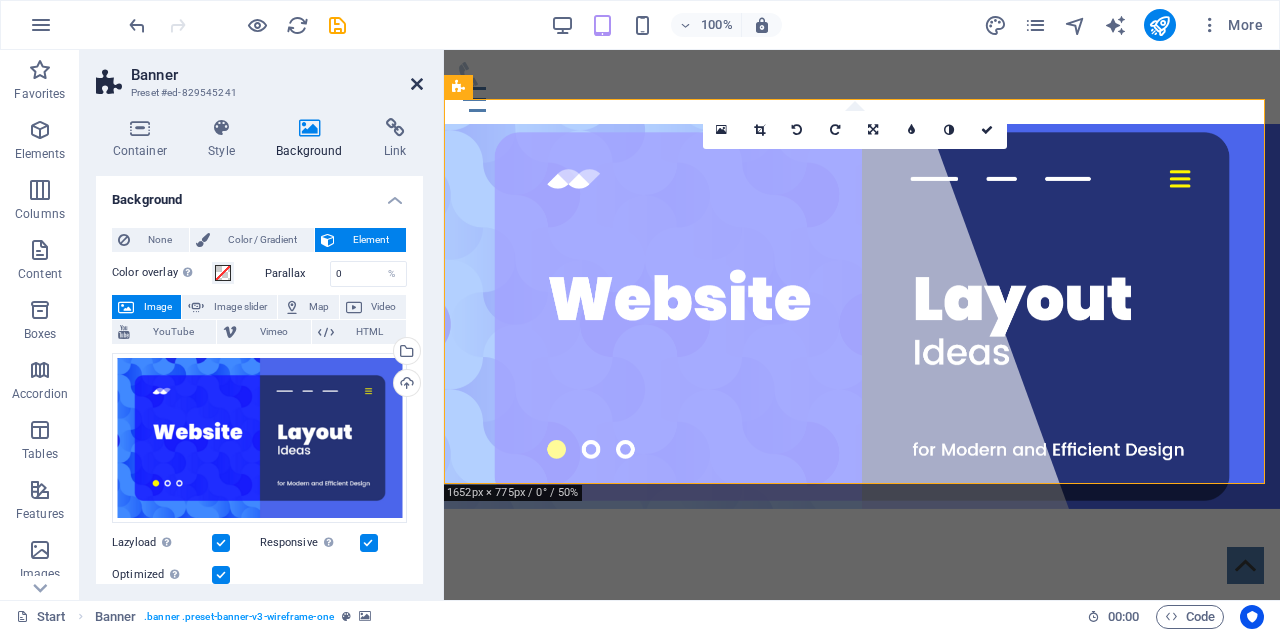 click at bounding box center [417, 84] 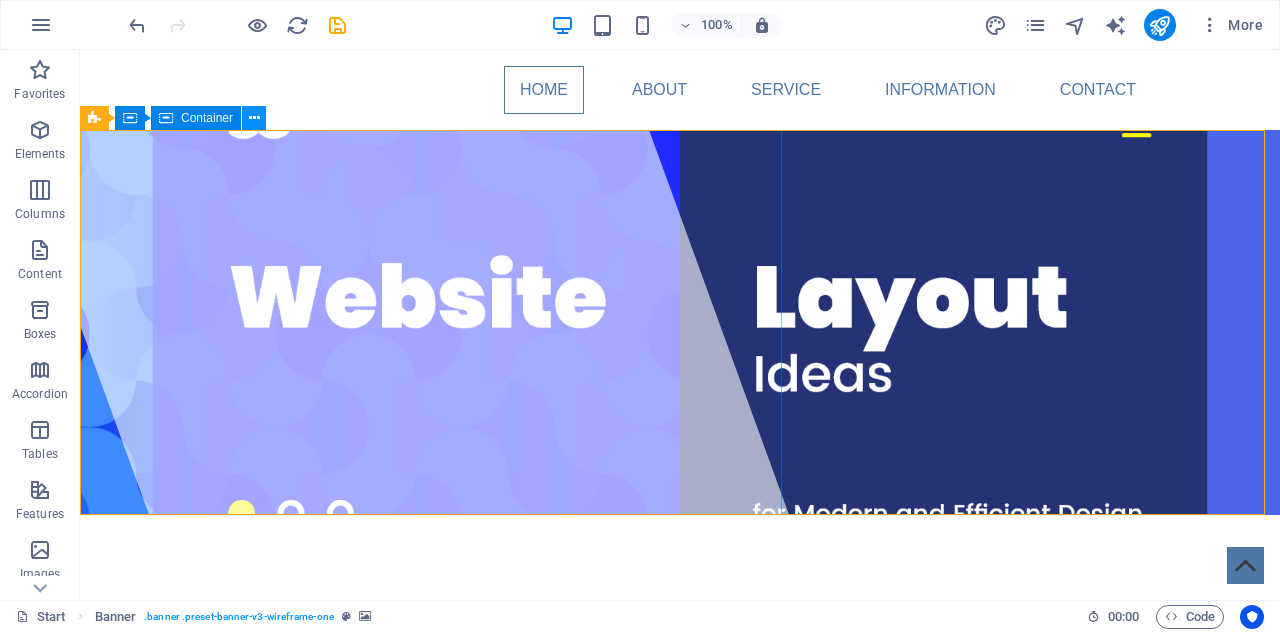 click at bounding box center [254, 118] 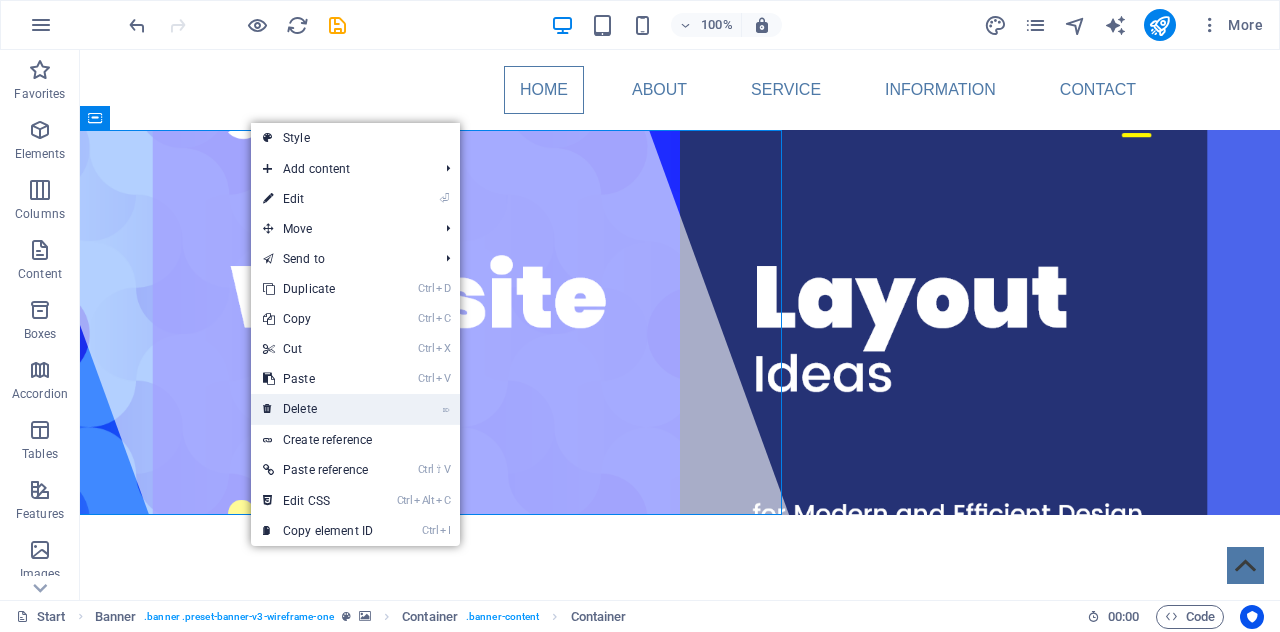click on "⌦  Delete" at bounding box center (318, 409) 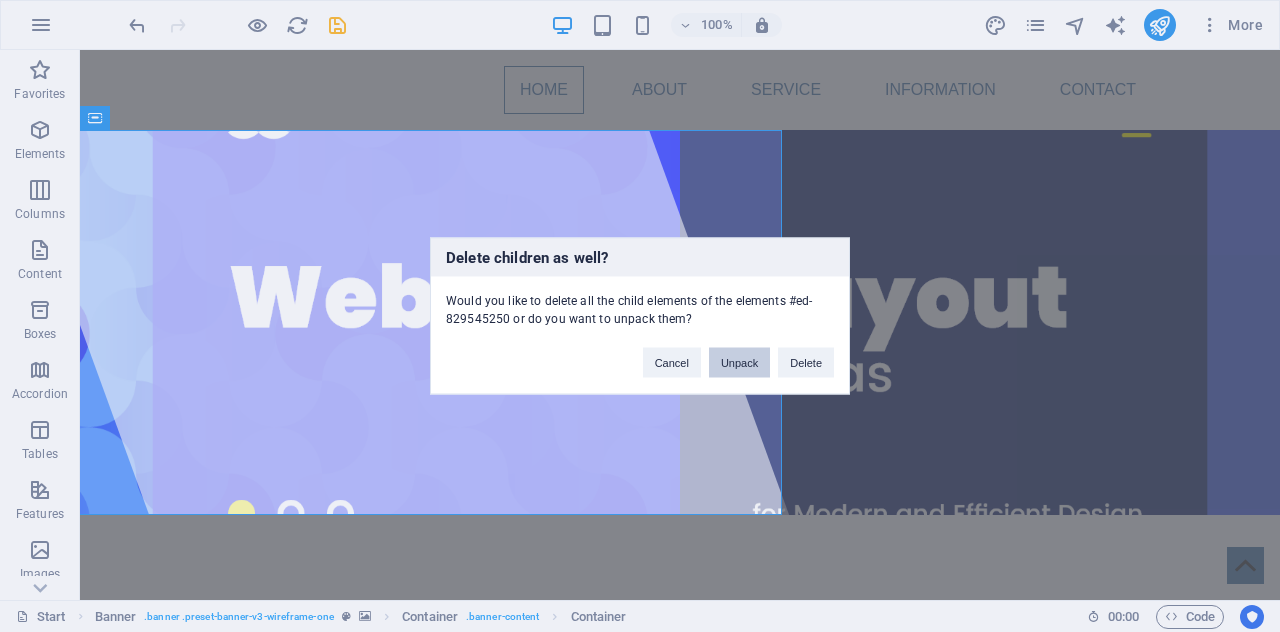 click on "Unpack" at bounding box center [739, 363] 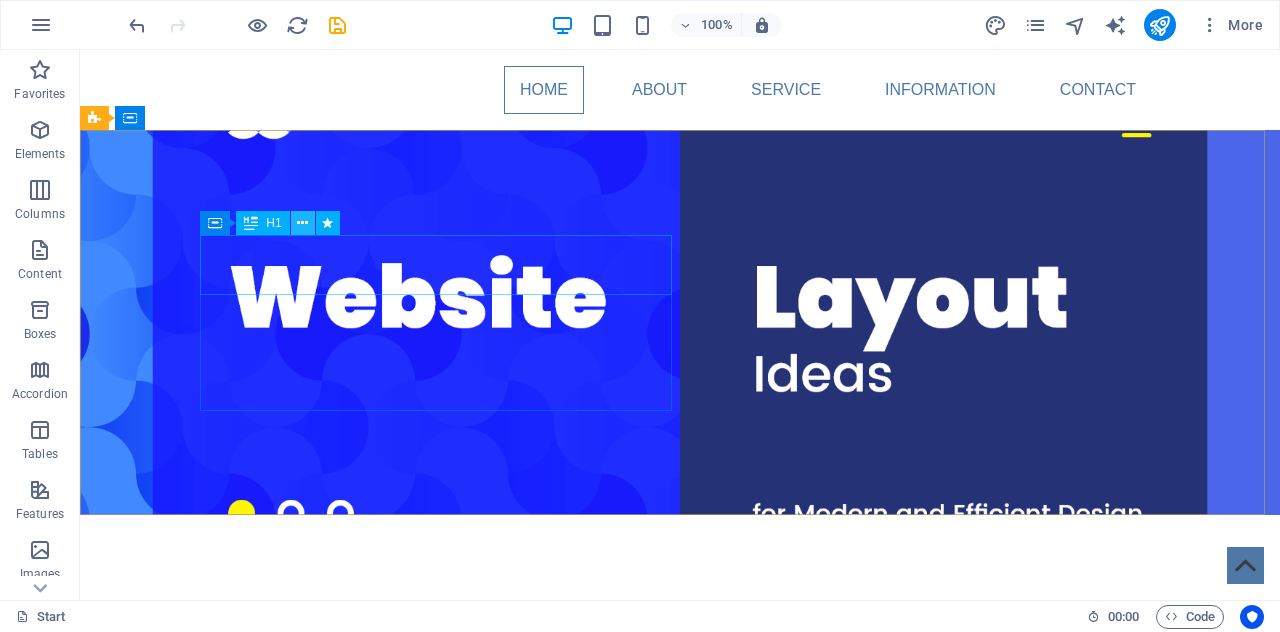 click at bounding box center (302, 223) 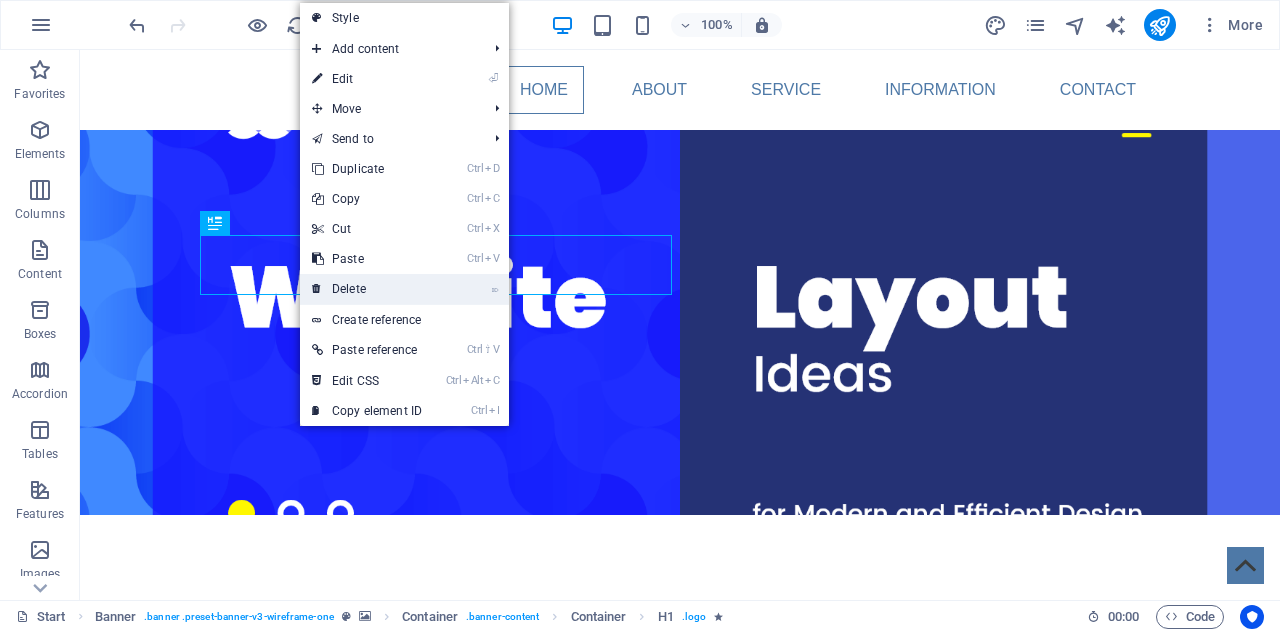 click on "⌦  Delete" at bounding box center (367, 289) 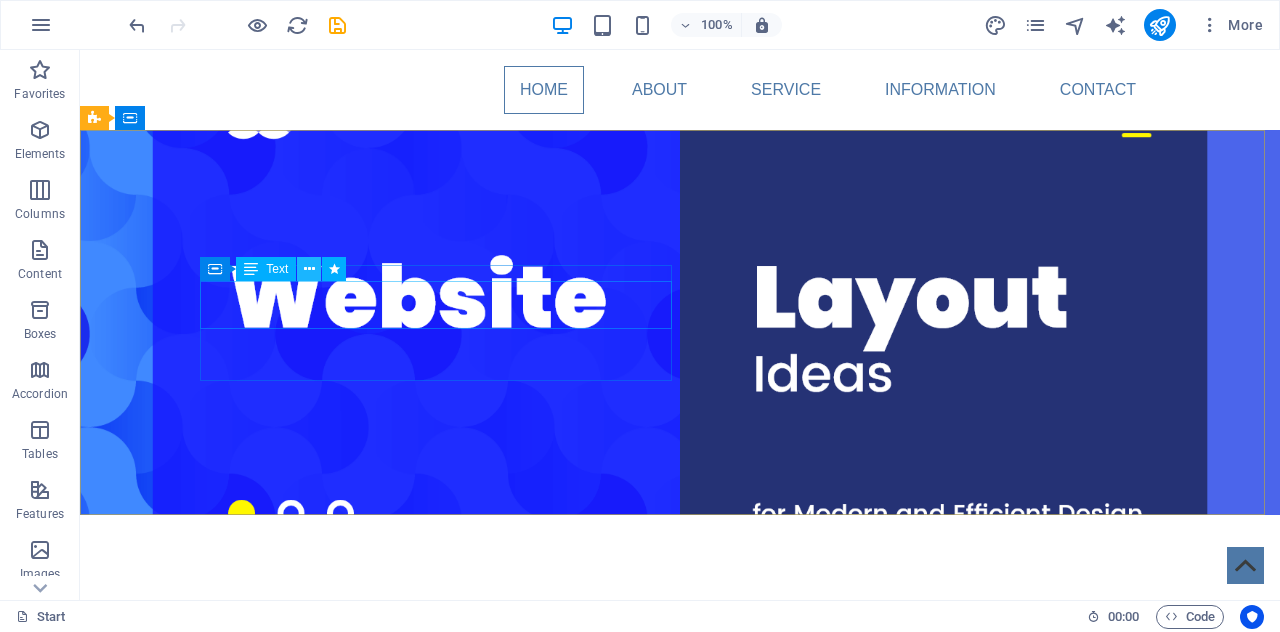 click at bounding box center (309, 269) 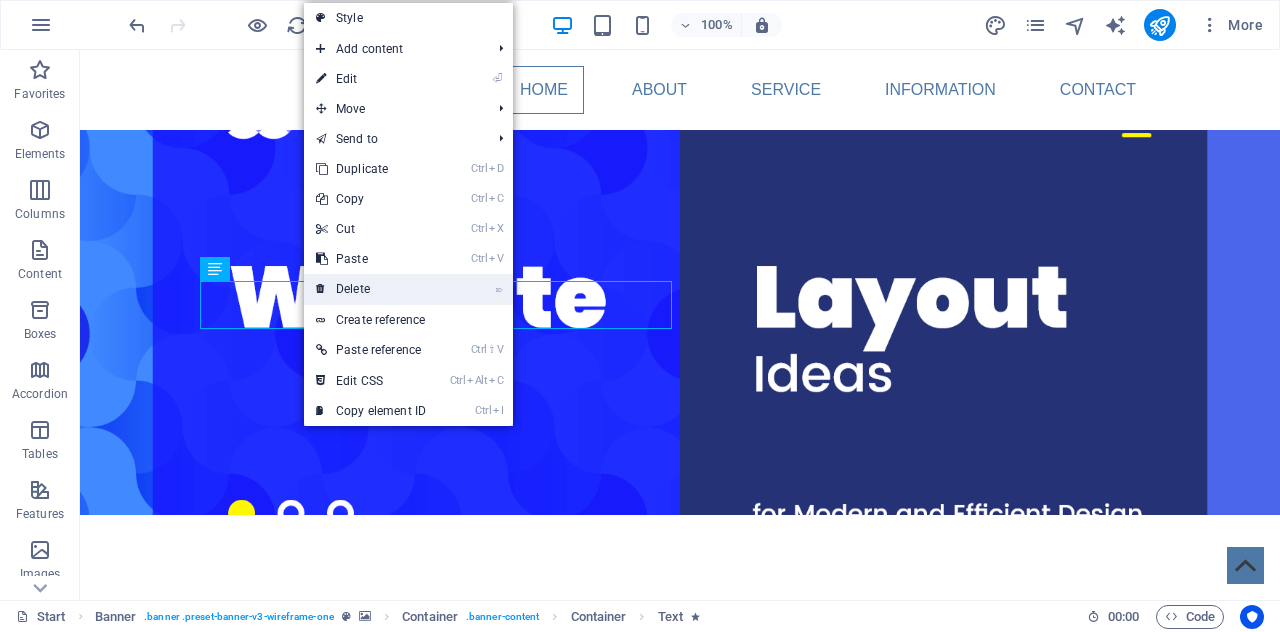 click on "⌦  Delete" at bounding box center (371, 289) 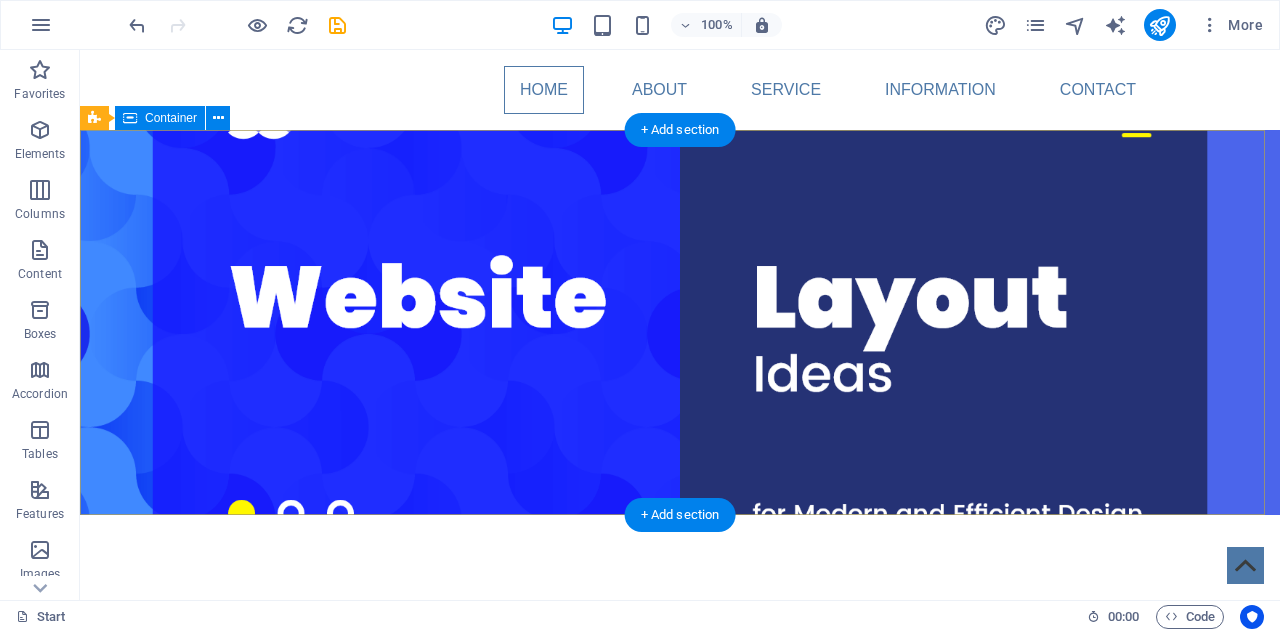click at bounding box center (680, 673) 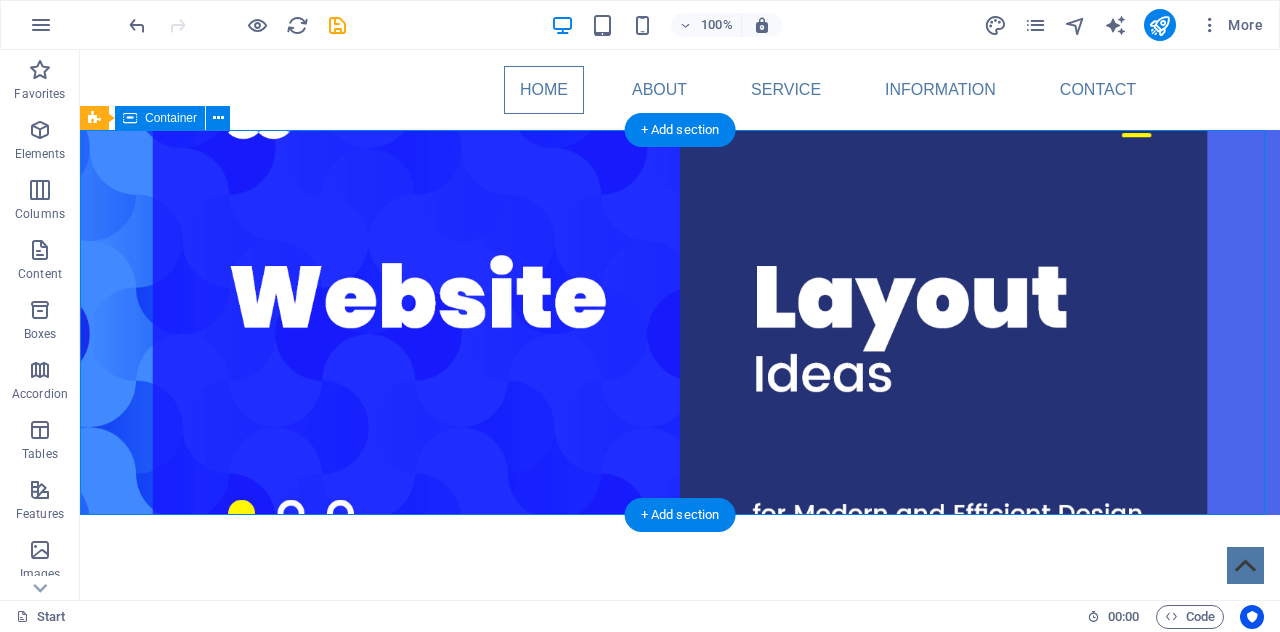 click at bounding box center [680, 673] 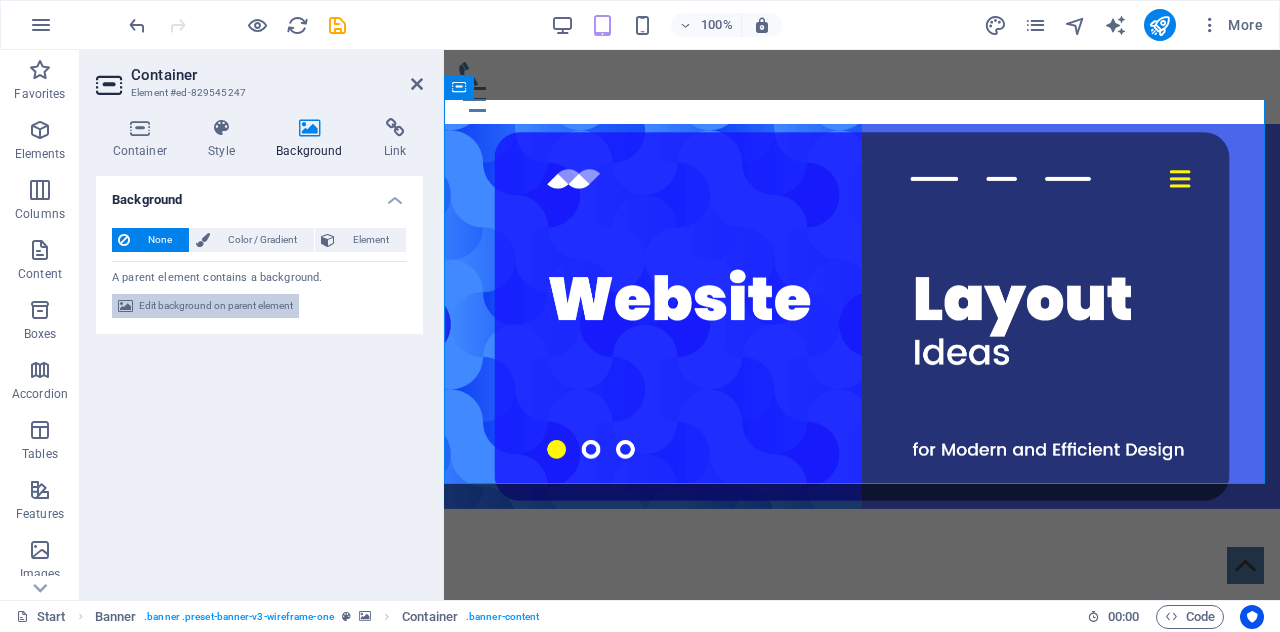 click on "Edit background on parent element" at bounding box center (216, 306) 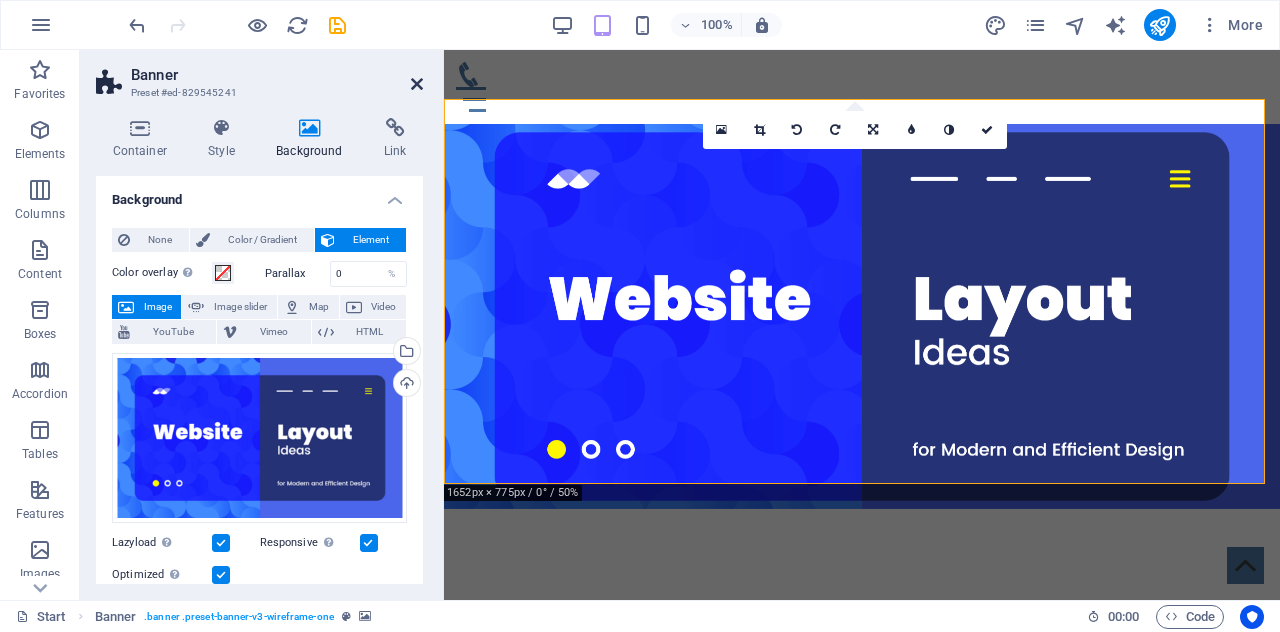click at bounding box center [417, 84] 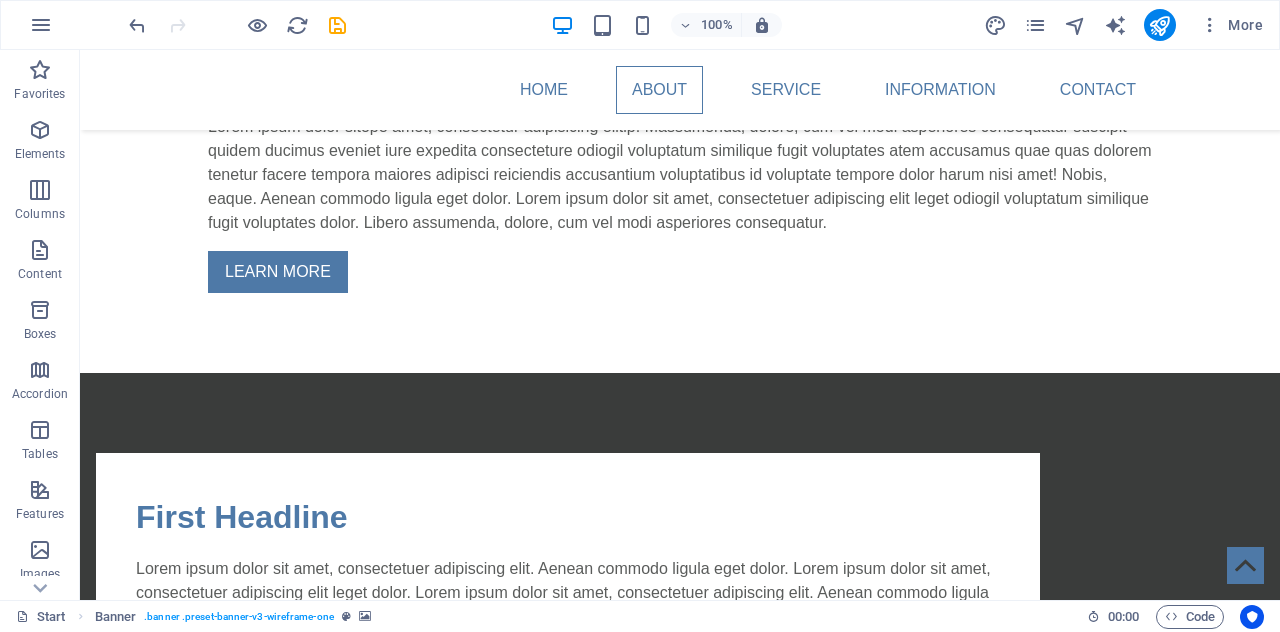 scroll, scrollTop: 0, scrollLeft: 0, axis: both 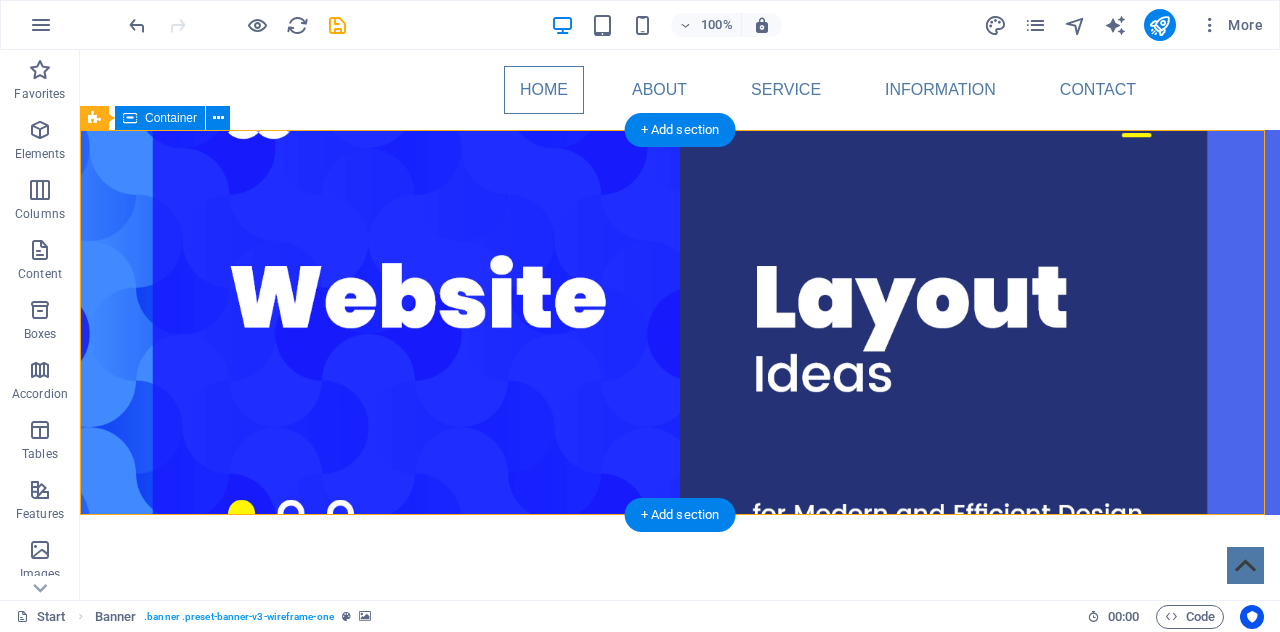 click at bounding box center (680, 673) 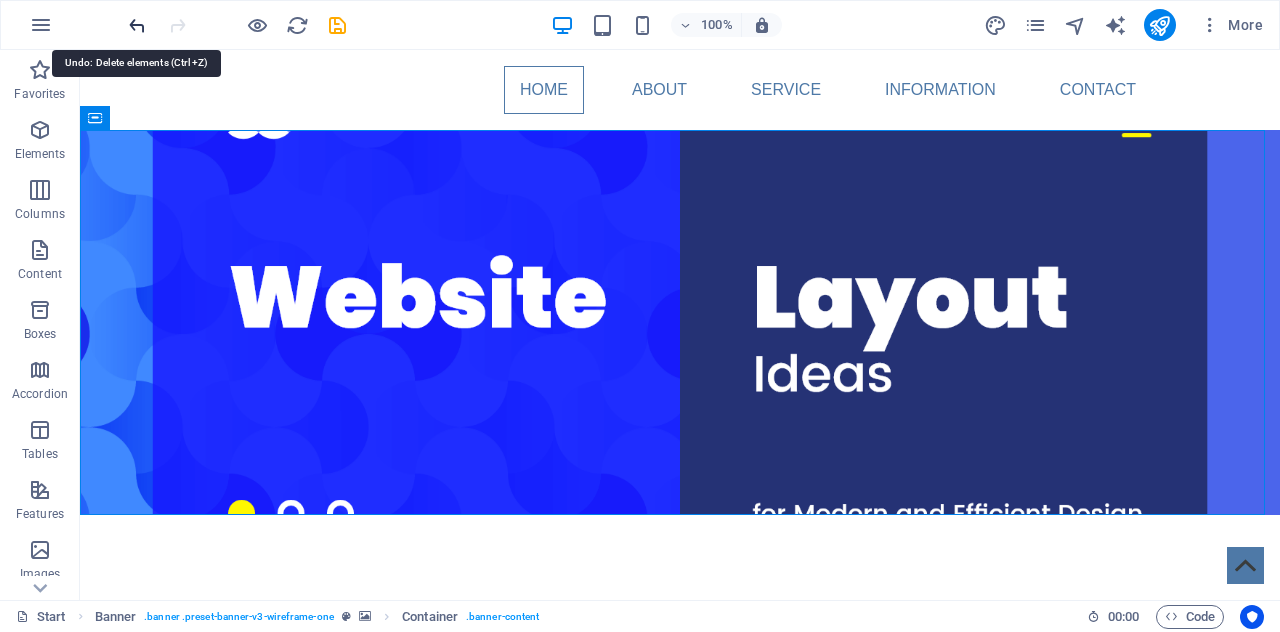 click at bounding box center [137, 25] 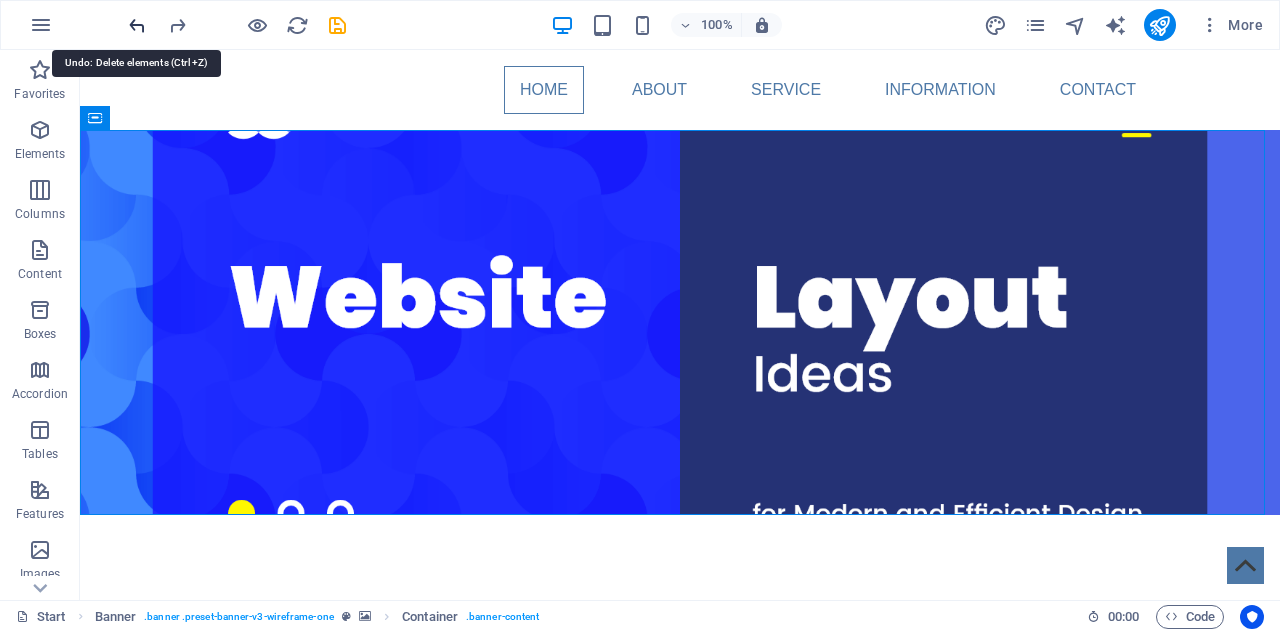 click at bounding box center (137, 25) 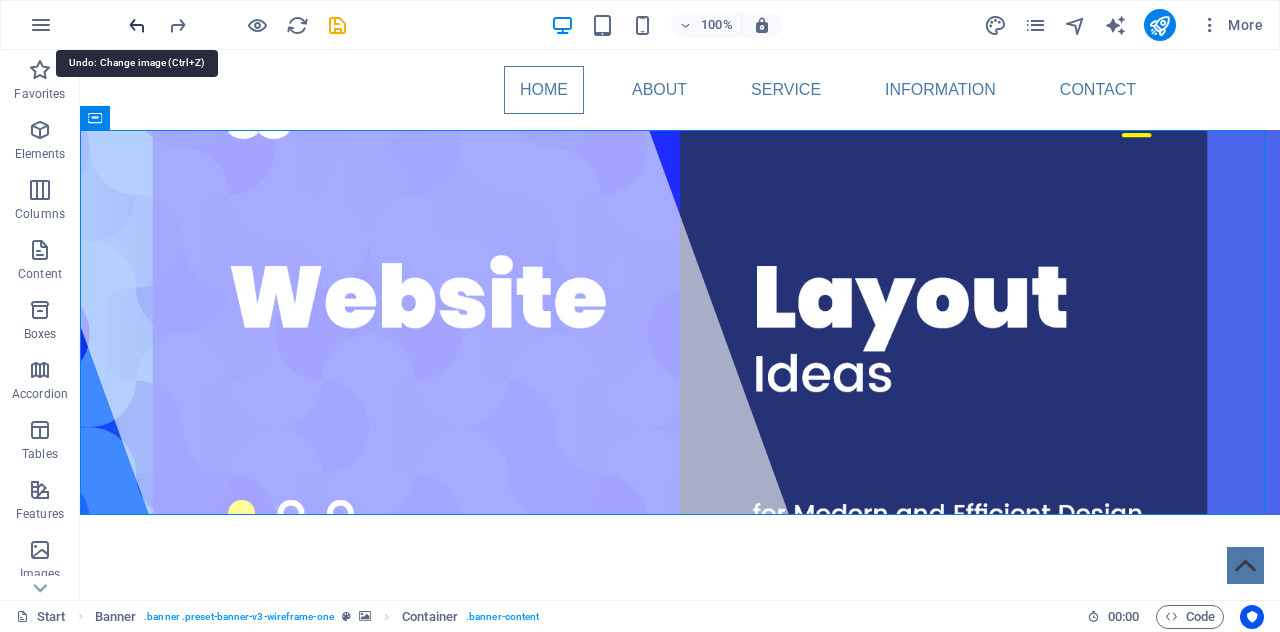 click at bounding box center [137, 25] 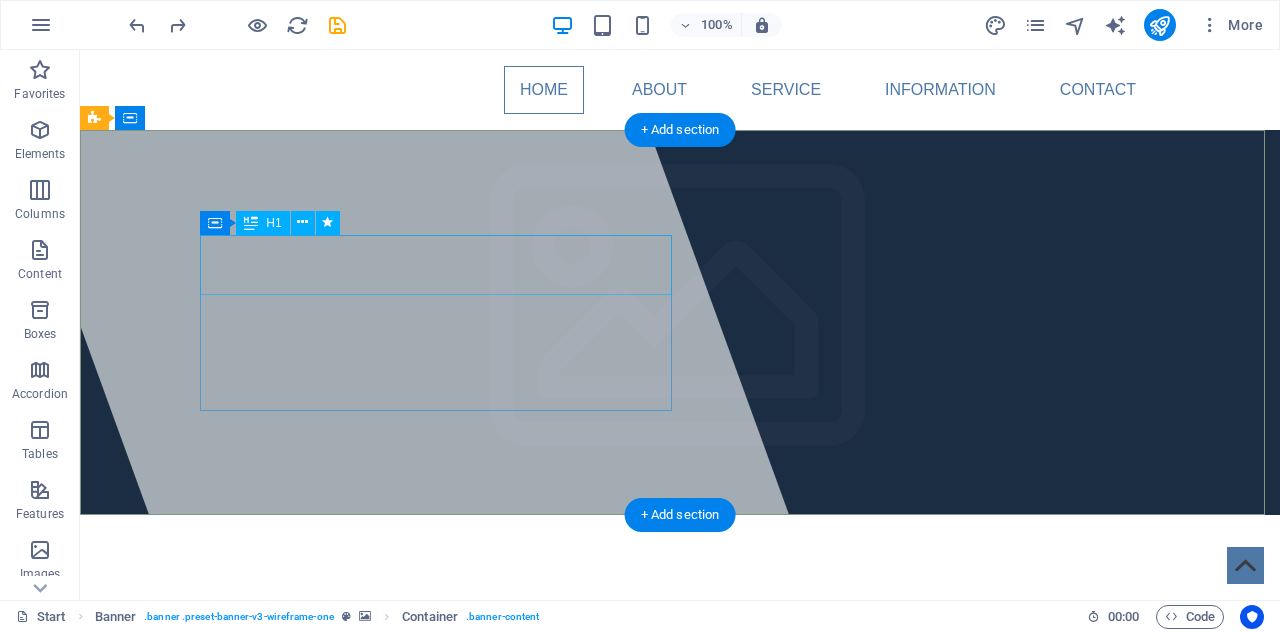 click on "[DOMAIN]" at bounding box center [302, 625] 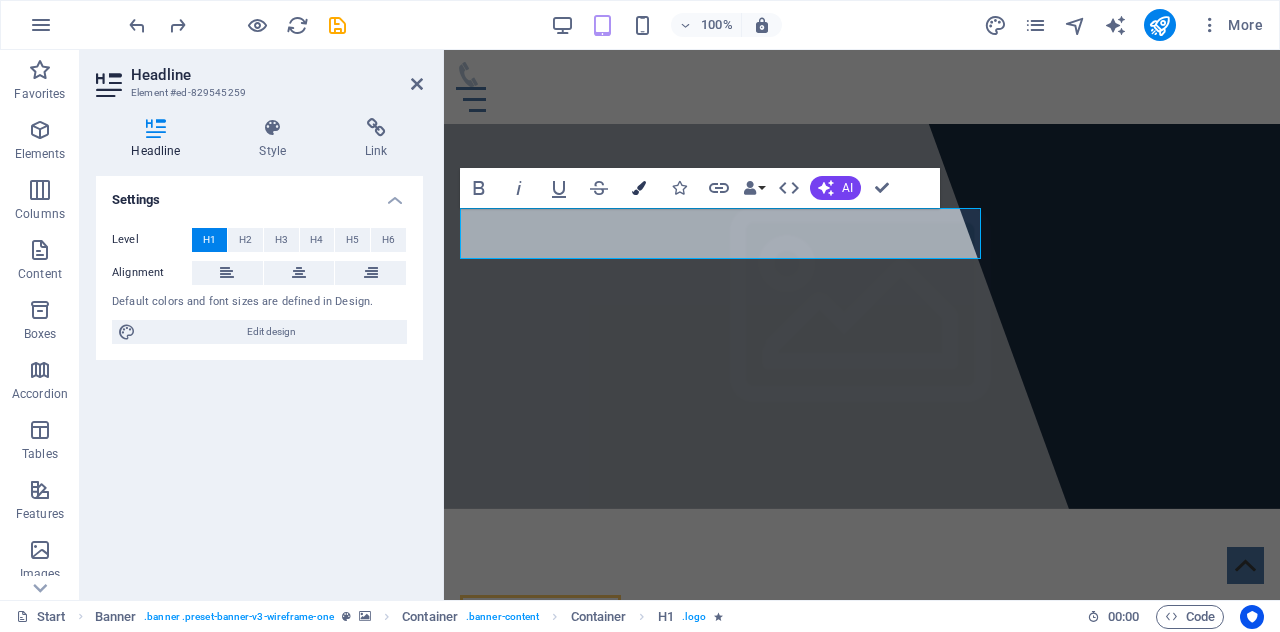 click at bounding box center [639, 188] 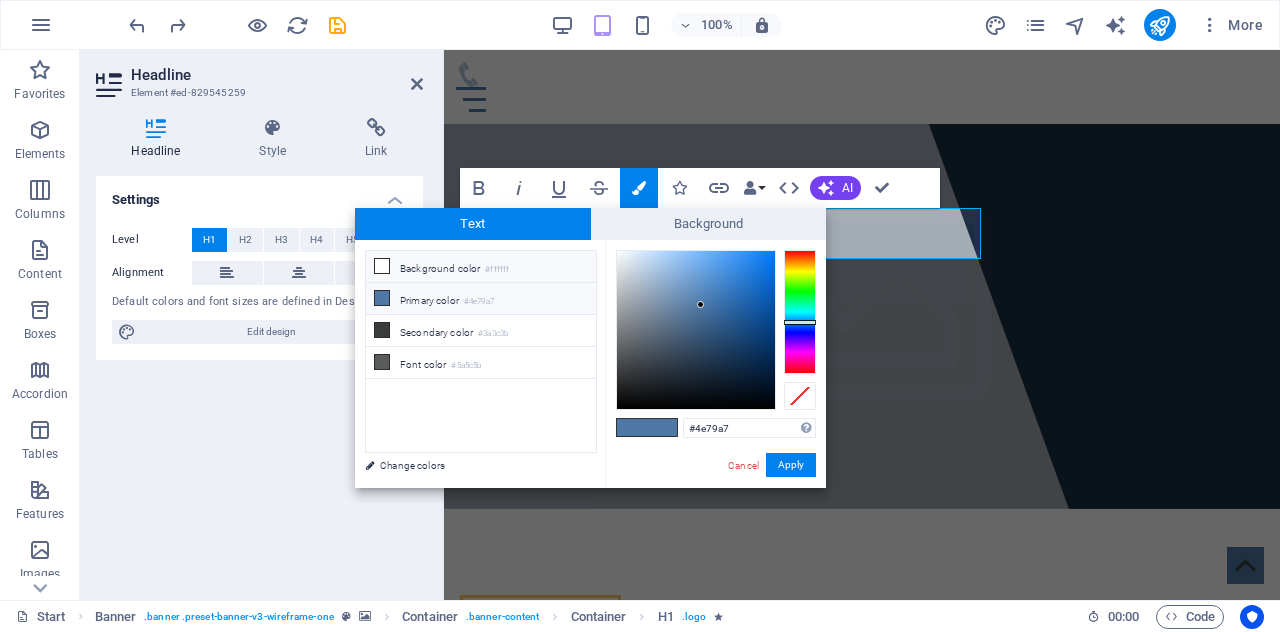 click on "Background color
#ffffff" at bounding box center (481, 267) 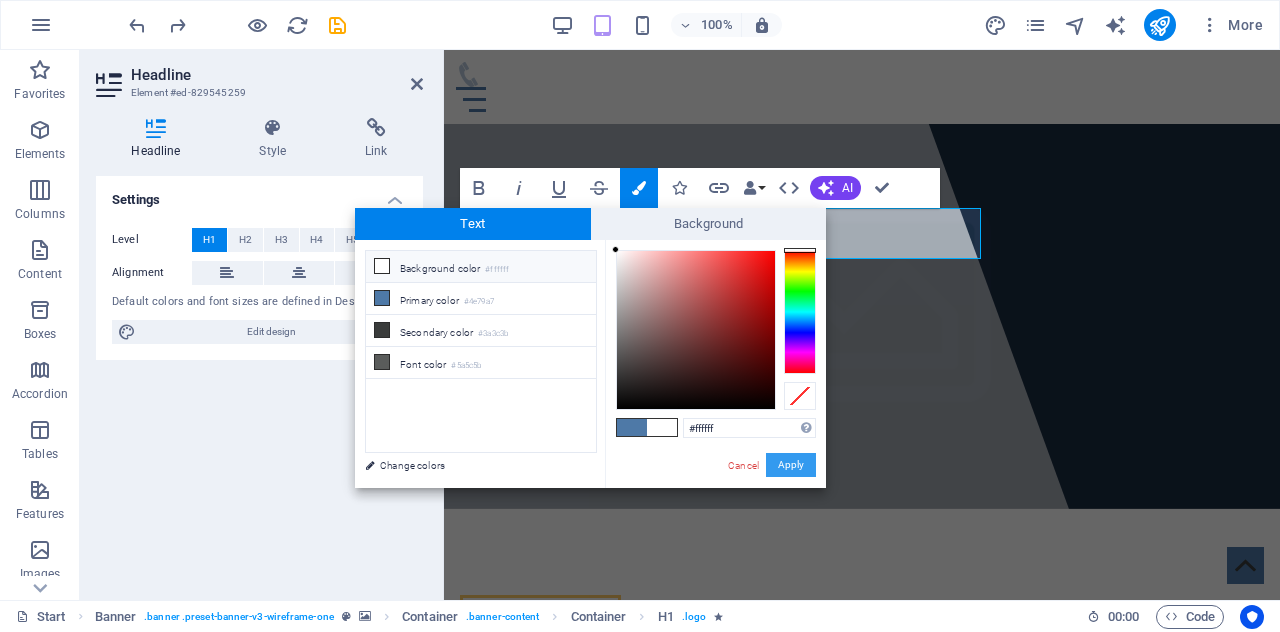 click on "Apply" at bounding box center [791, 465] 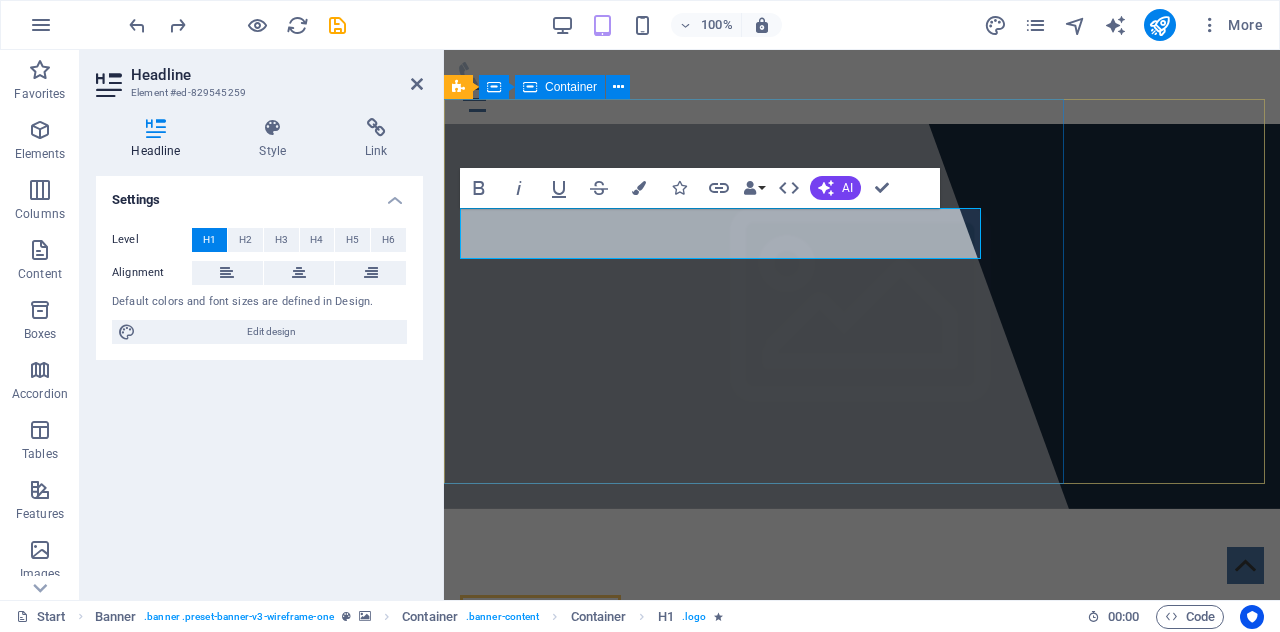 click at bounding box center [682, 325] 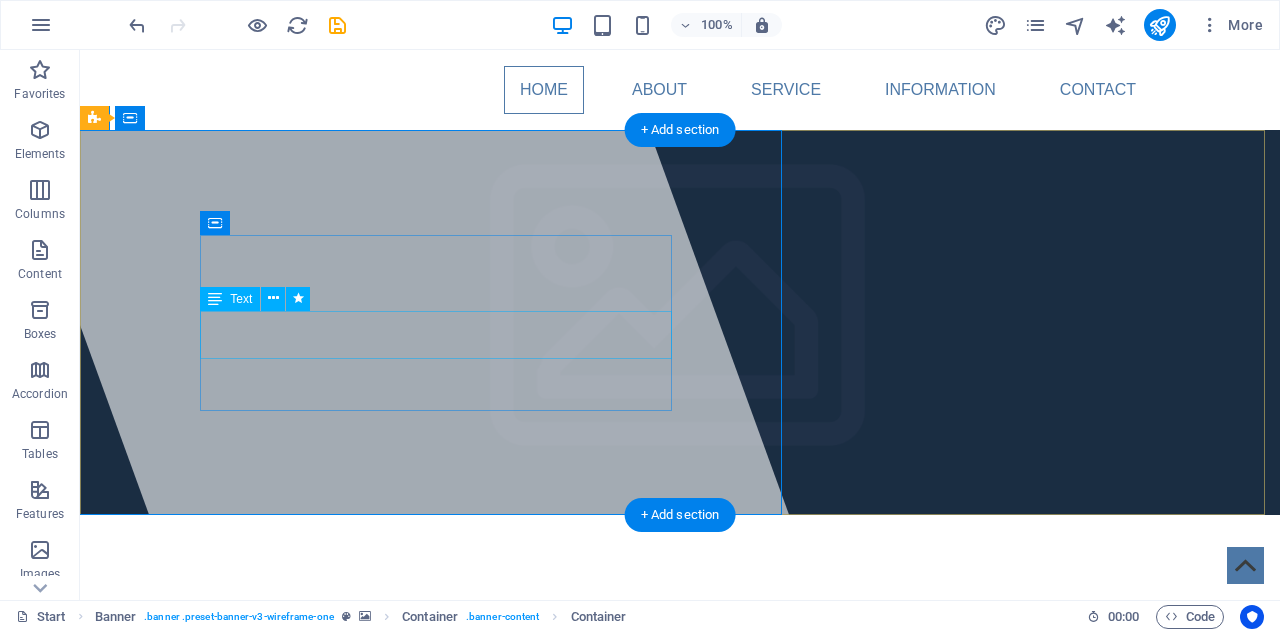 click on "Lorem ipsum dolor sit amet, consectetuer adipiscing elit. Aenean commodo ligula eget dolor. Aenean massa." at bounding box center [680, 695] 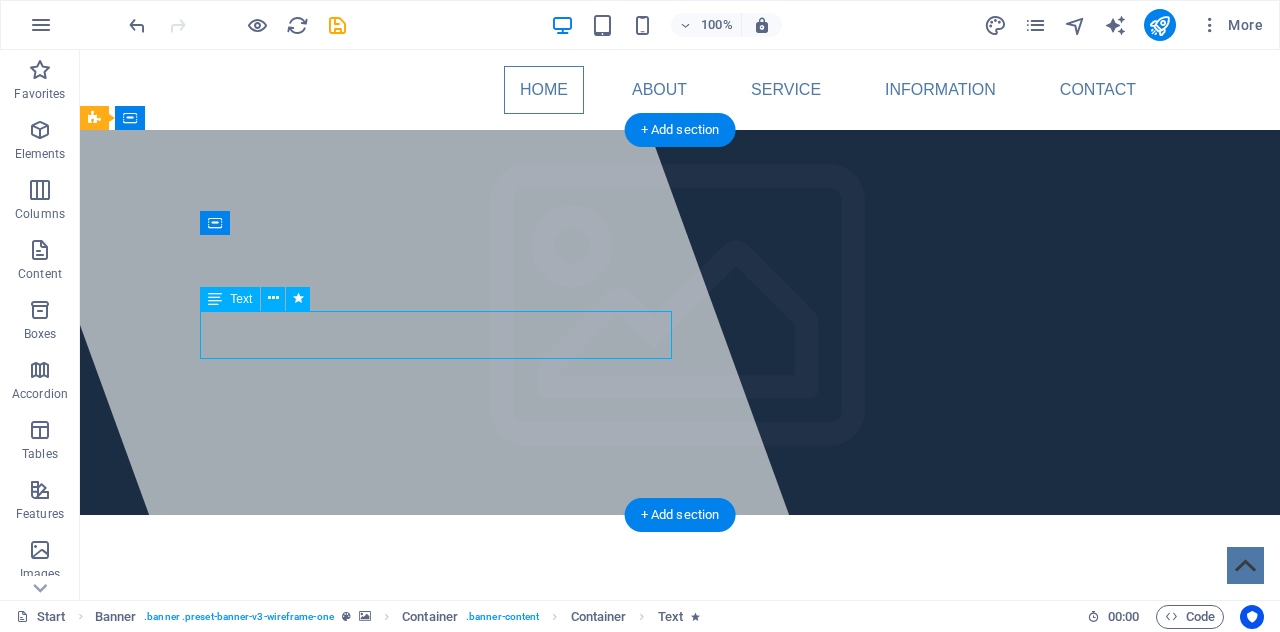click on "Lorem ipsum dolor sit amet, consectetuer adipiscing elit. Aenean commodo ligula eget dolor. Aenean massa." at bounding box center (680, 695) 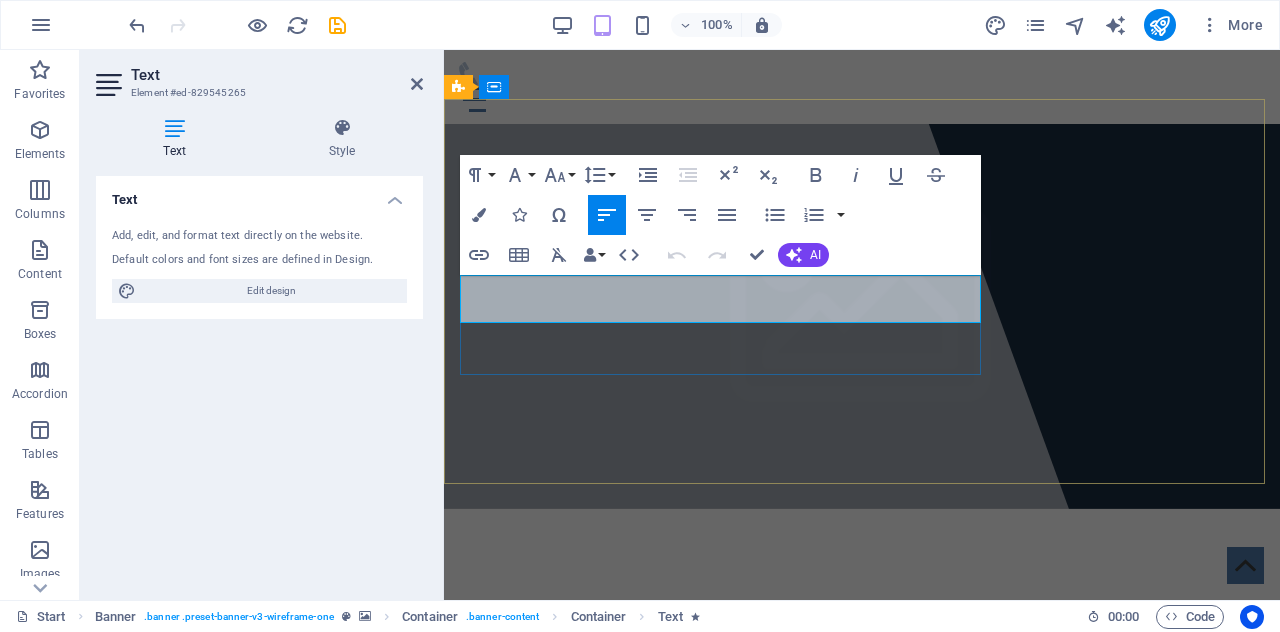 drag, startPoint x: 836, startPoint y: 315, endPoint x: 458, endPoint y: 276, distance: 380.0066 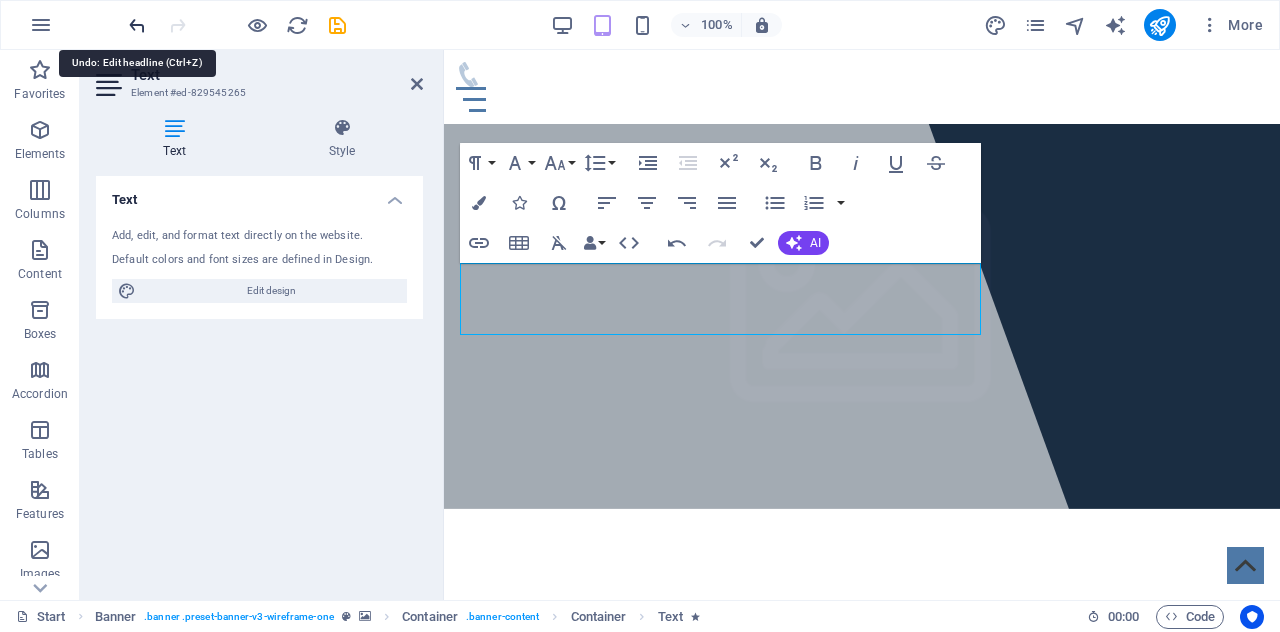 click at bounding box center [137, 25] 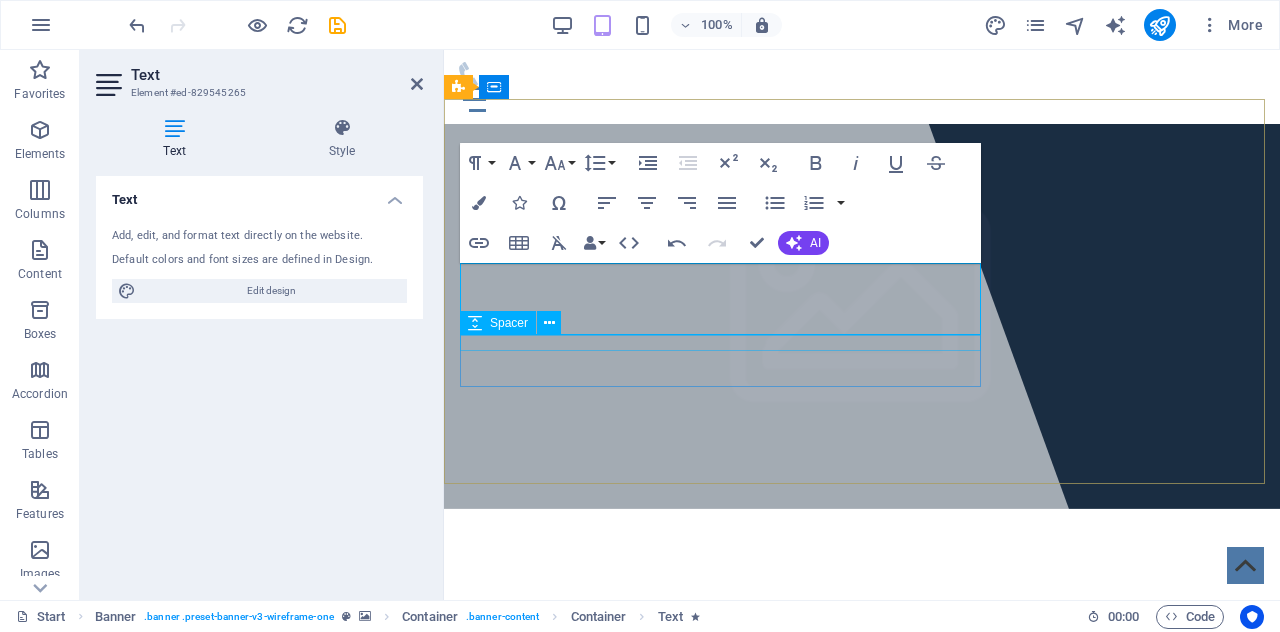 click at bounding box center (862, 736) 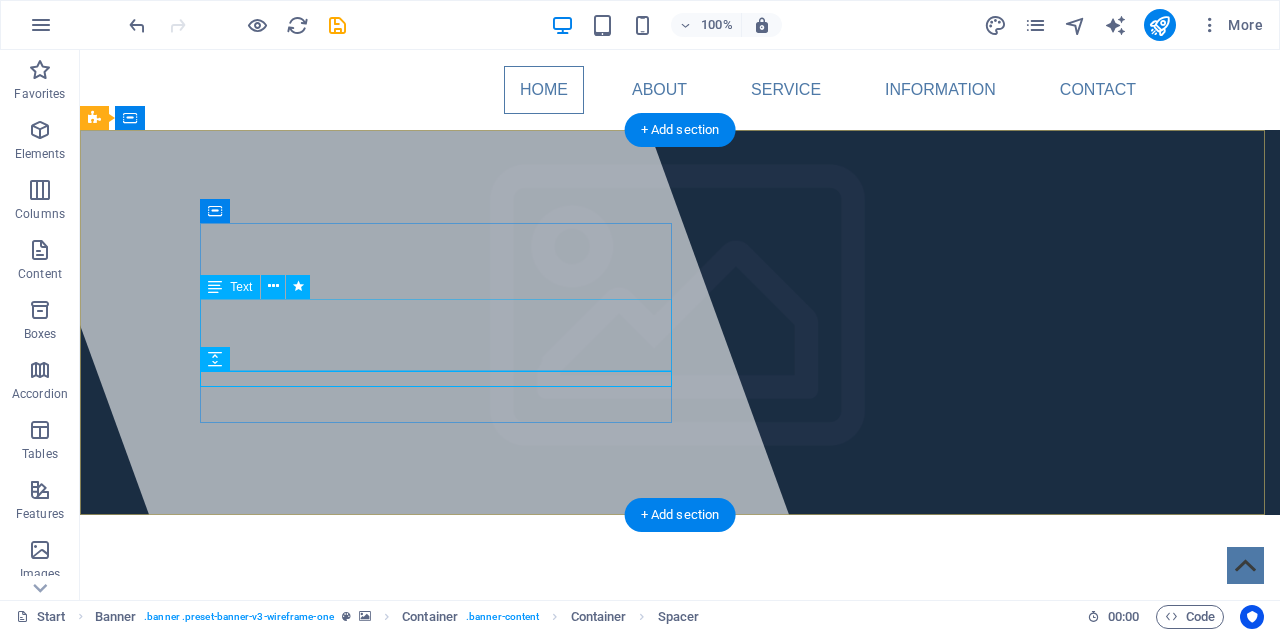 click on "Lorem ipsum dolor sit amet, consectetuer adipiscing elit. Aenean commodo ligula eget dolor. Aenean massa." at bounding box center (680, 707) 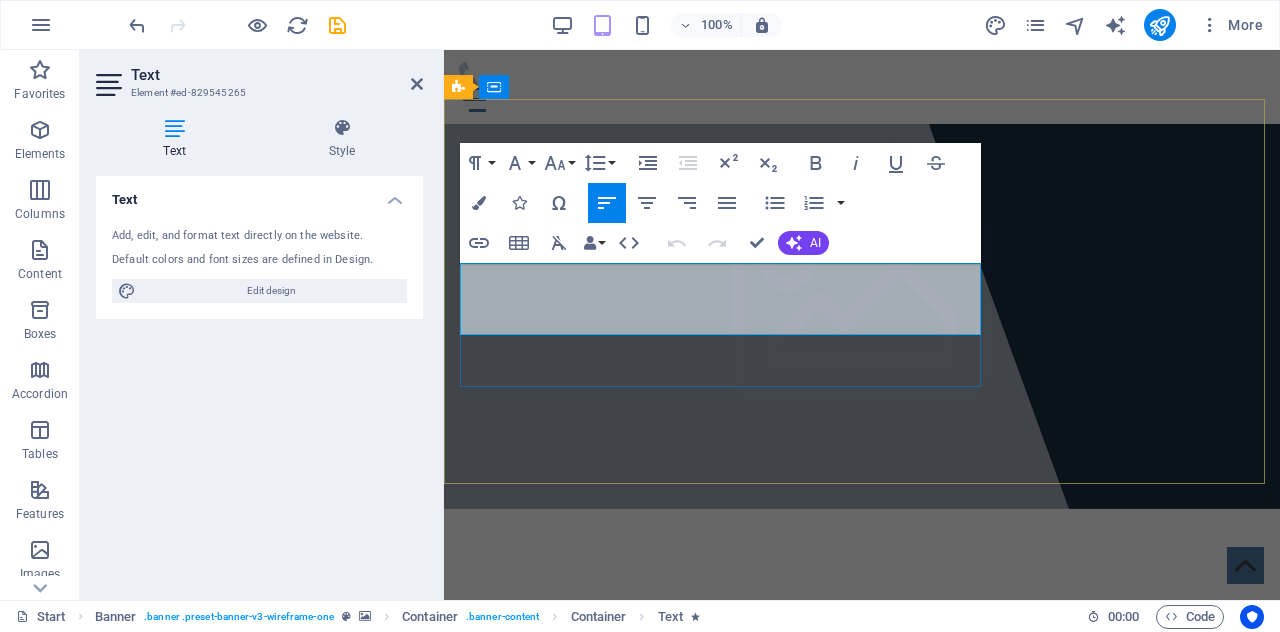 click on "Aenean commodo ligula eget dolor. Aenean massa." at bounding box center [643, 715] 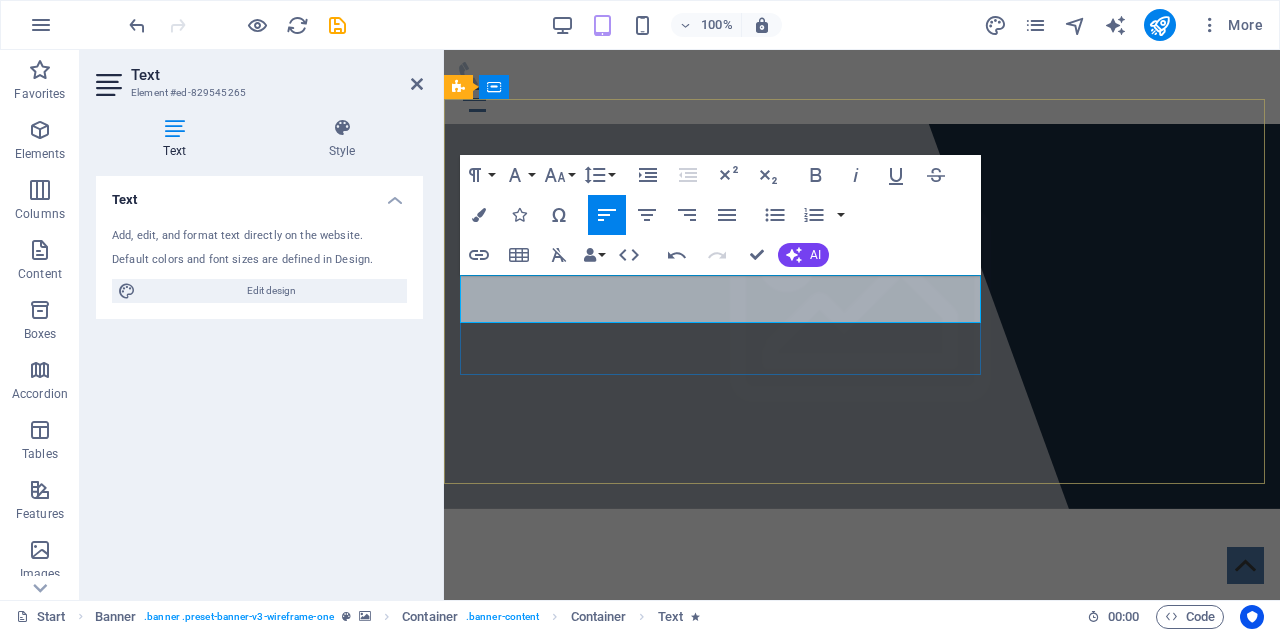 click on "Aenean commodo ligula eget dolor. Aenean massa." at bounding box center (862, 692) 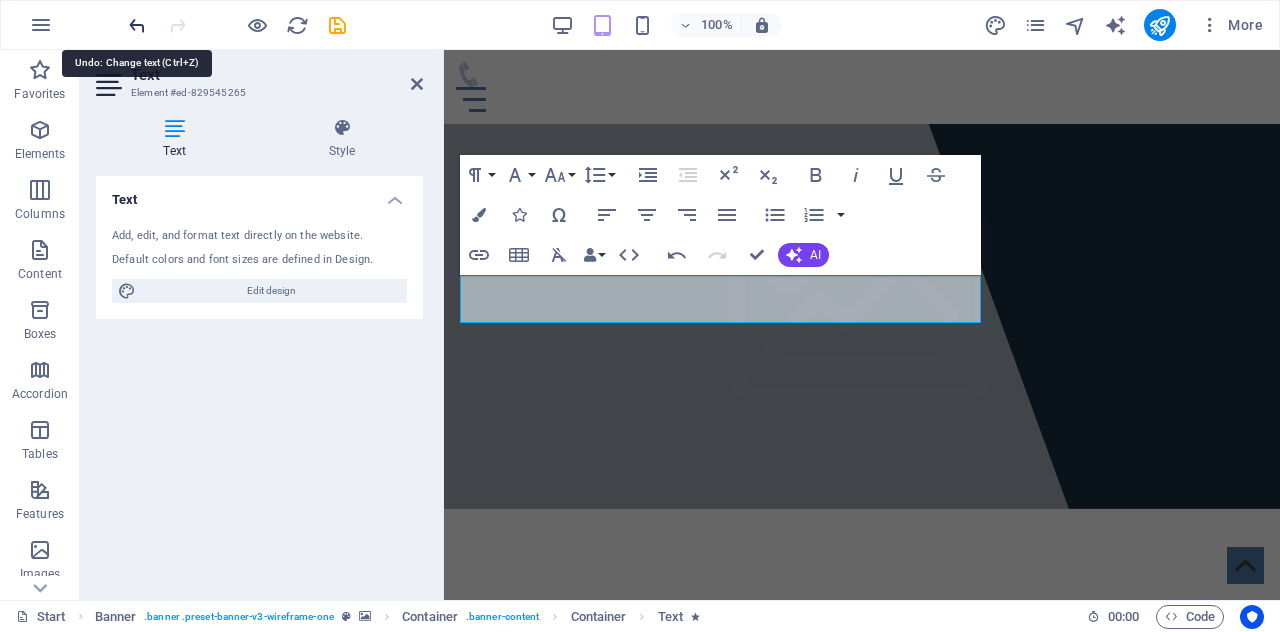 click at bounding box center [137, 25] 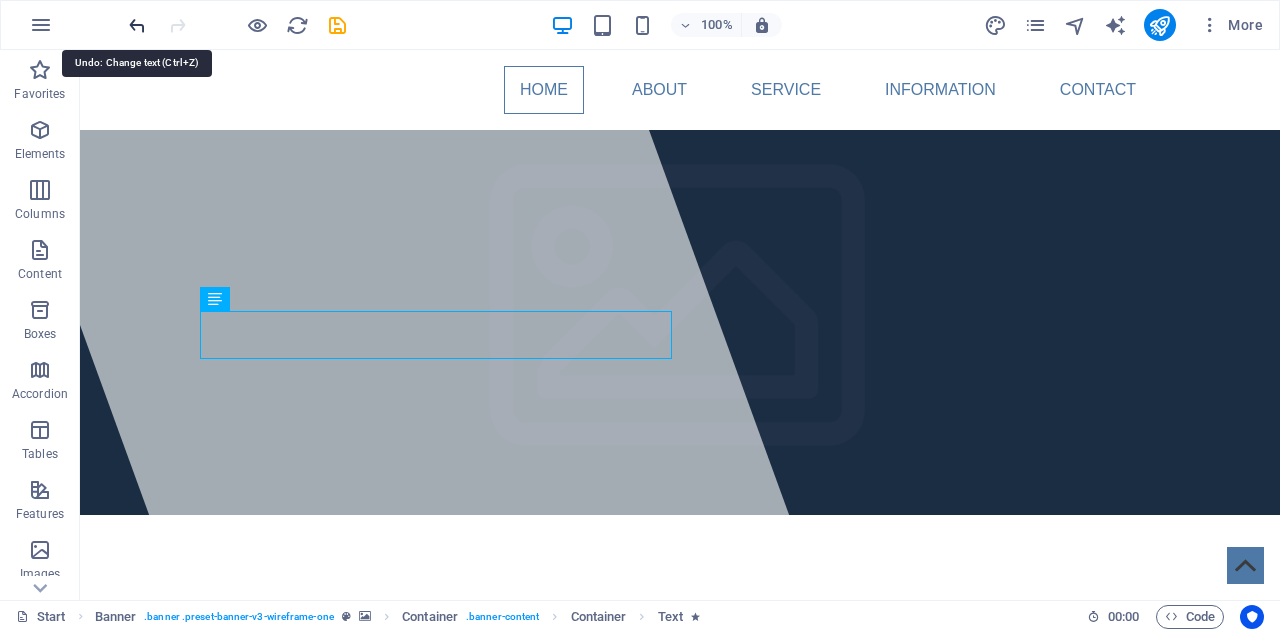 click at bounding box center (137, 25) 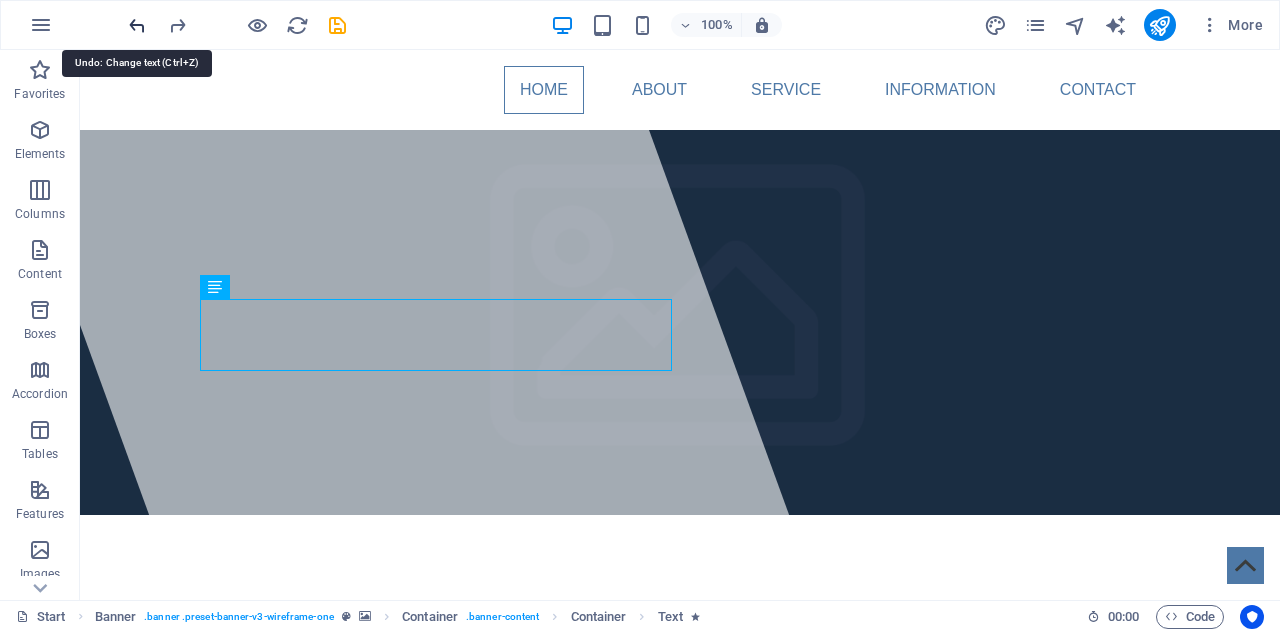 click at bounding box center [137, 25] 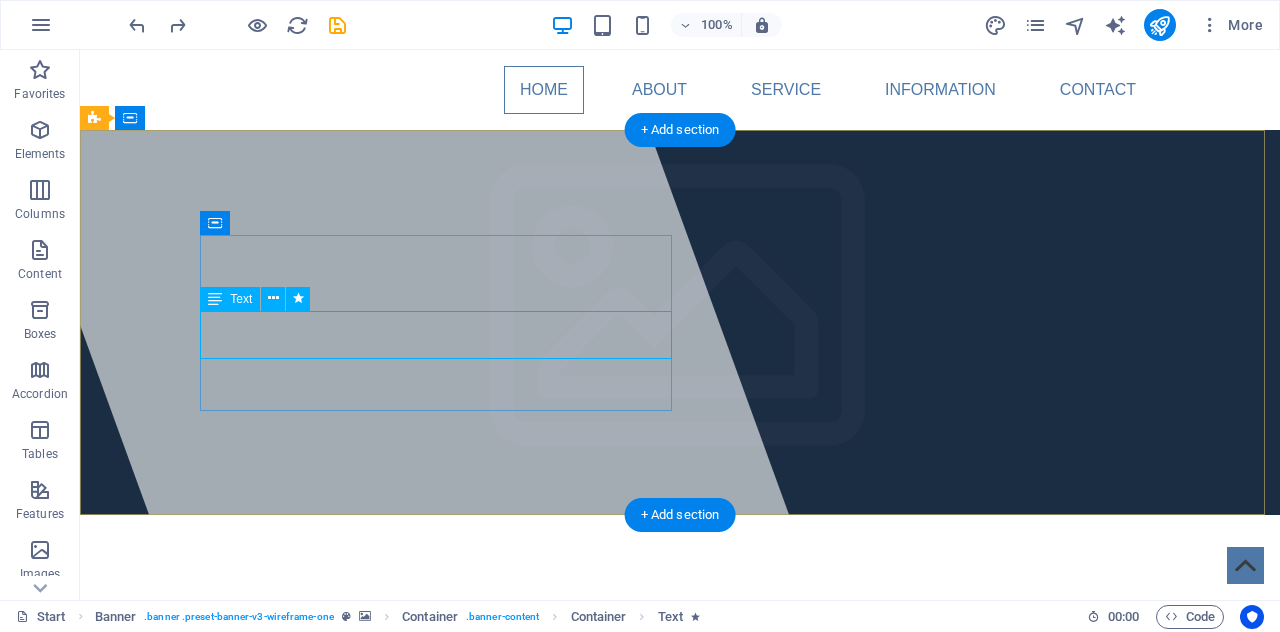 click on "Lorem ipsum dolor sit amet, consectetuer adipiscing elit. Aenean commodo ligula eget dolor. Aenean massa." at bounding box center (680, 695) 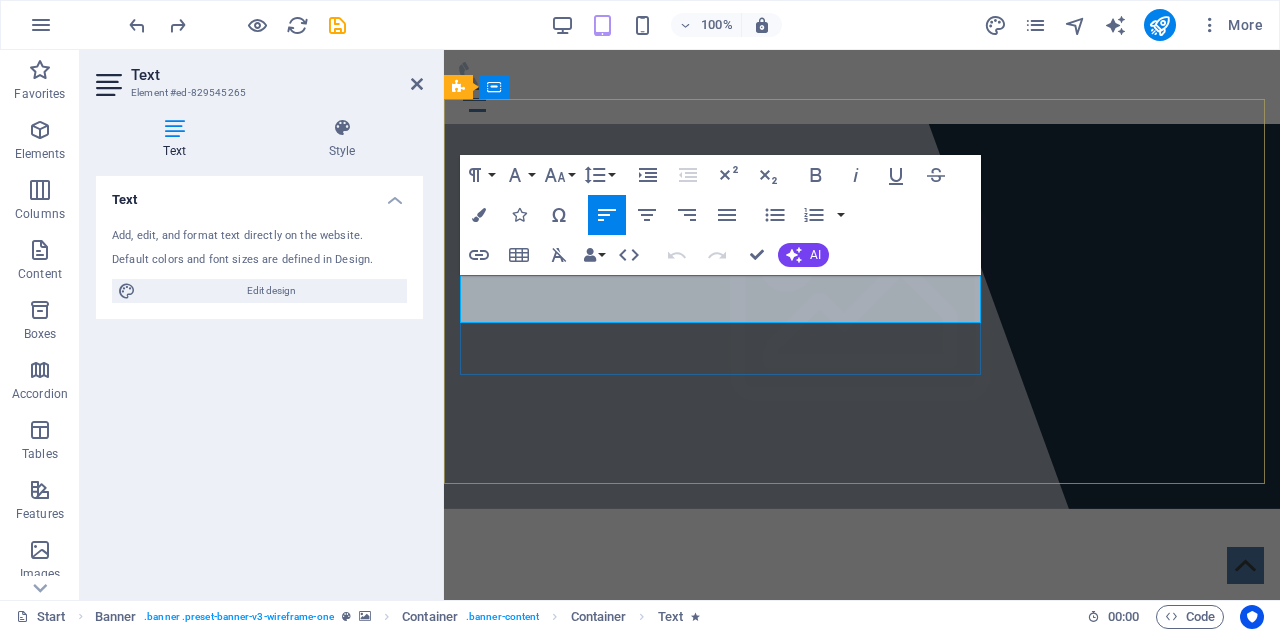 drag, startPoint x: 882, startPoint y: 301, endPoint x: 462, endPoint y: 283, distance: 420.38553 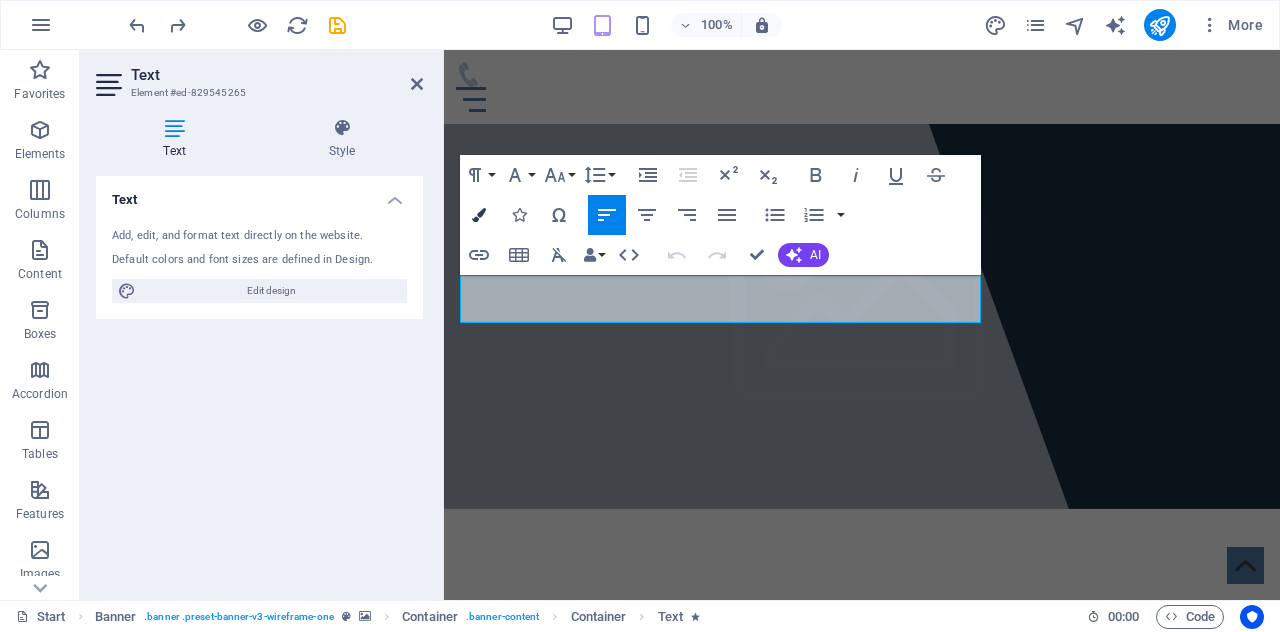 click on "Colors" at bounding box center (479, 215) 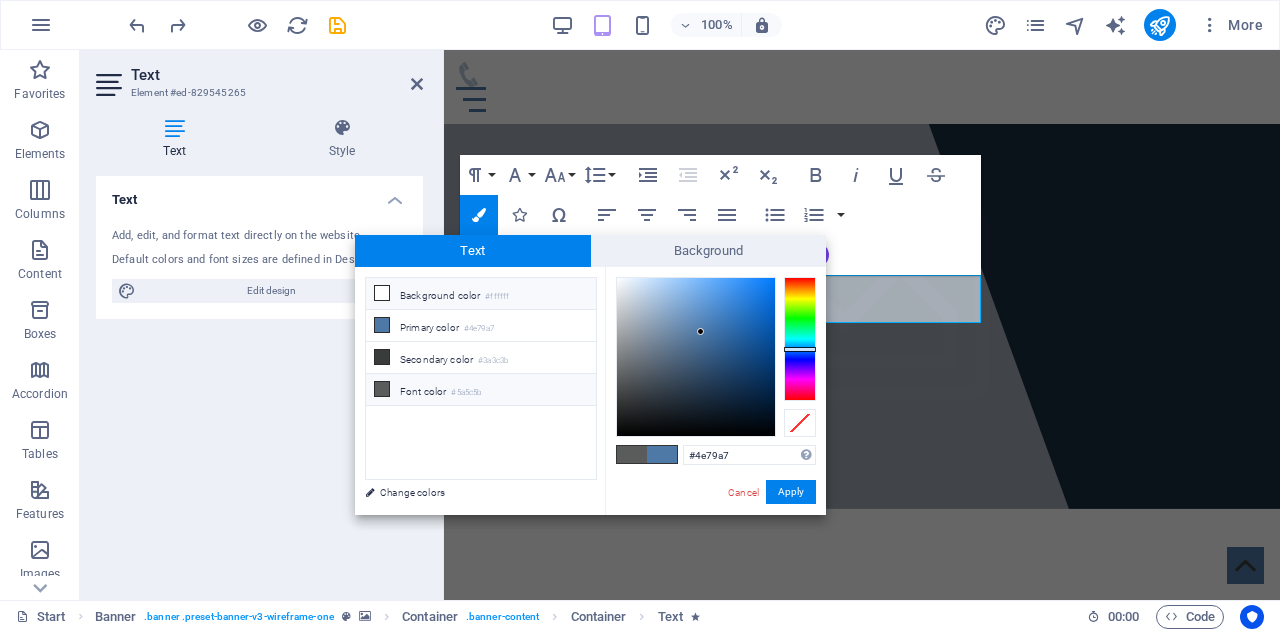 click on "Background color
#ffffff" at bounding box center (481, 294) 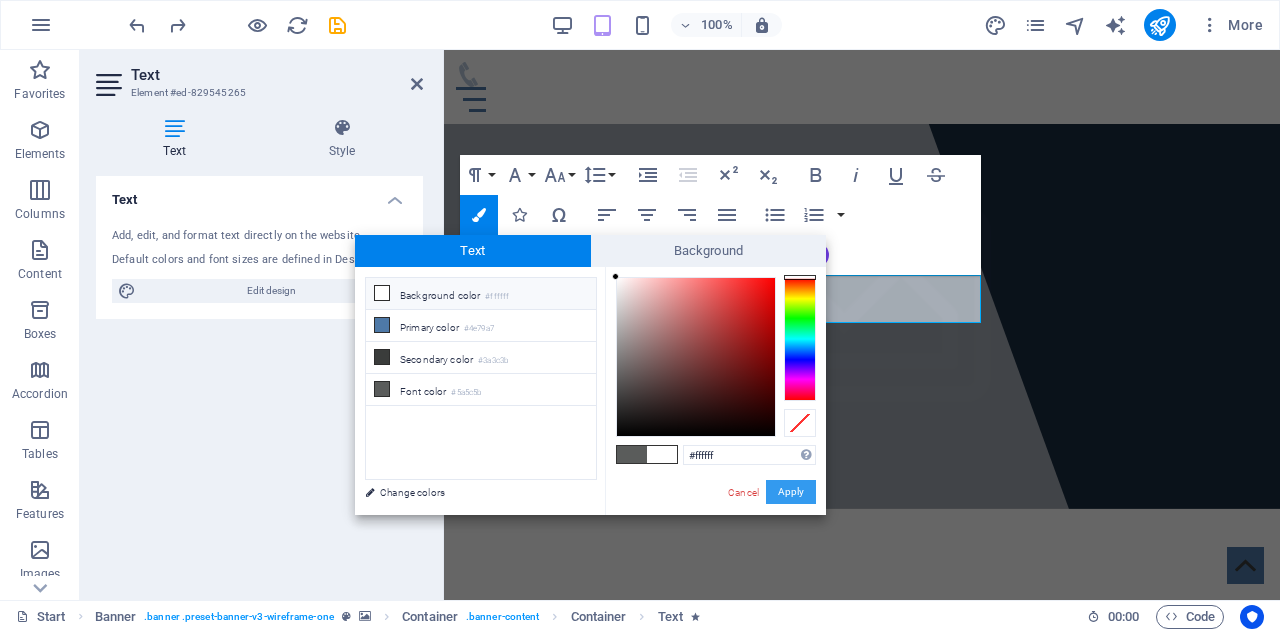 click on "Apply" at bounding box center [791, 492] 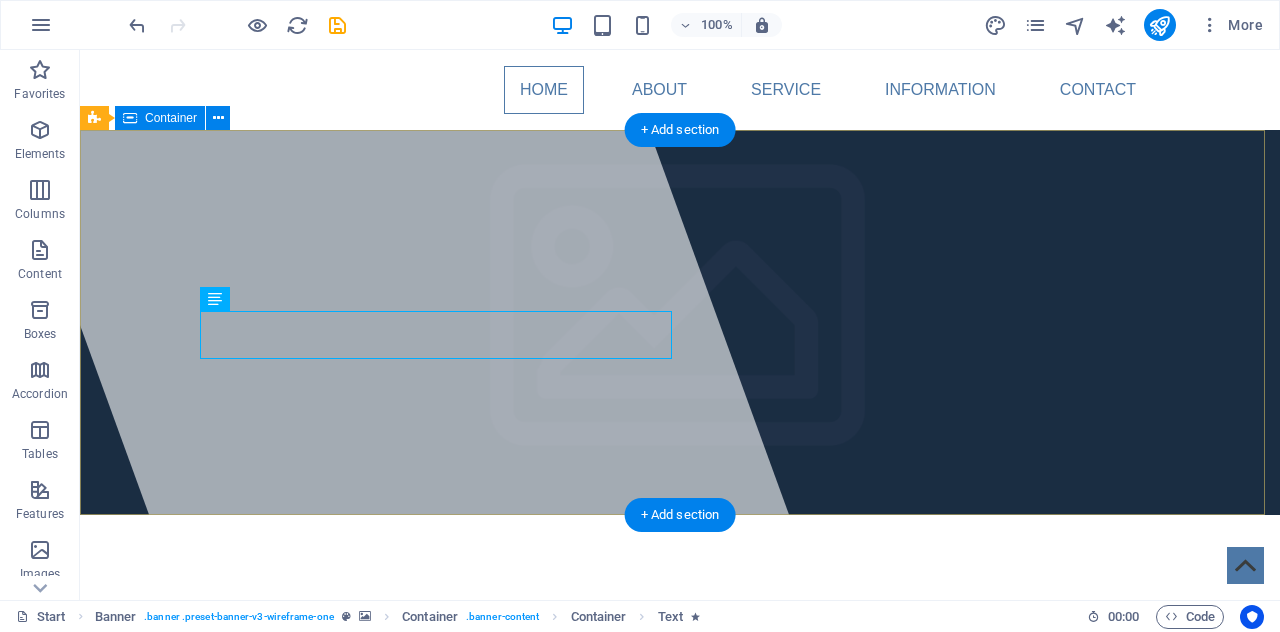 click on "[DOMAIN] Lorem ipsum dolor sit amet, consectetuer adipiscing elit. Aenean commodo ligula eget dolor. Aenean massa." at bounding box center (680, 727) 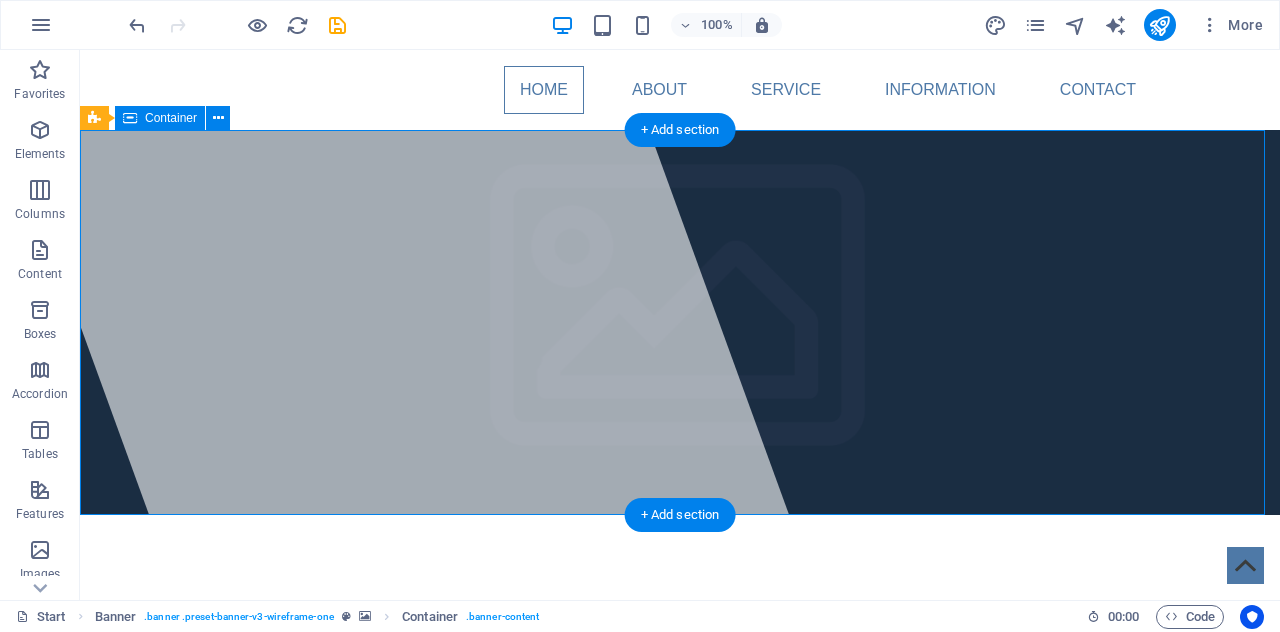 click on "[DOMAIN] Lorem ipsum dolor sit amet, consectetuer adipiscing elit. Aenean commodo ligula eget dolor. Aenean massa." at bounding box center (680, 727) 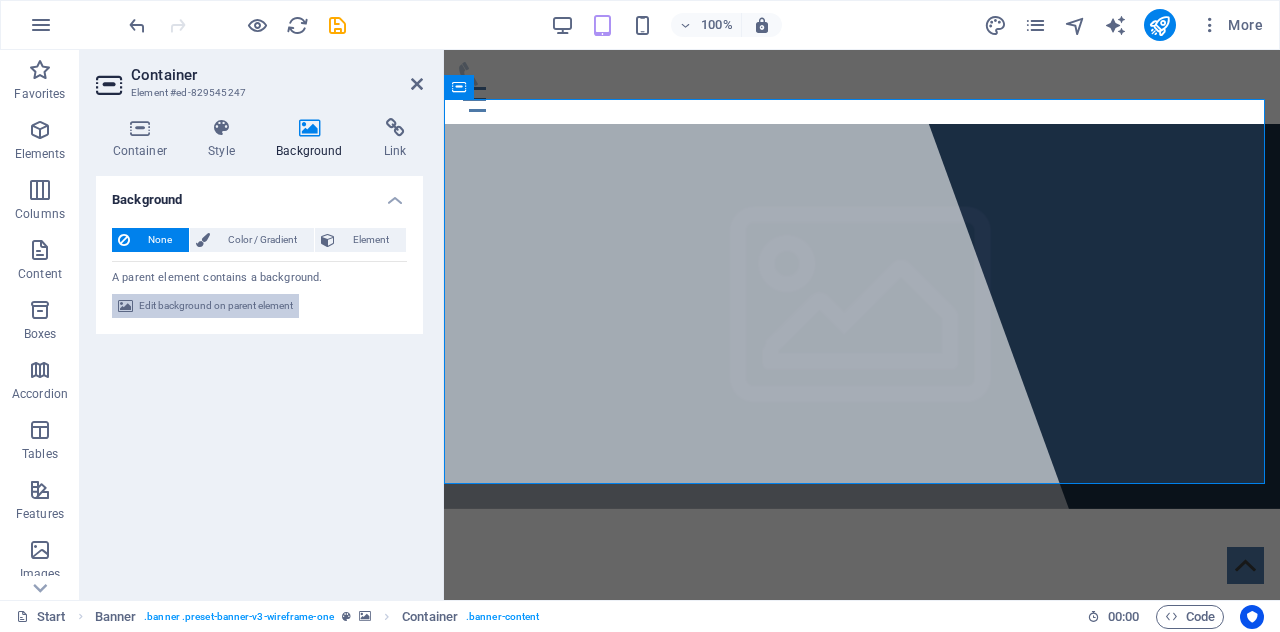 click on "Edit background on parent element" at bounding box center [216, 306] 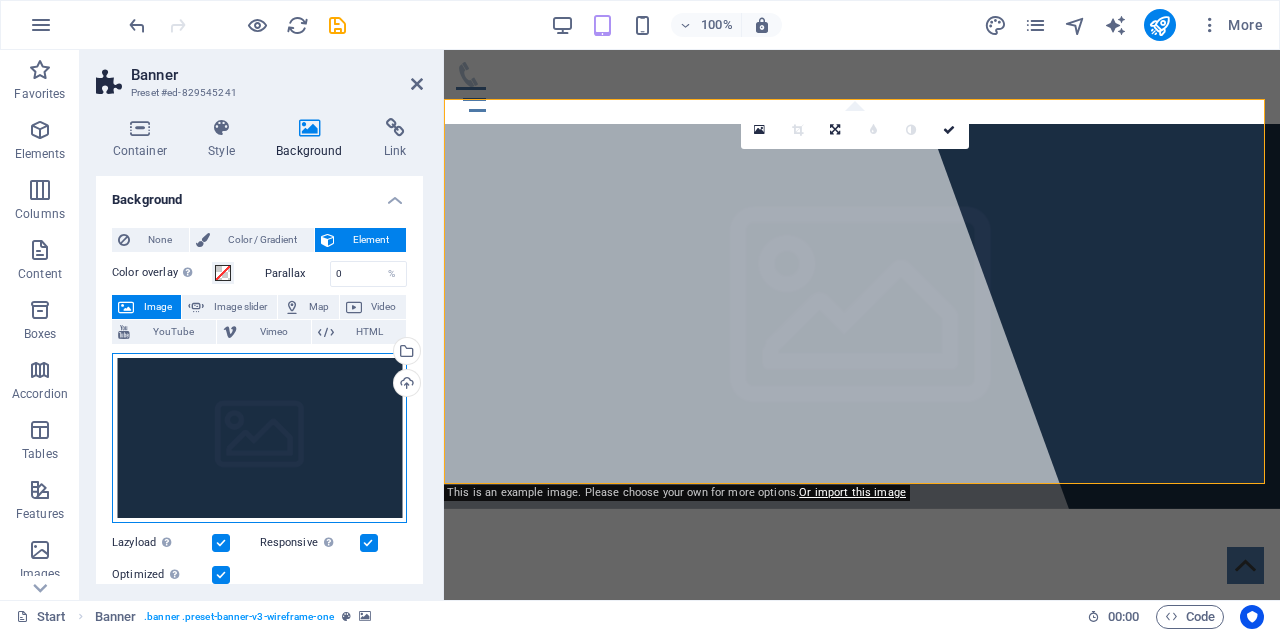 click on "Drag files here, click to choose files or select files from Files or our free stock photos & videos" at bounding box center (259, 438) 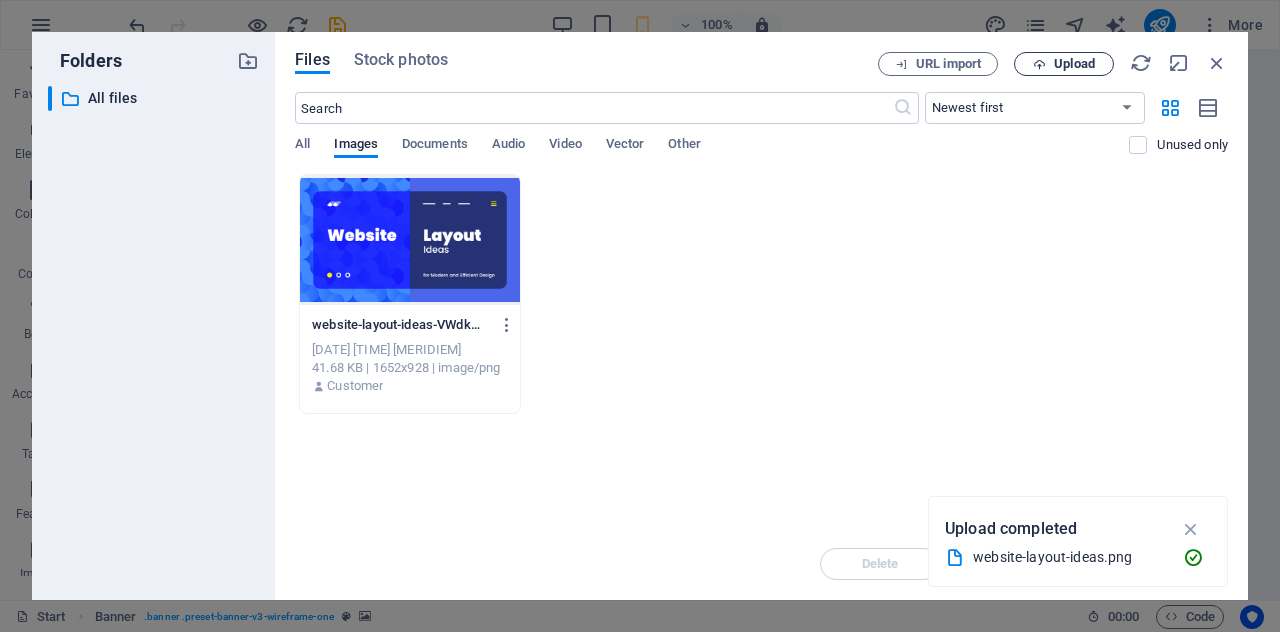 click at bounding box center (1039, 64) 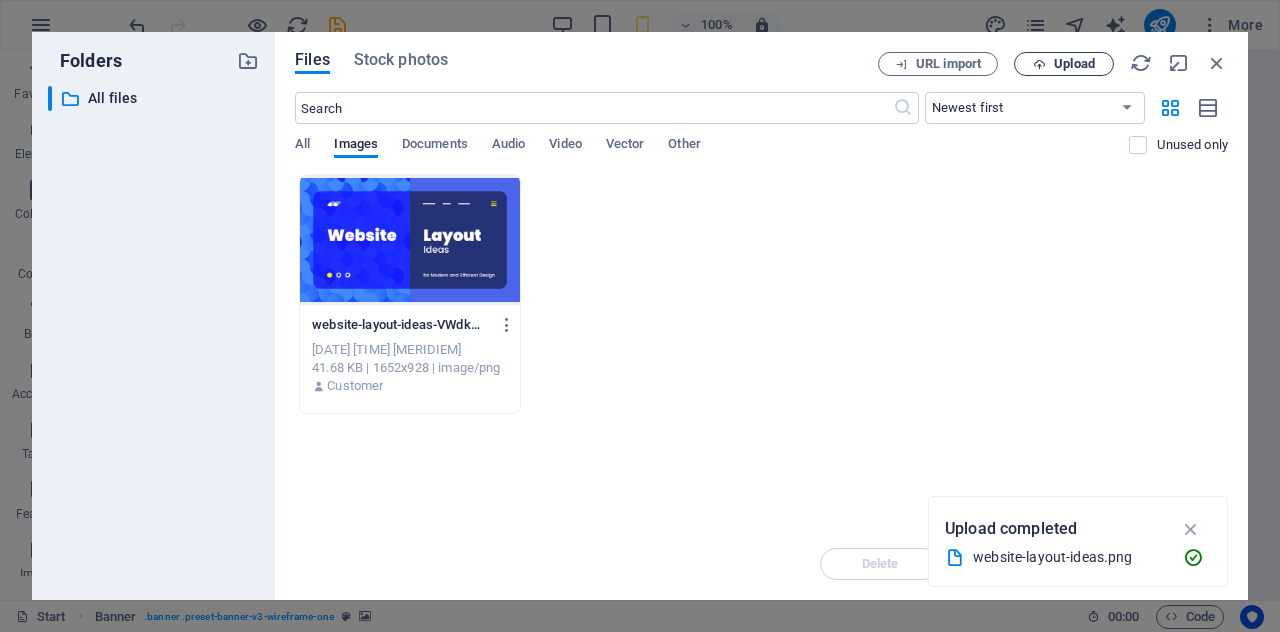 click on "Upload" at bounding box center (1074, 64) 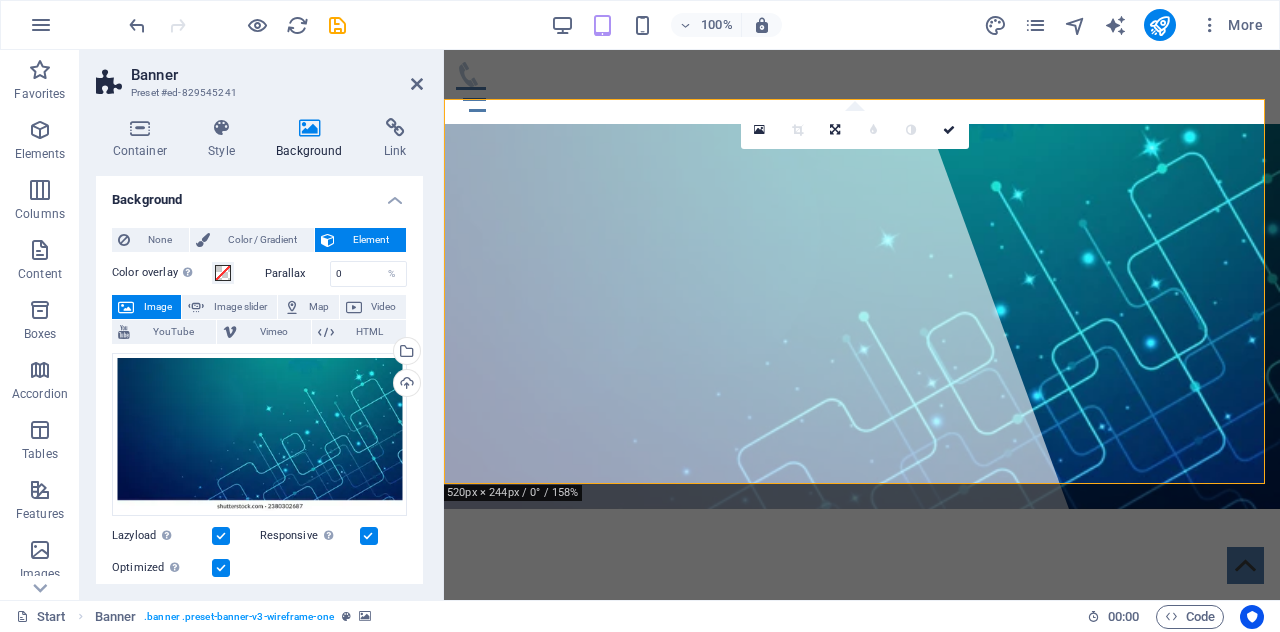 click on "Banner Preset #ed-829545241" at bounding box center (259, 76) 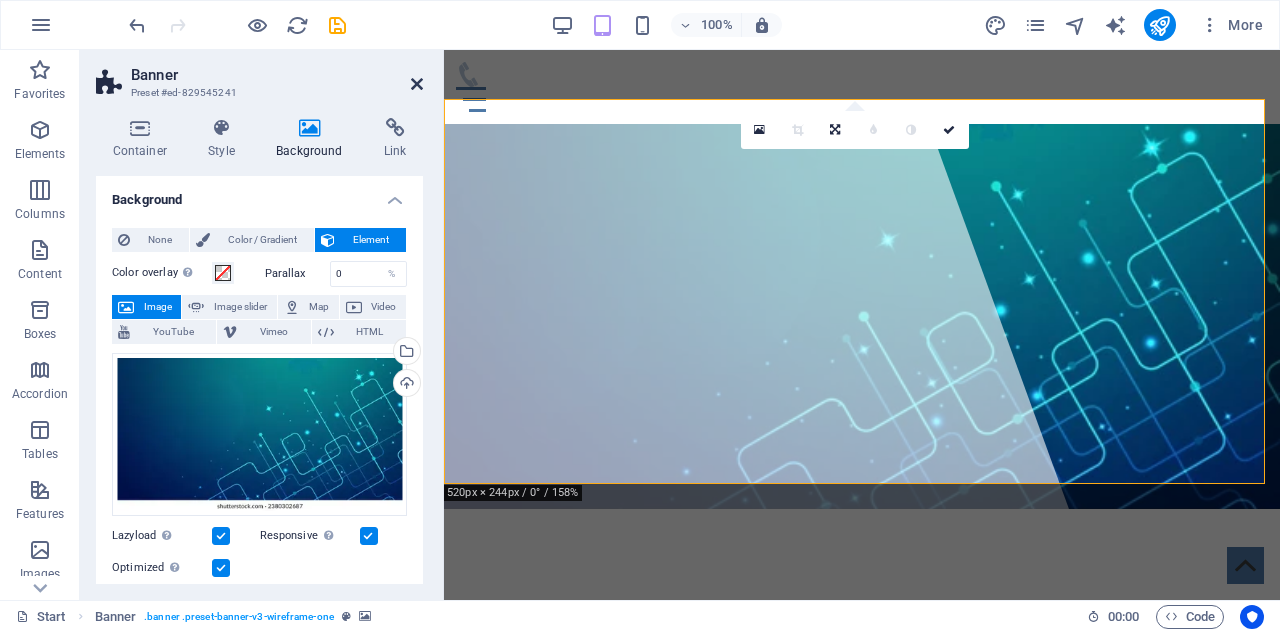 click at bounding box center [417, 84] 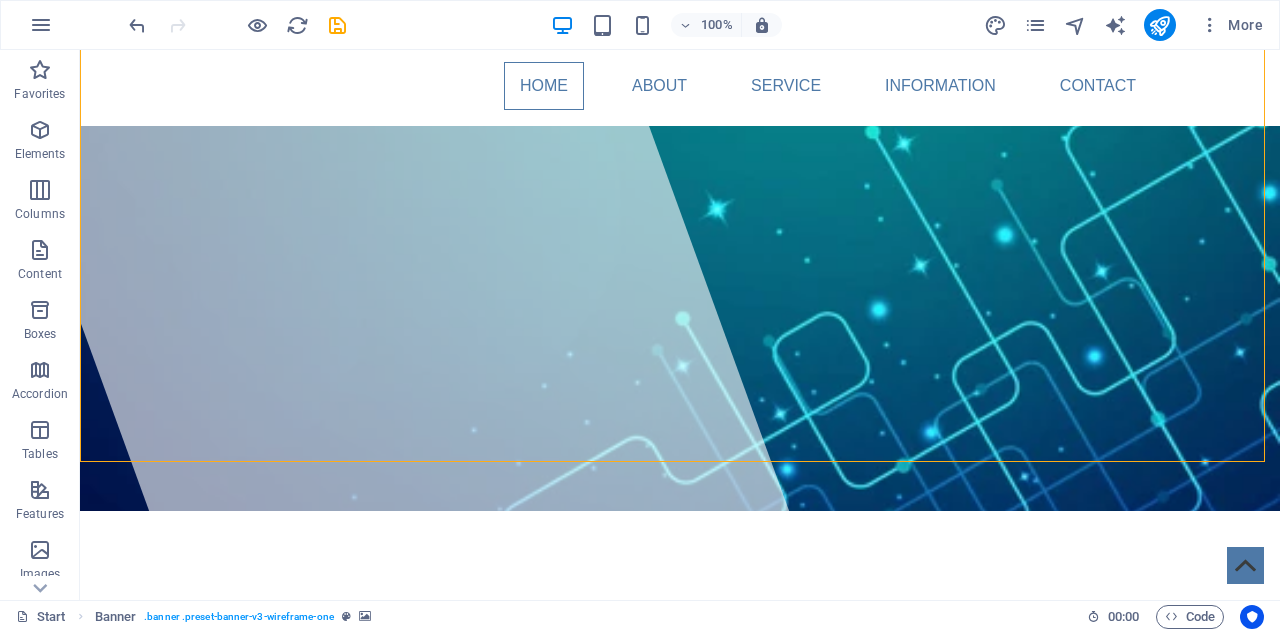 scroll, scrollTop: 0, scrollLeft: 0, axis: both 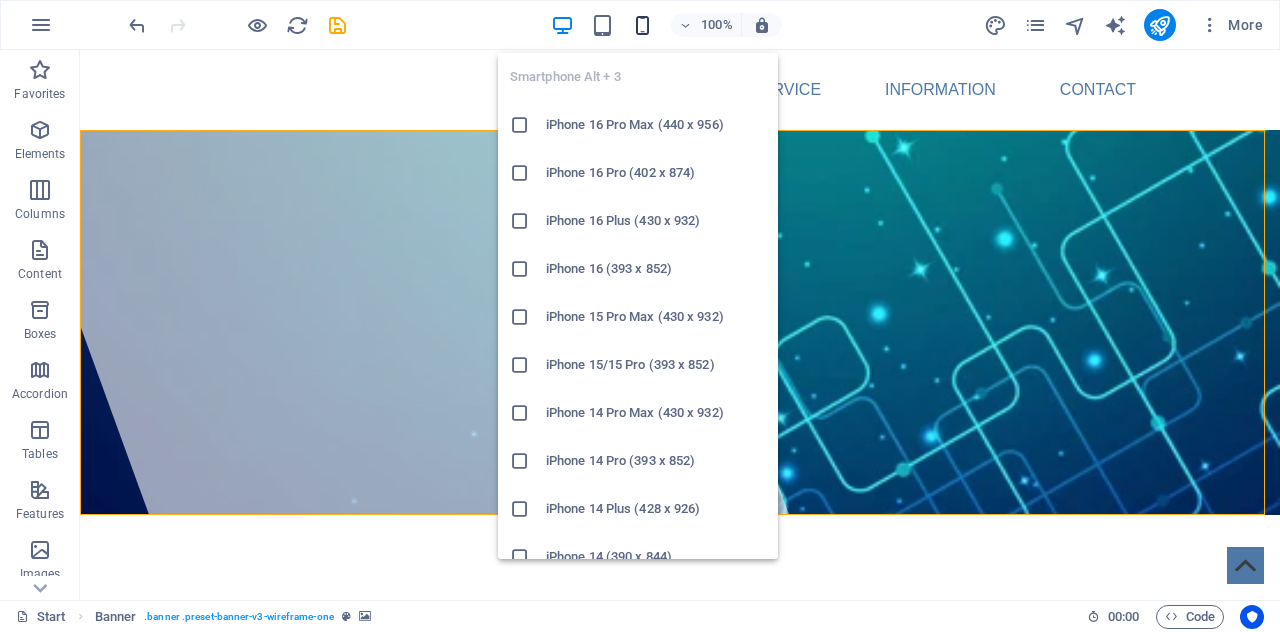 click at bounding box center (642, 25) 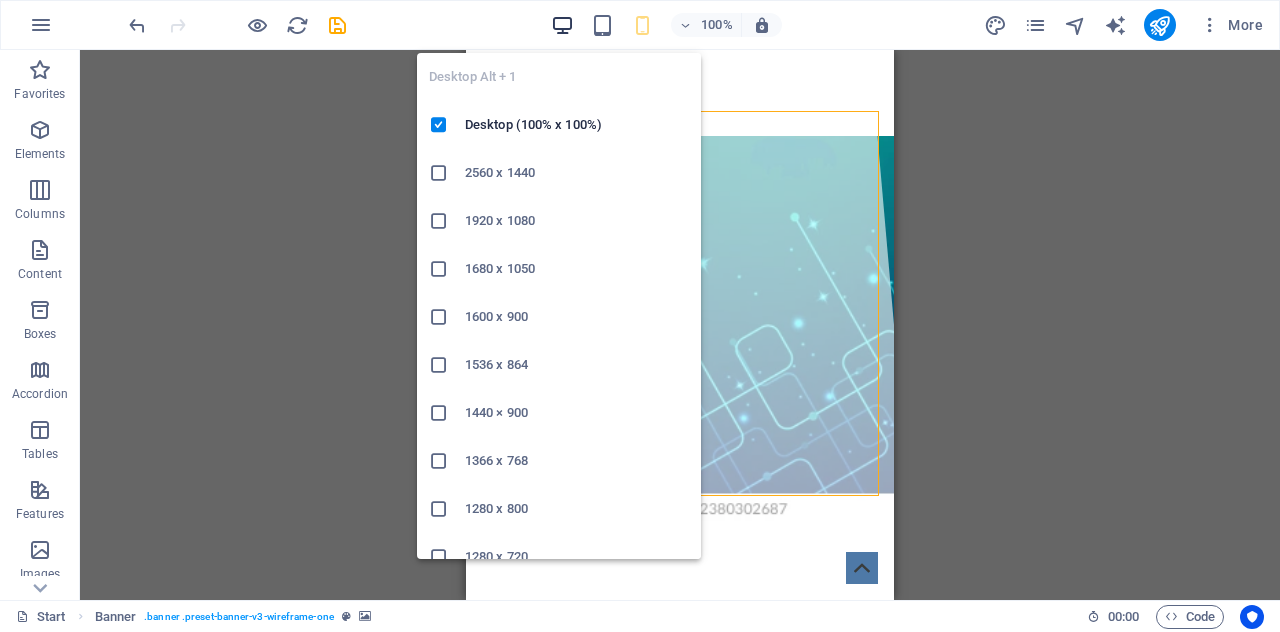 click at bounding box center [562, 25] 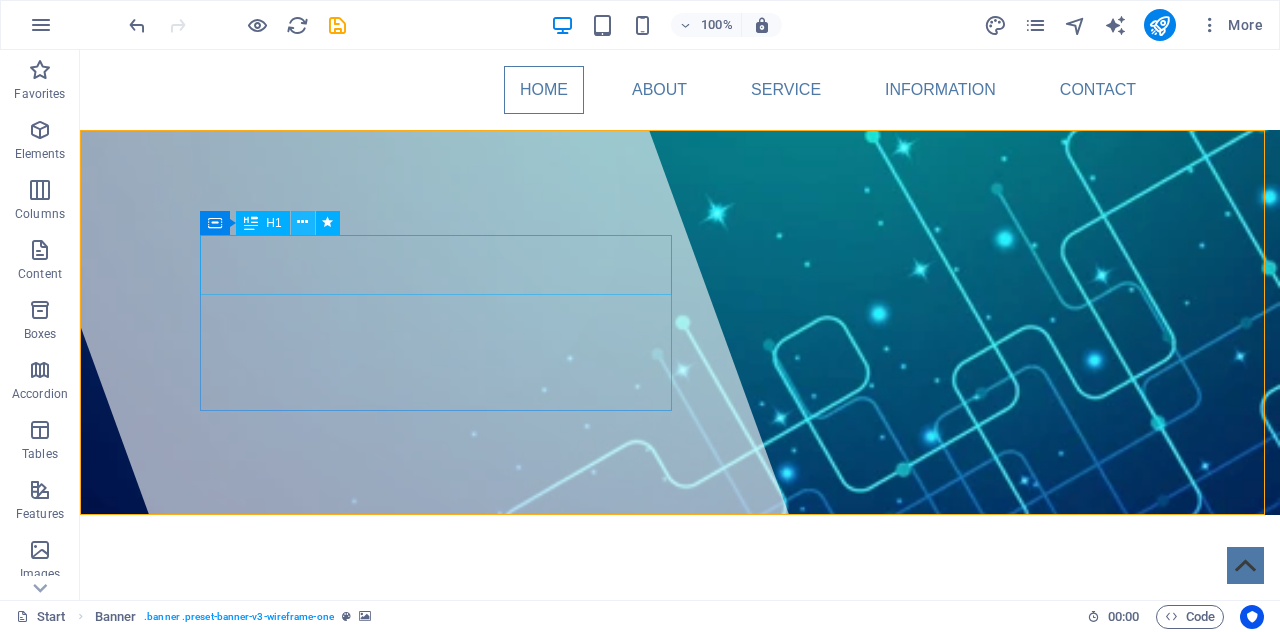 click at bounding box center [303, 223] 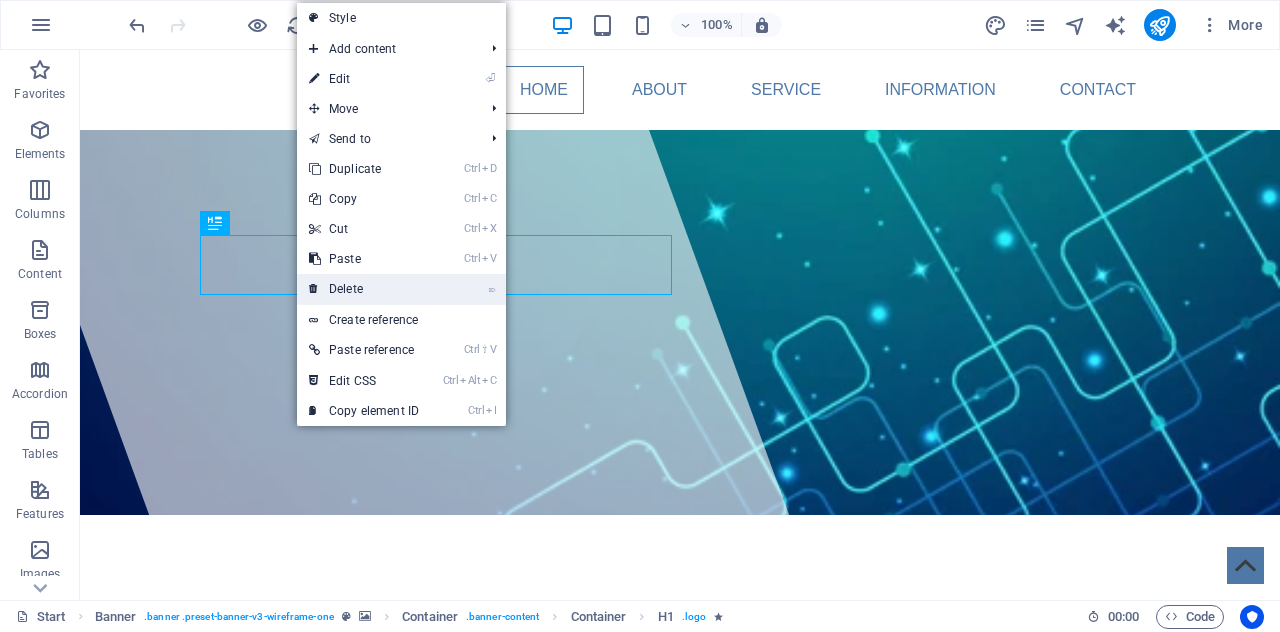 click on "⌦  Delete" at bounding box center (364, 289) 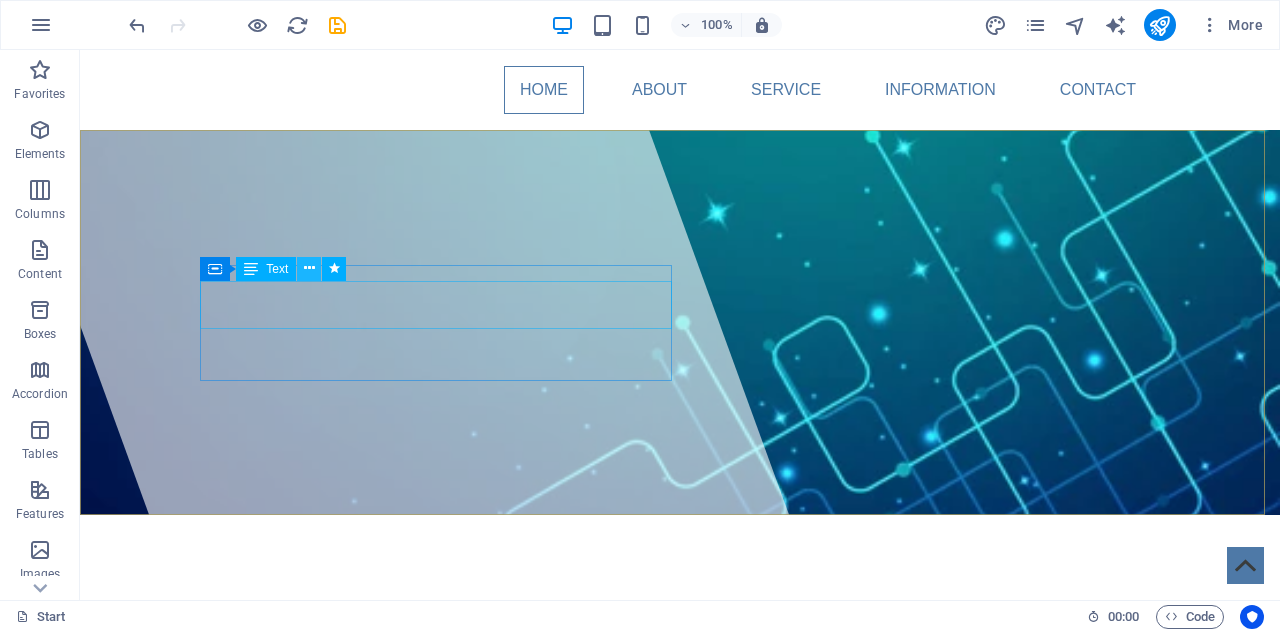 click at bounding box center (309, 269) 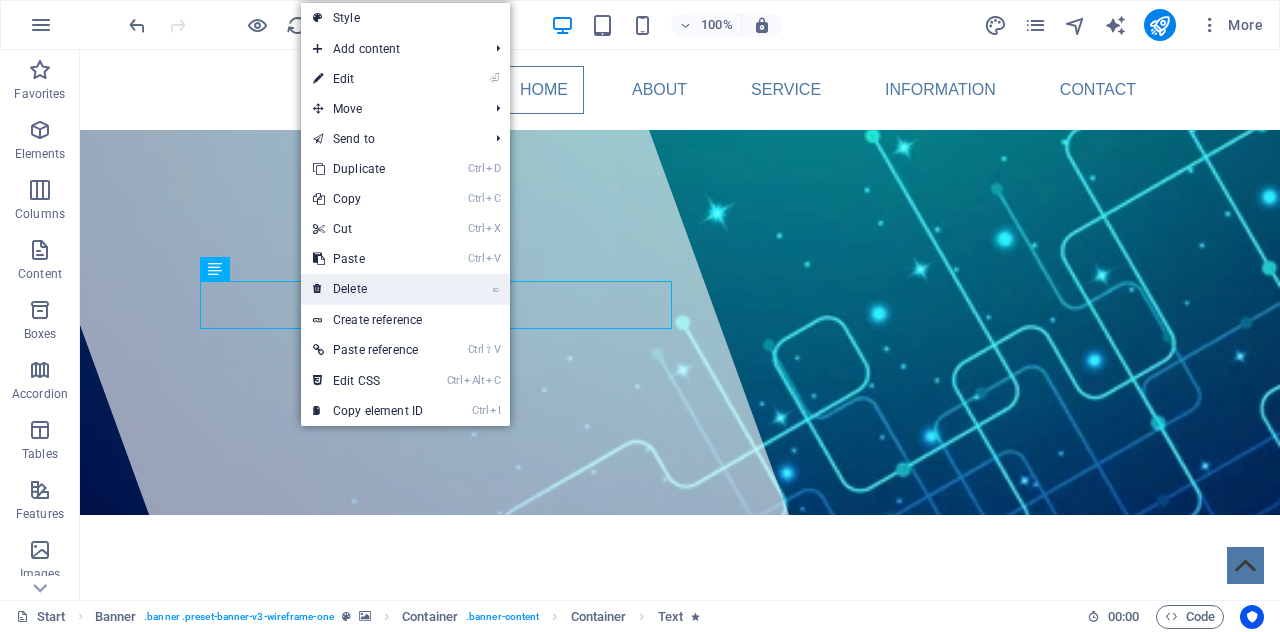 click on "⌦  Delete" at bounding box center [368, 289] 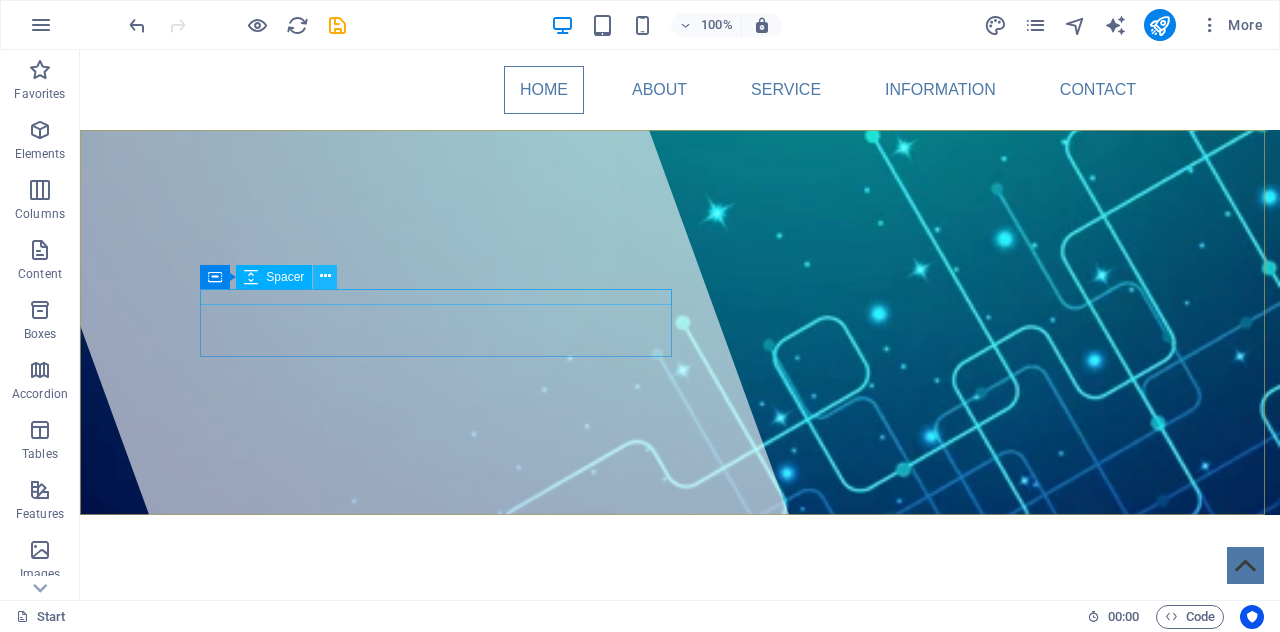 click at bounding box center (325, 276) 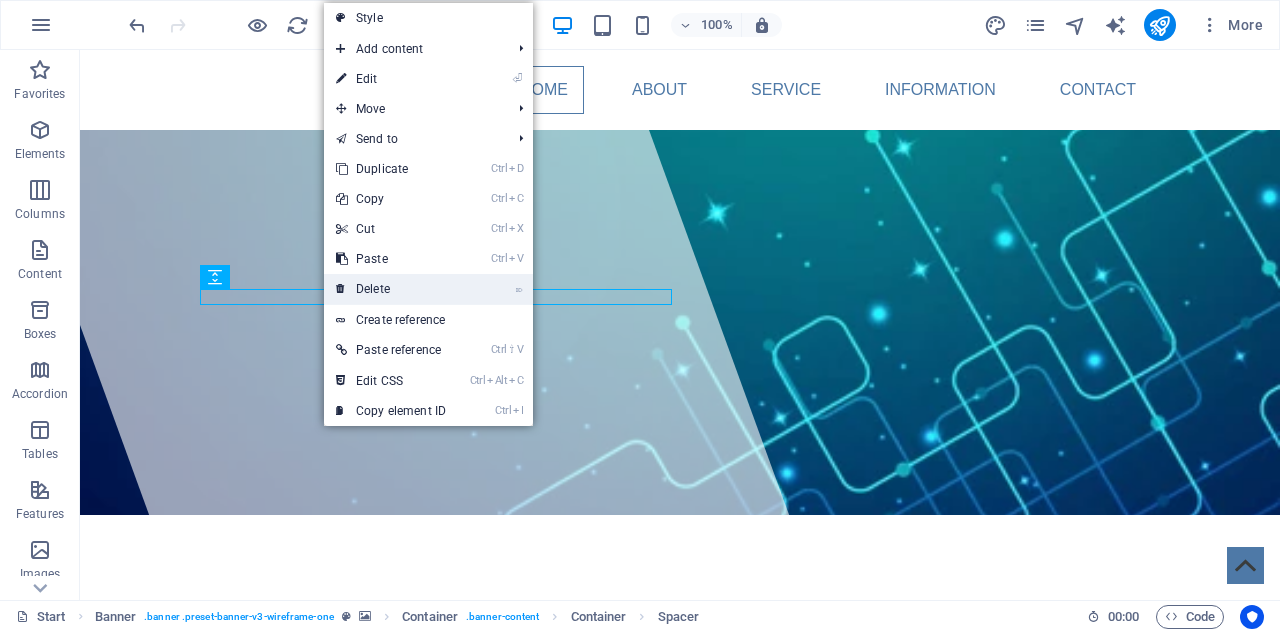 click on "⌦  Delete" at bounding box center [391, 289] 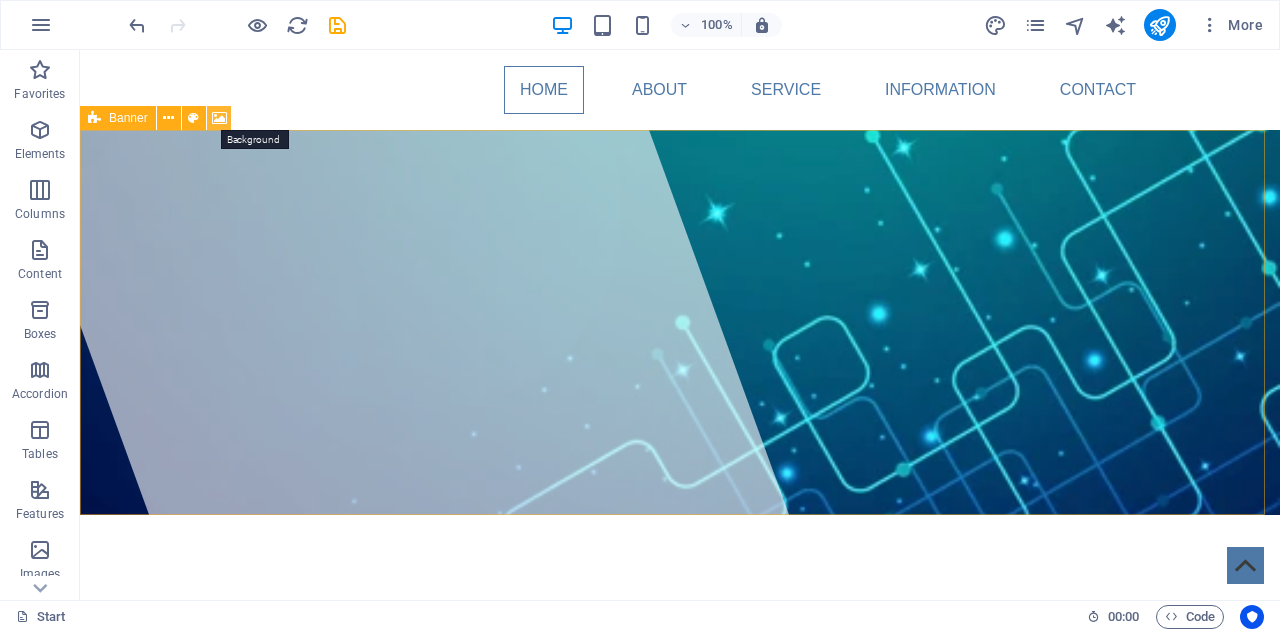 click at bounding box center [219, 118] 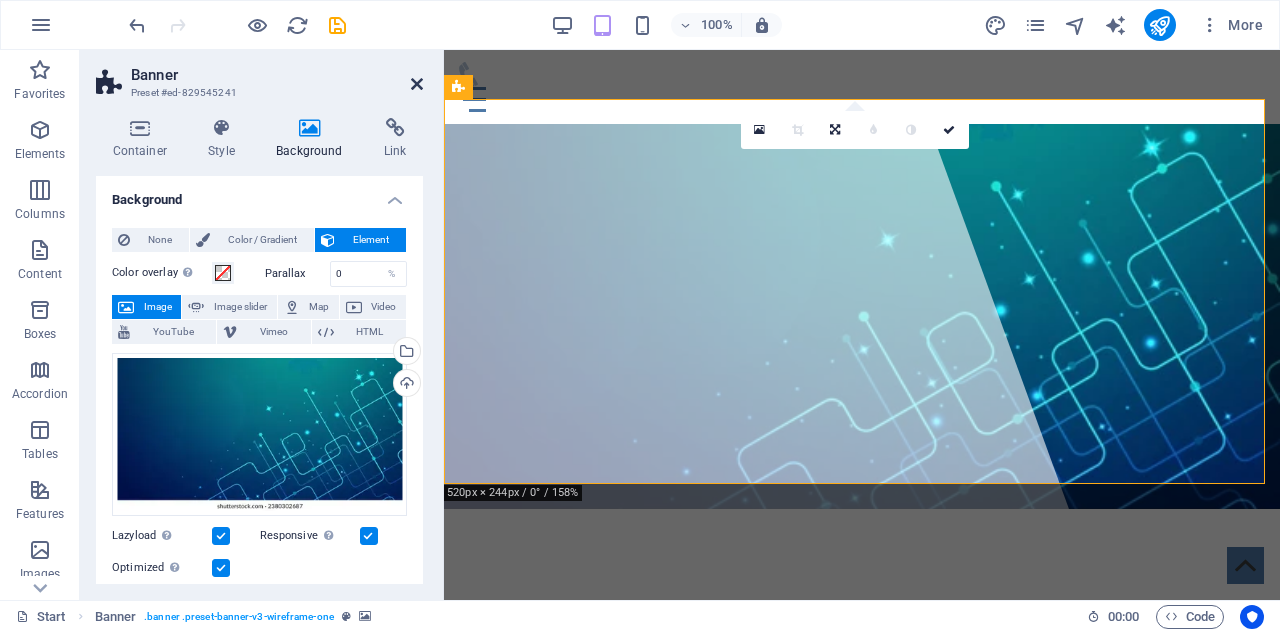 click at bounding box center [417, 84] 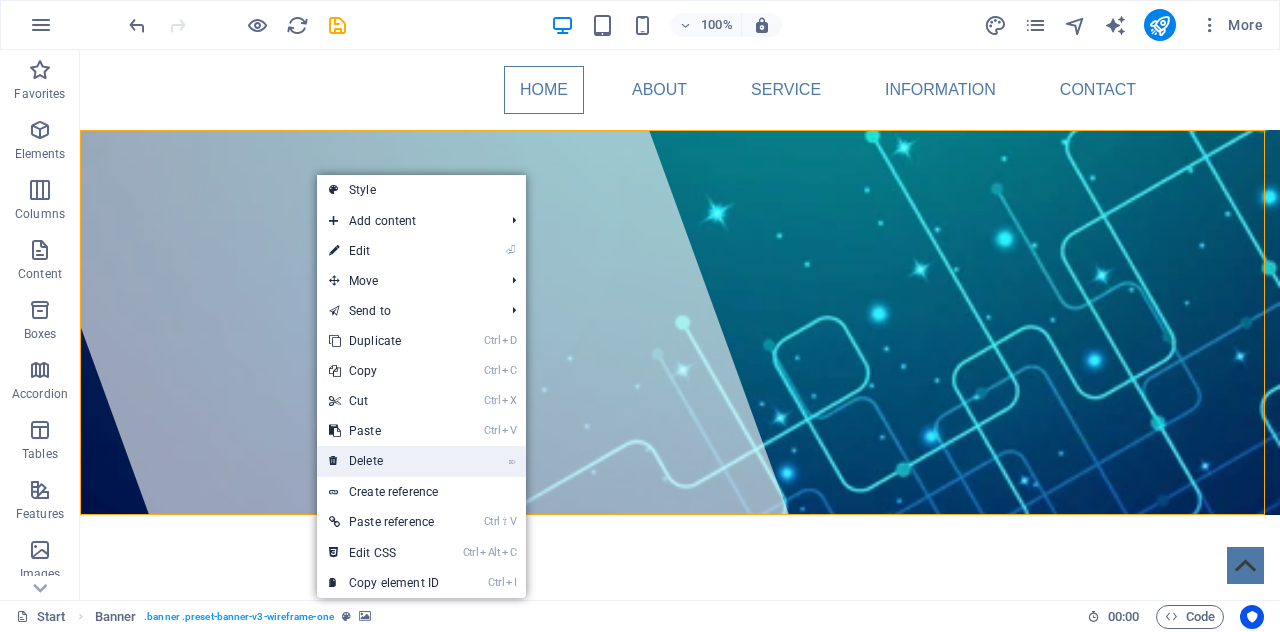 click on "⌦  Delete" at bounding box center [384, 461] 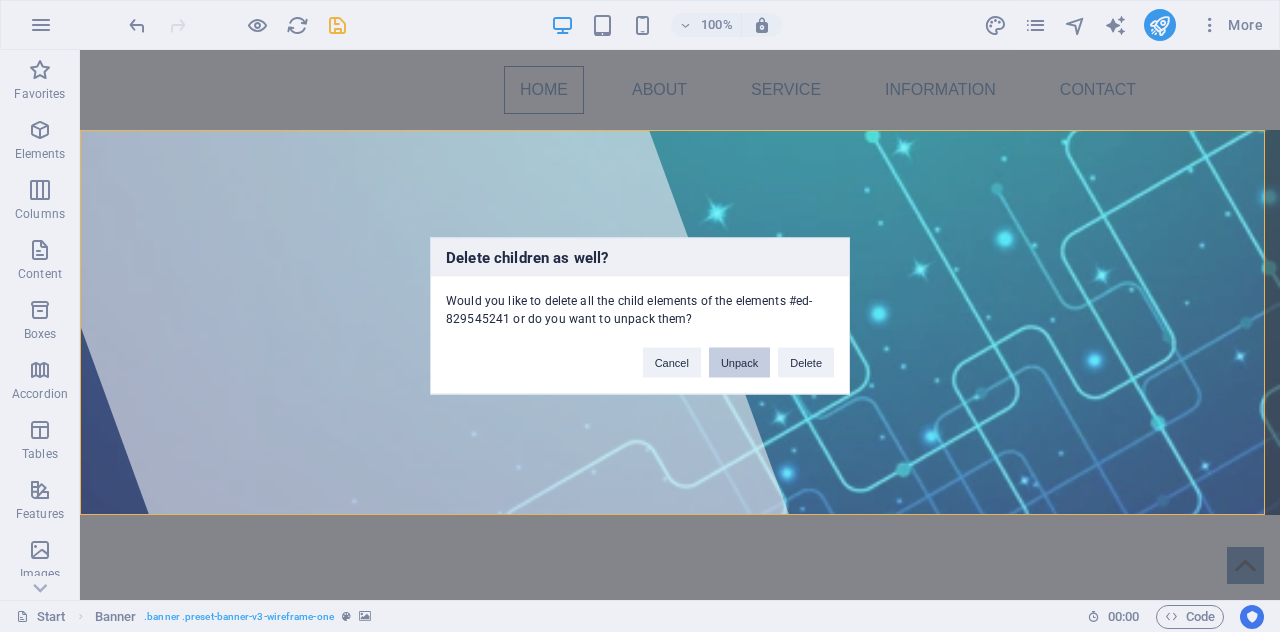 click on "Unpack" at bounding box center [739, 363] 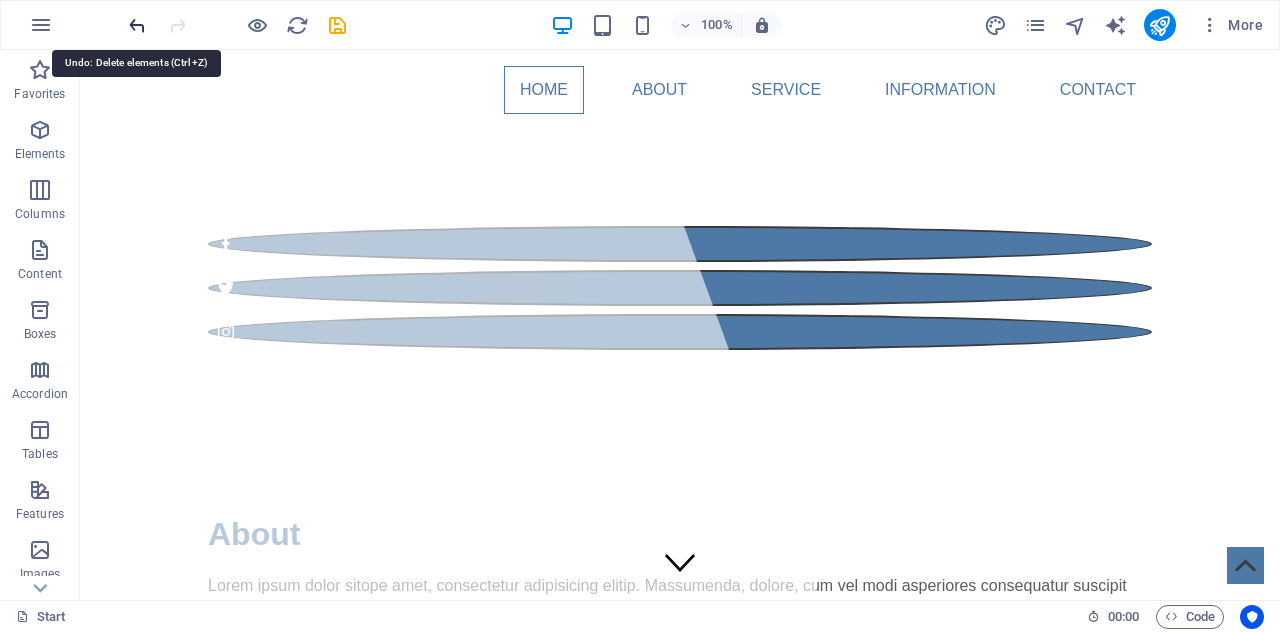 click at bounding box center [137, 25] 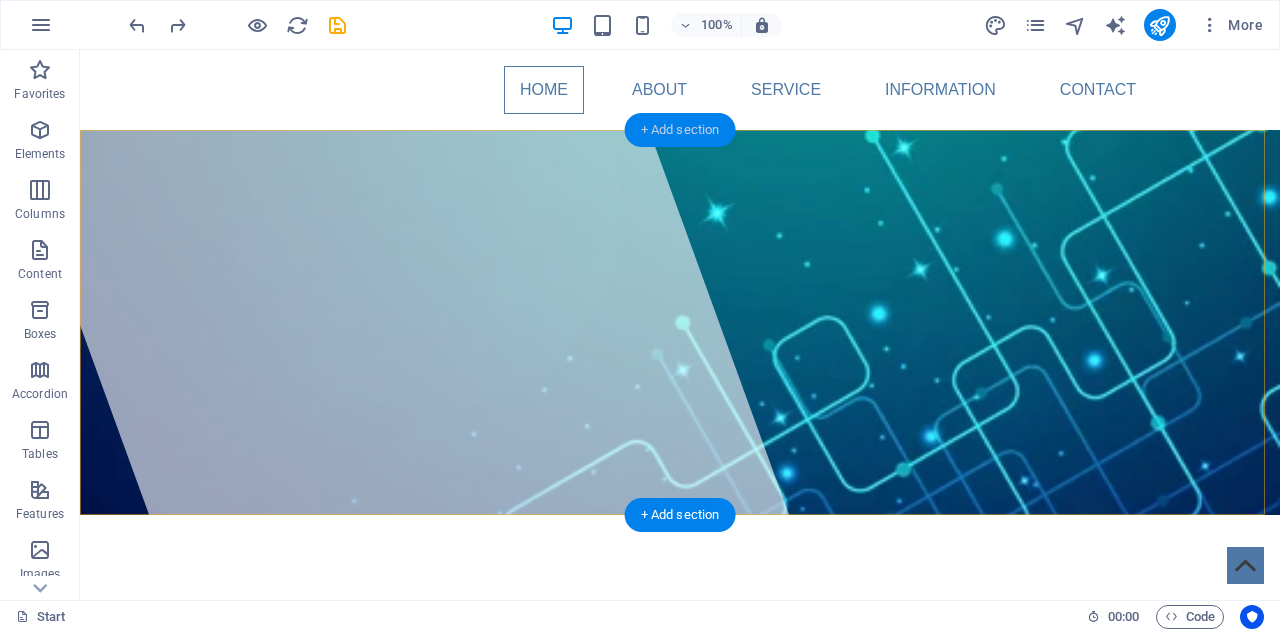 drag, startPoint x: 694, startPoint y: 130, endPoint x: 199, endPoint y: 184, distance: 497.93674 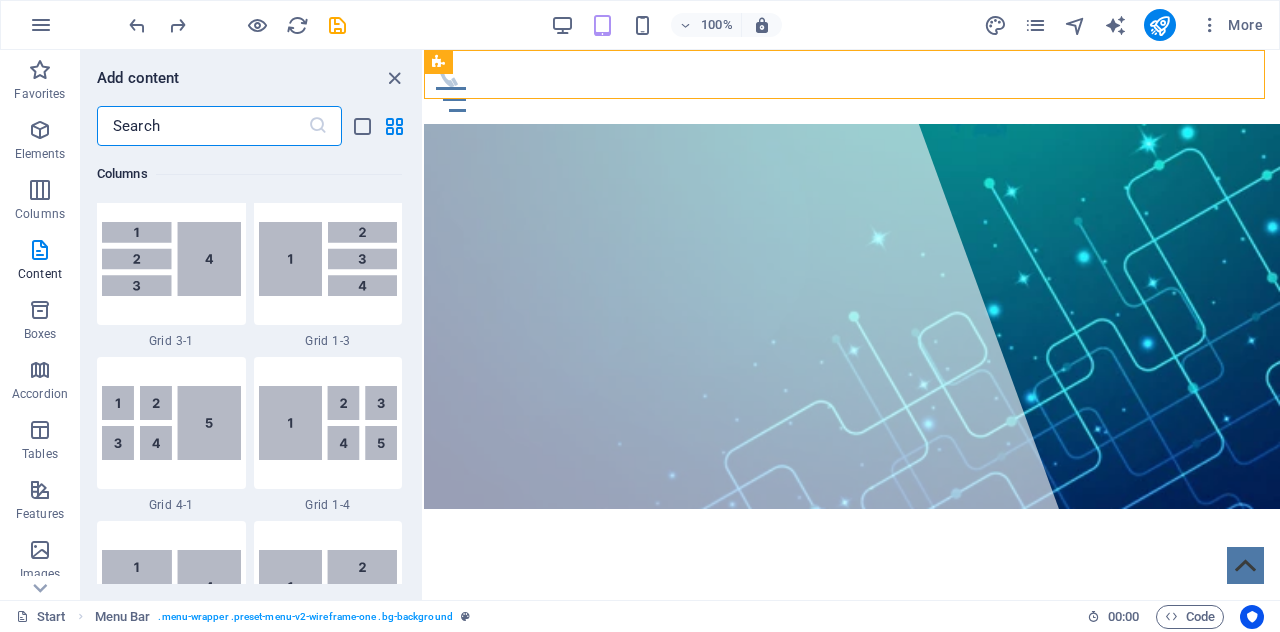 scroll, scrollTop: 2713, scrollLeft: 0, axis: vertical 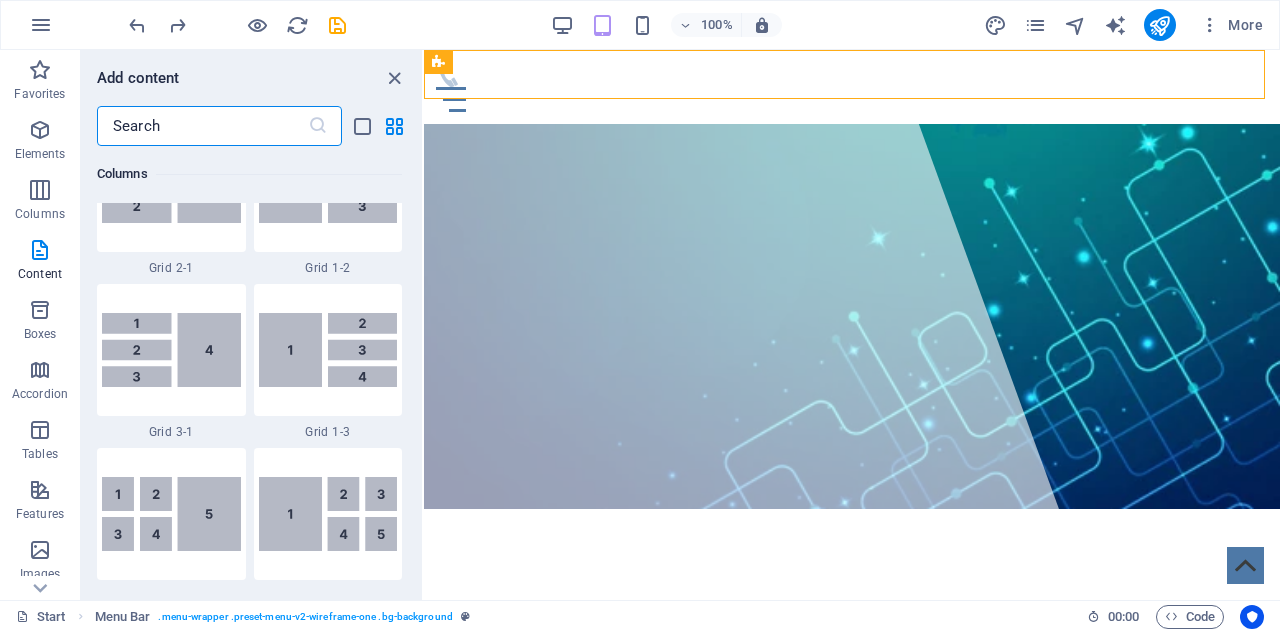 click at bounding box center (202, 126) 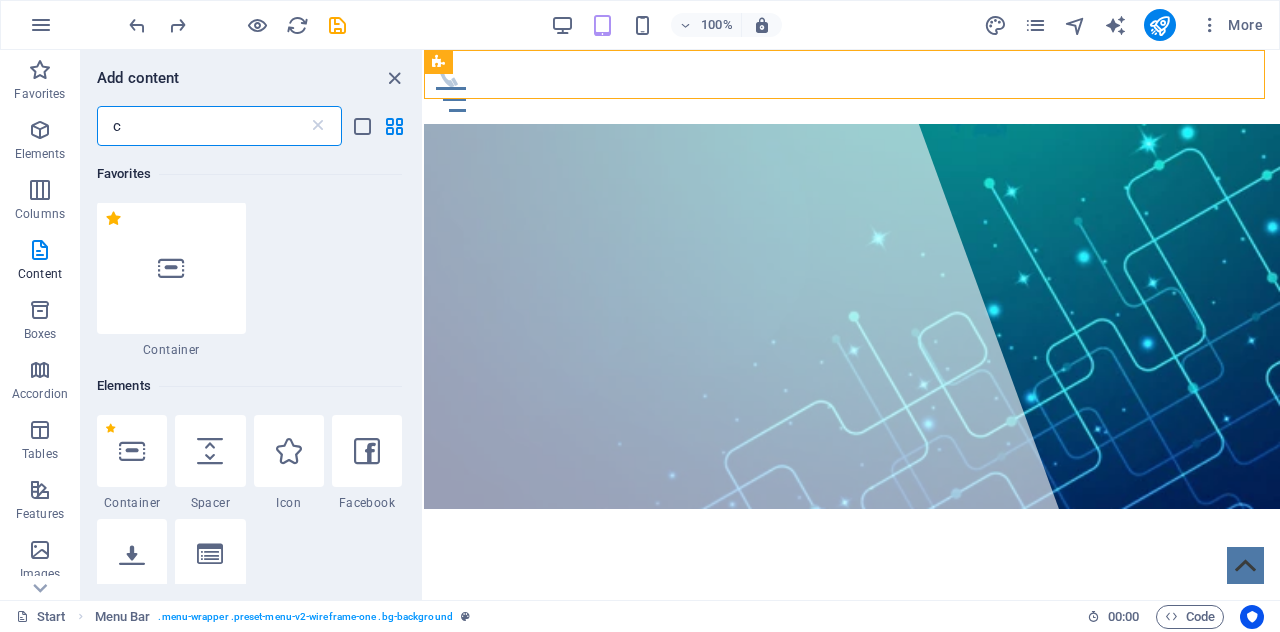 scroll, scrollTop: 0, scrollLeft: 0, axis: both 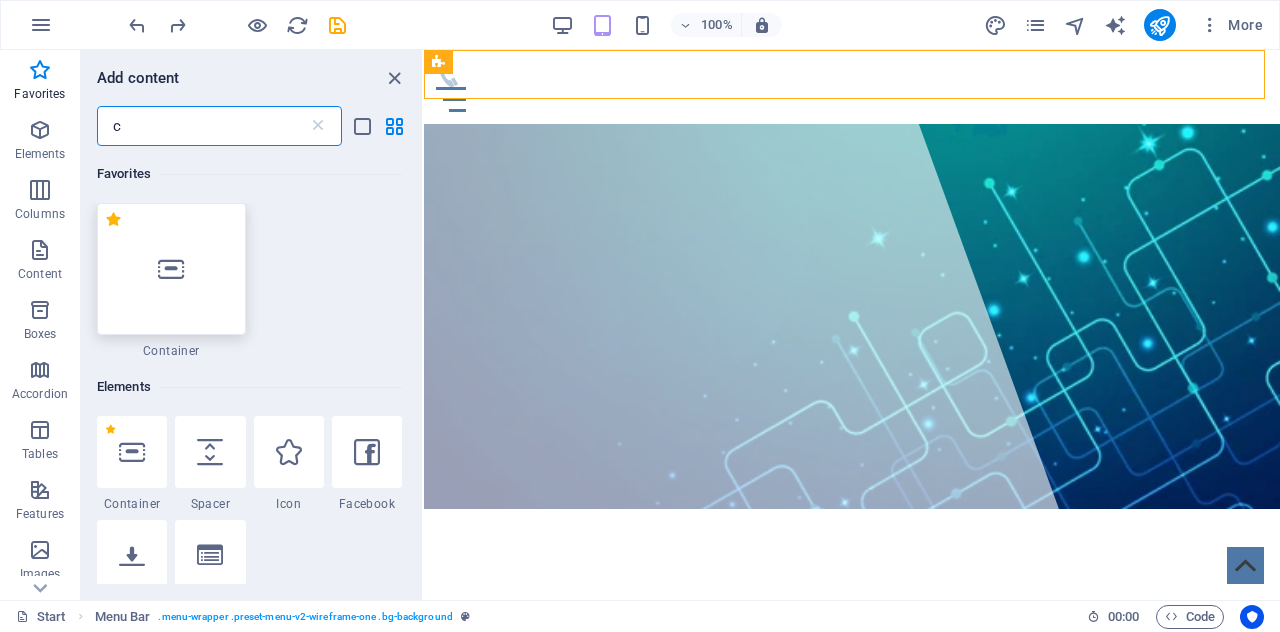 type on "c" 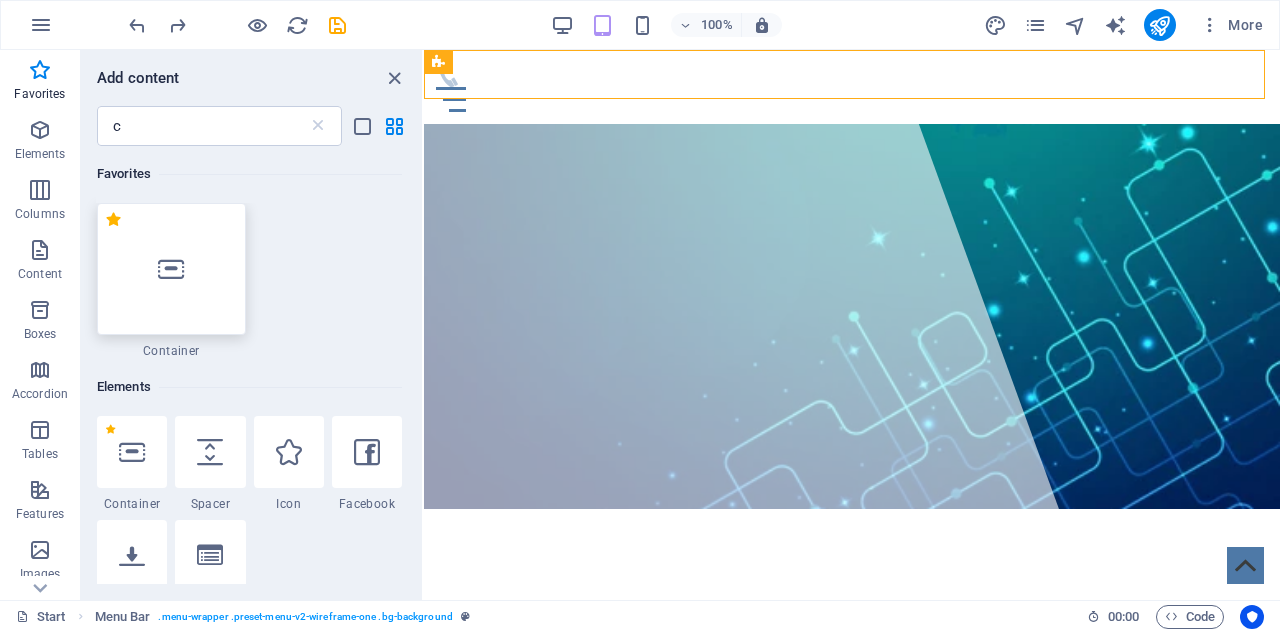 click at bounding box center [171, 269] 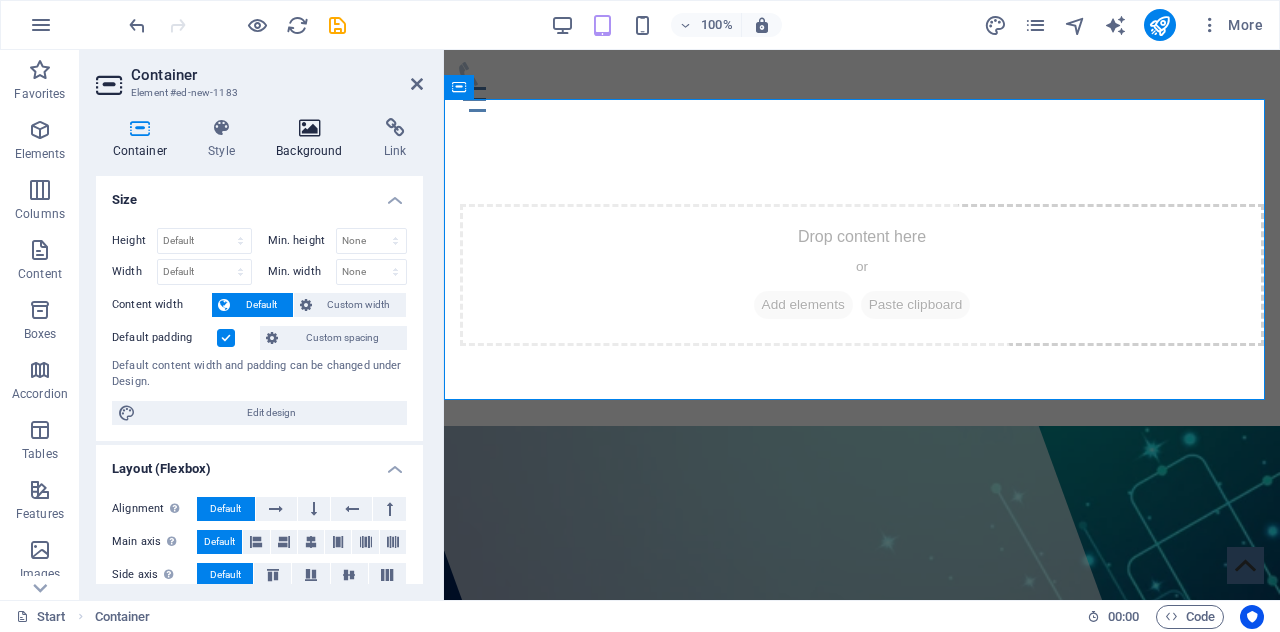 click at bounding box center (310, 128) 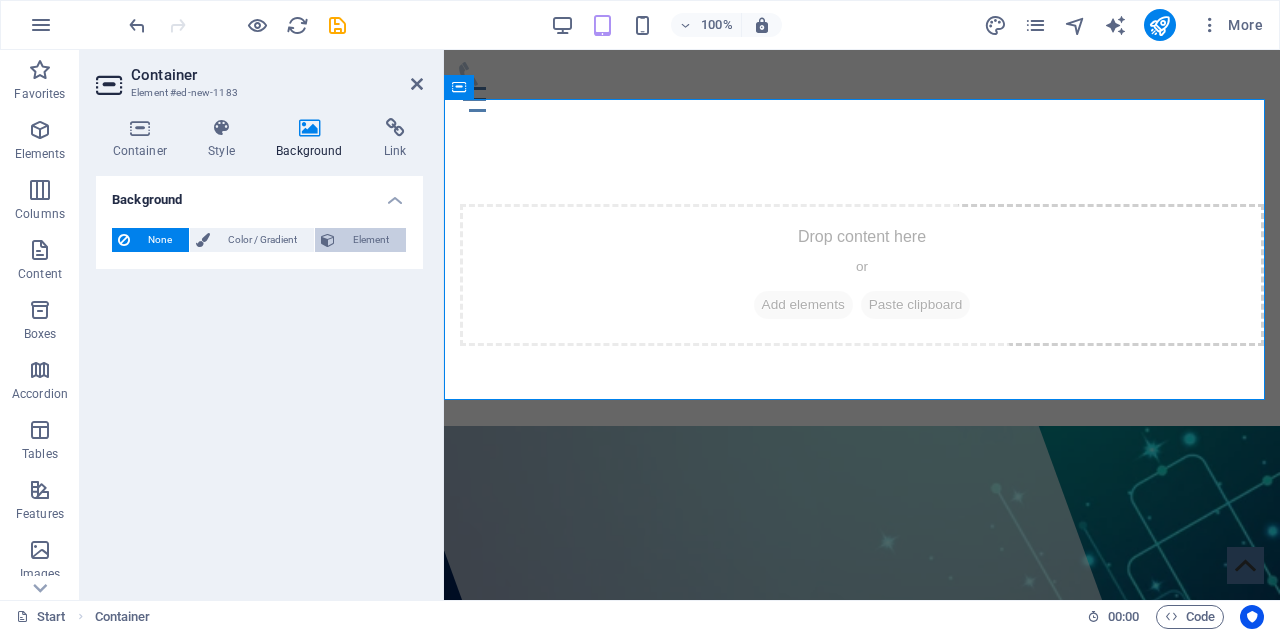 click on "Element" at bounding box center (370, 240) 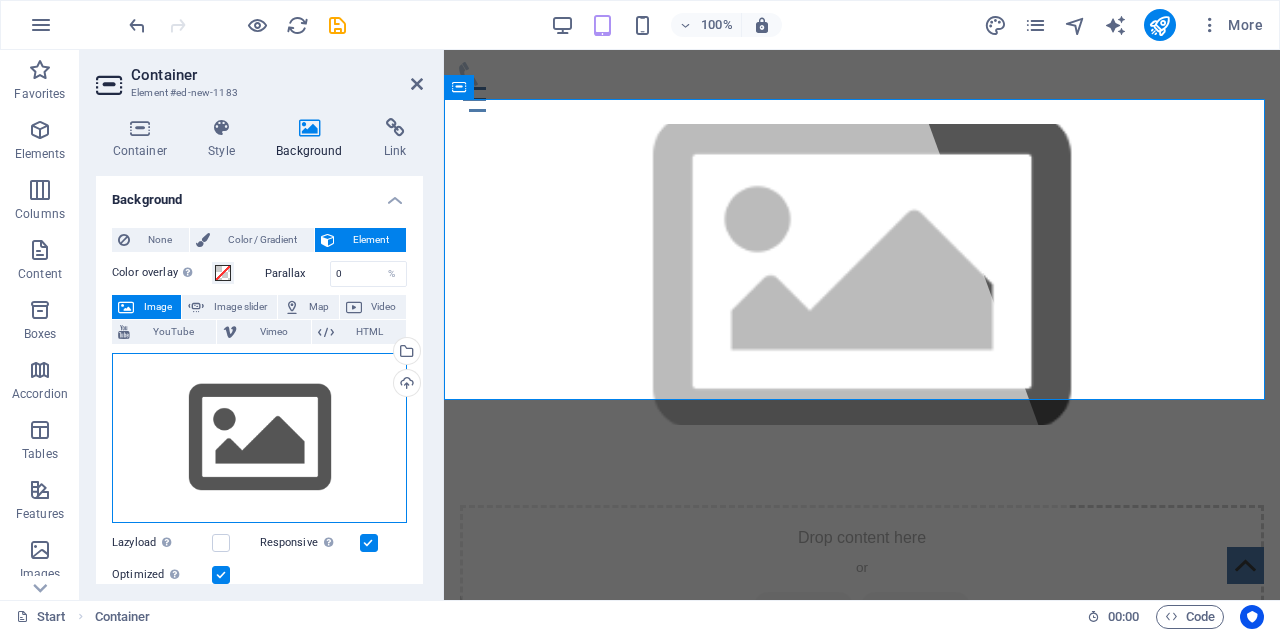 click on "Drag files here, click to choose files or select files from Files or our free stock photos & videos" at bounding box center [259, 438] 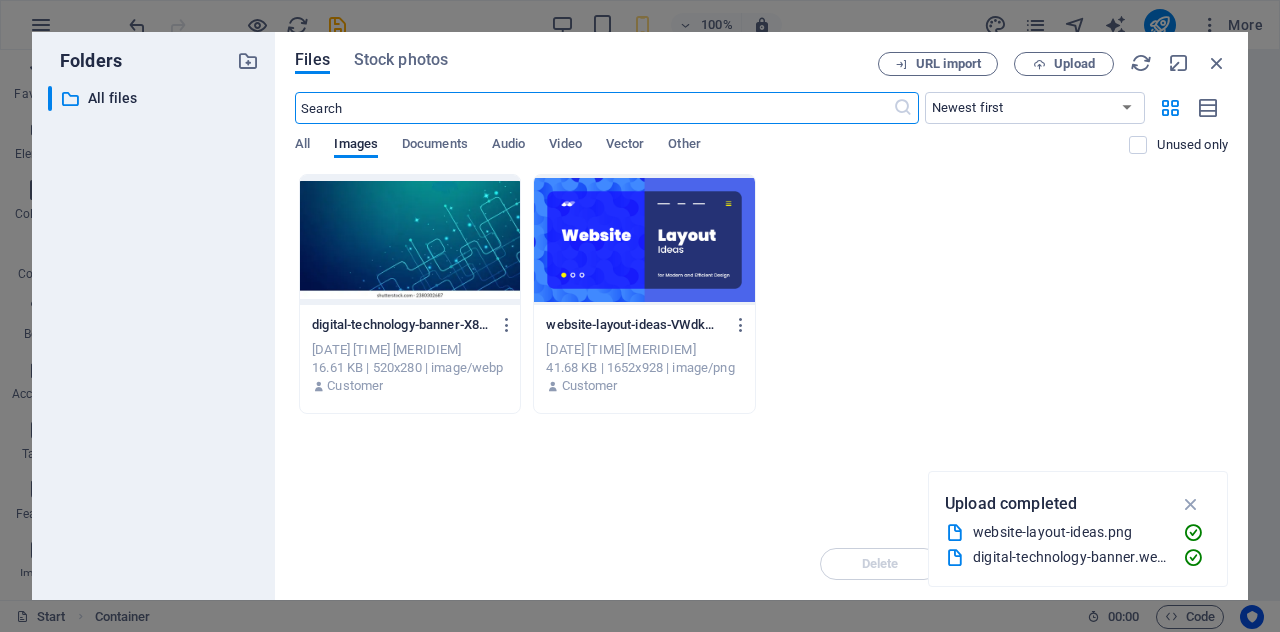 click at bounding box center (410, 240) 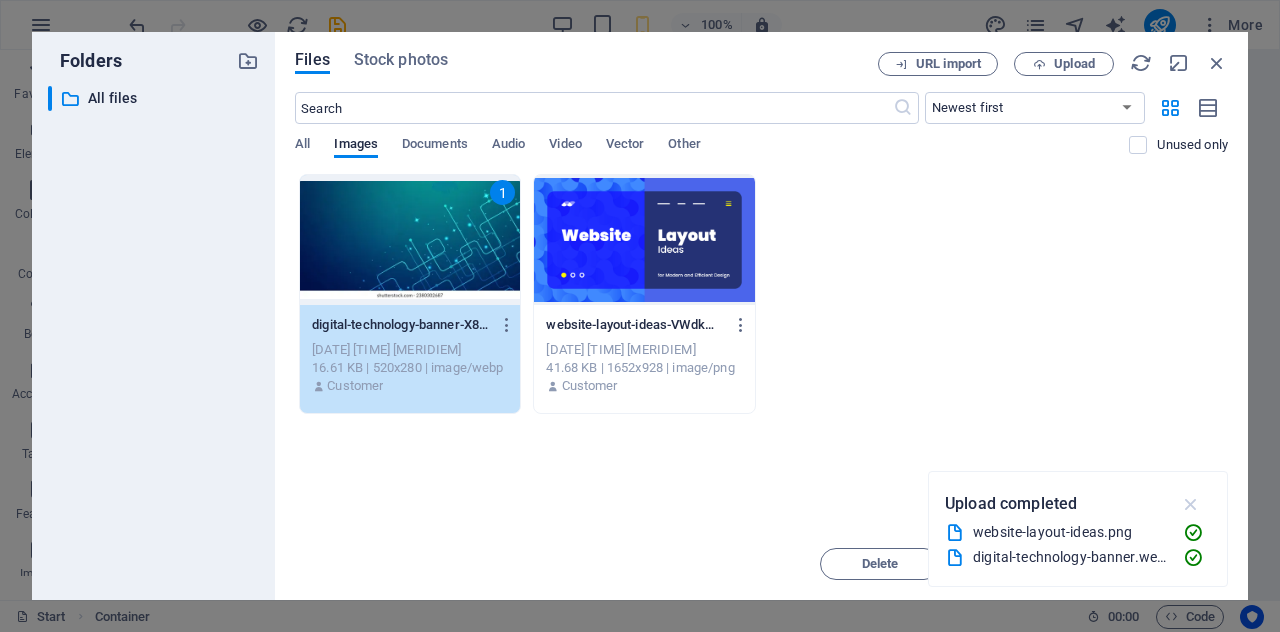 click at bounding box center [1191, 504] 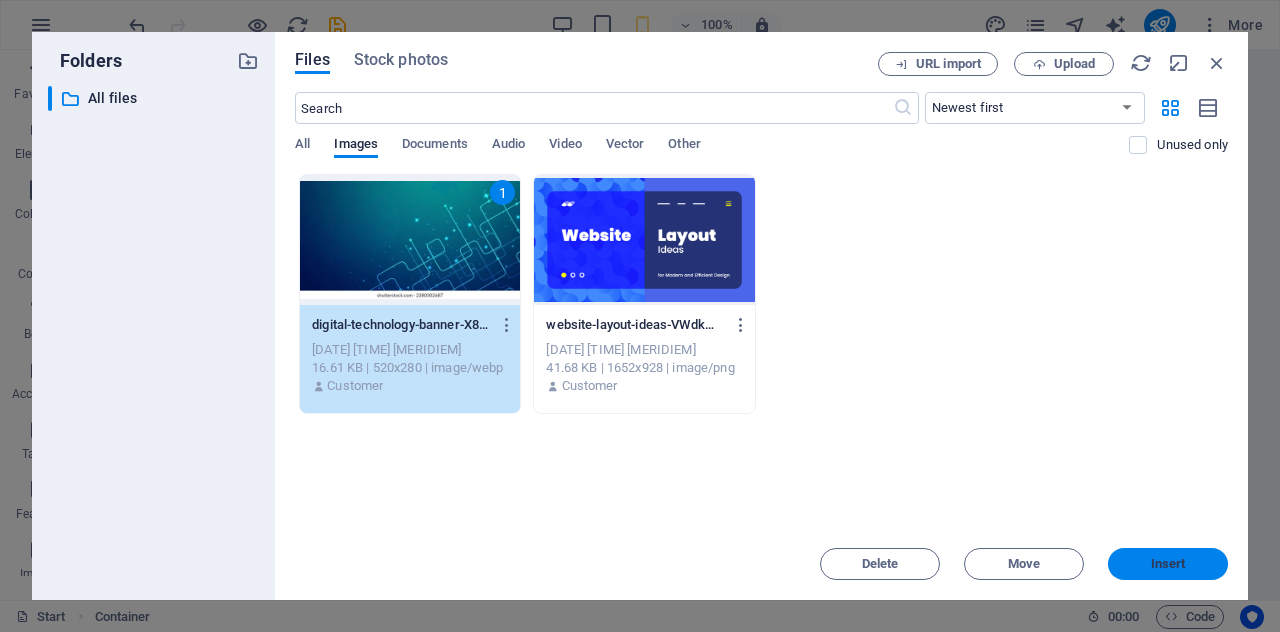 click on "Insert" at bounding box center (1168, 564) 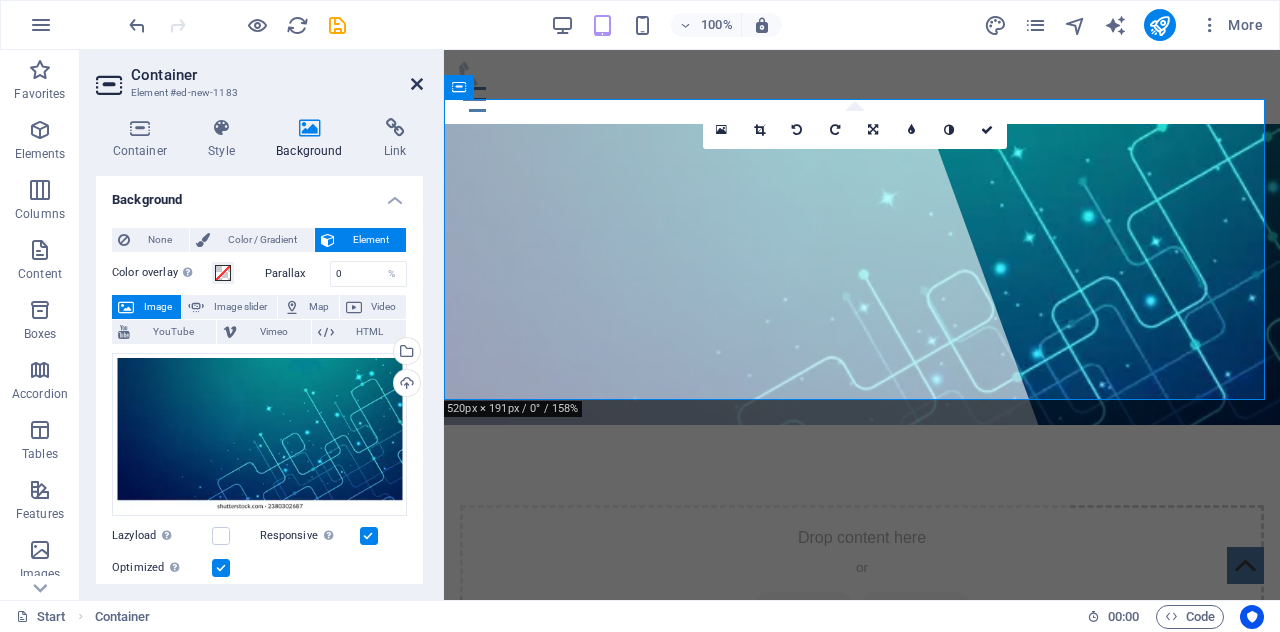 click at bounding box center [417, 84] 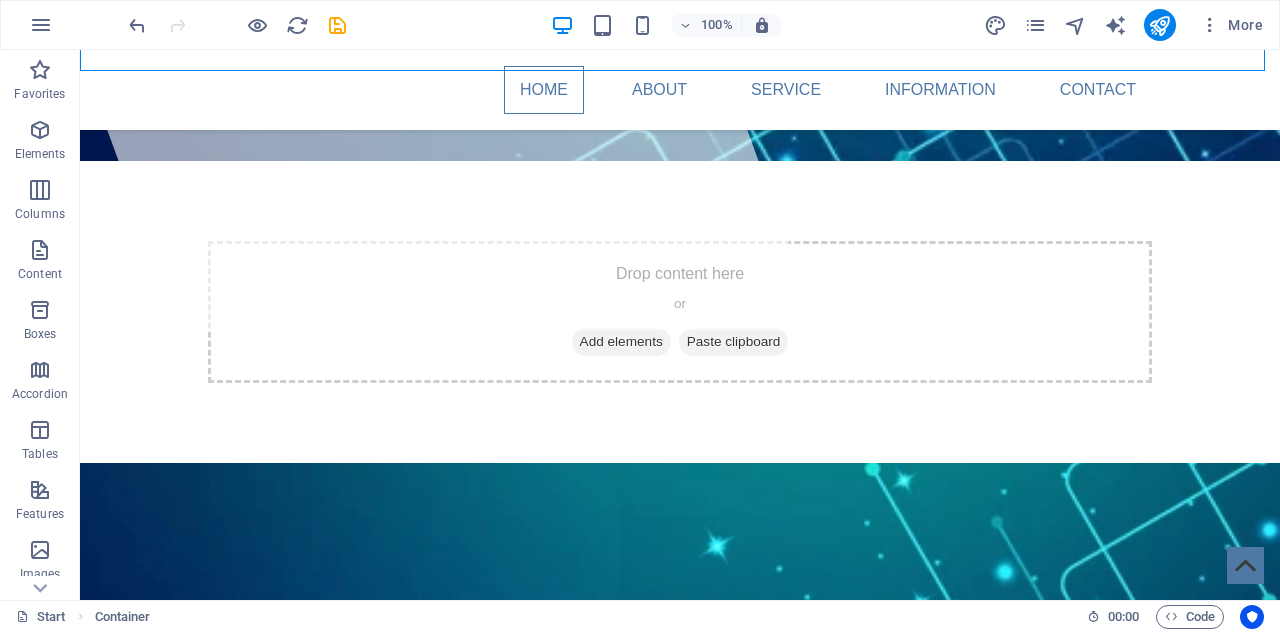 scroll, scrollTop: 0, scrollLeft: 0, axis: both 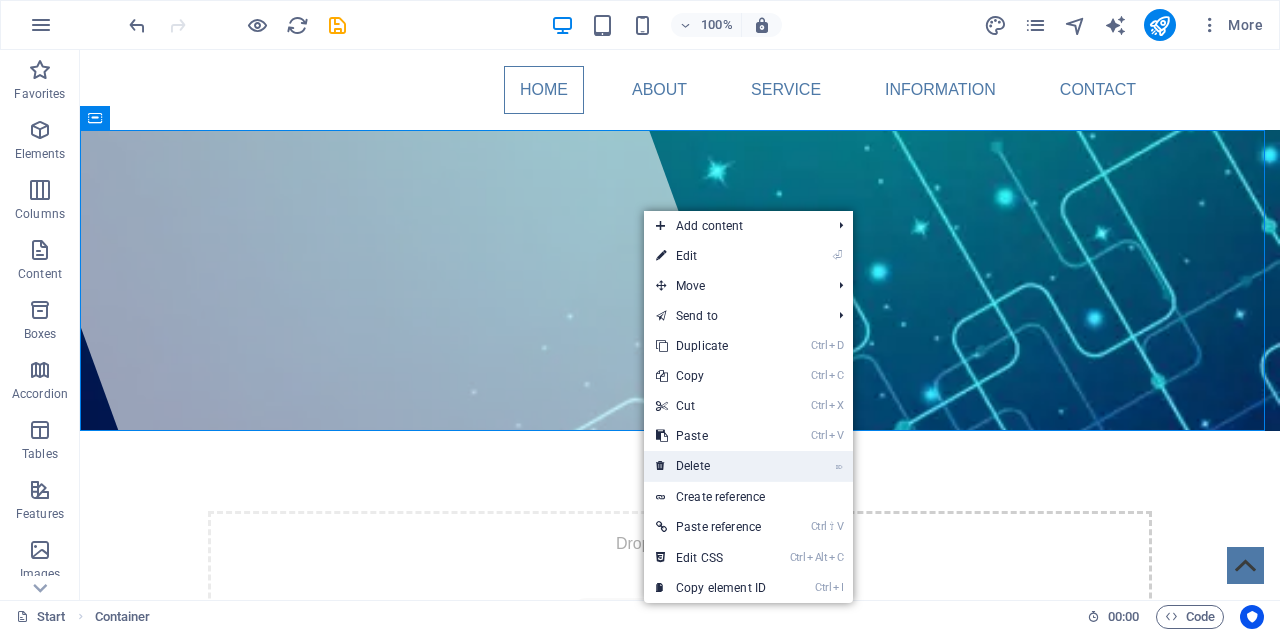 click on "⌦  Delete" at bounding box center [711, 466] 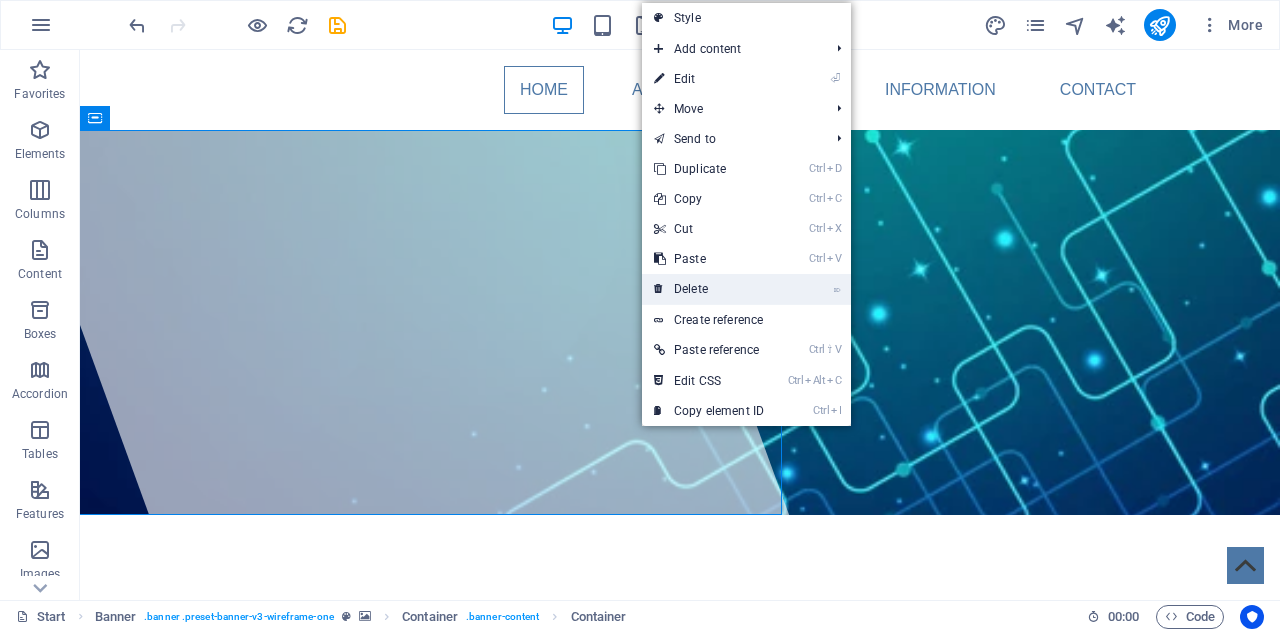 click on "⌦  Delete" at bounding box center [709, 289] 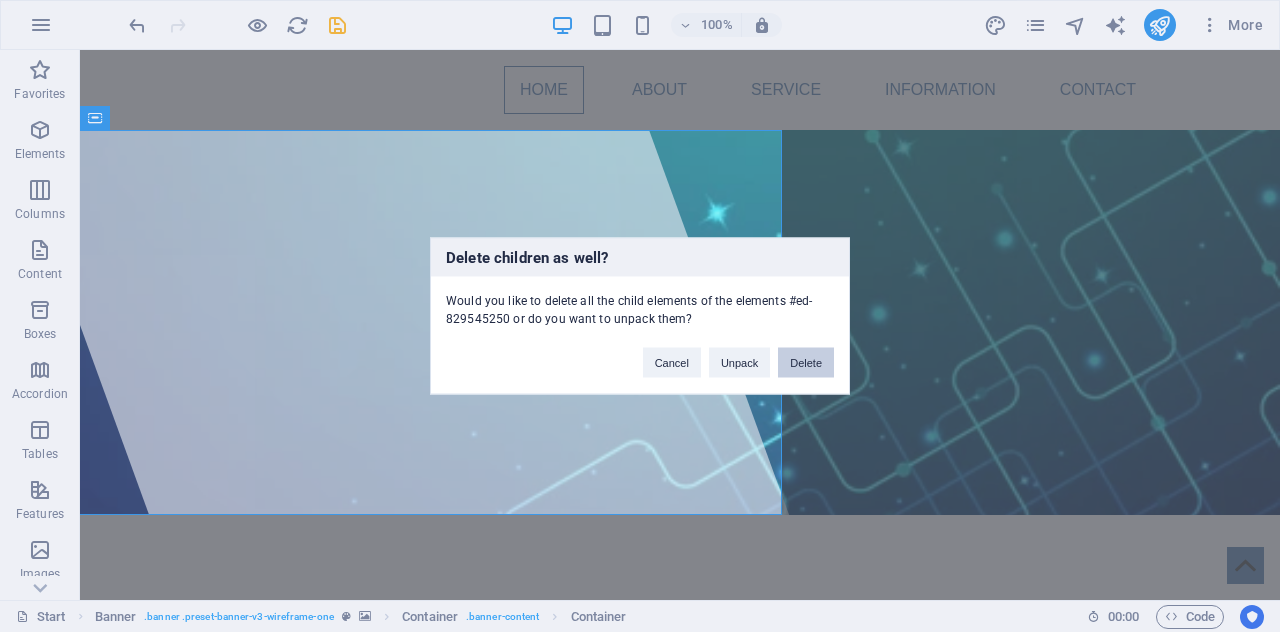 click on "Delete" at bounding box center (806, 363) 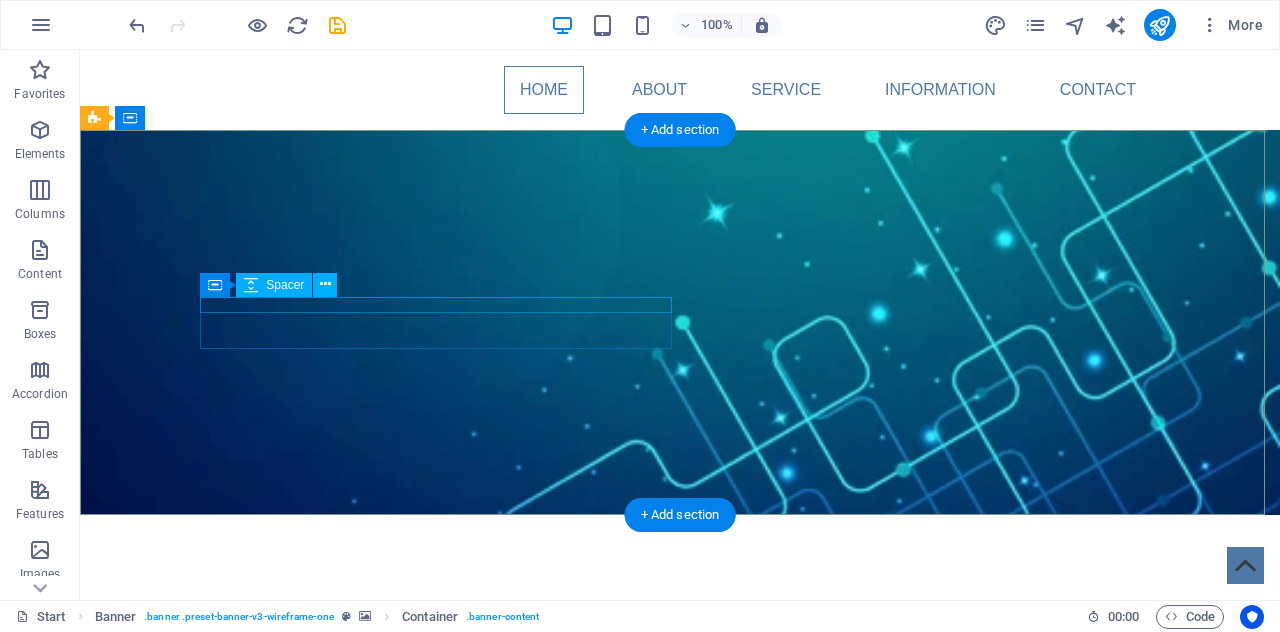 click at bounding box center [680, 603] 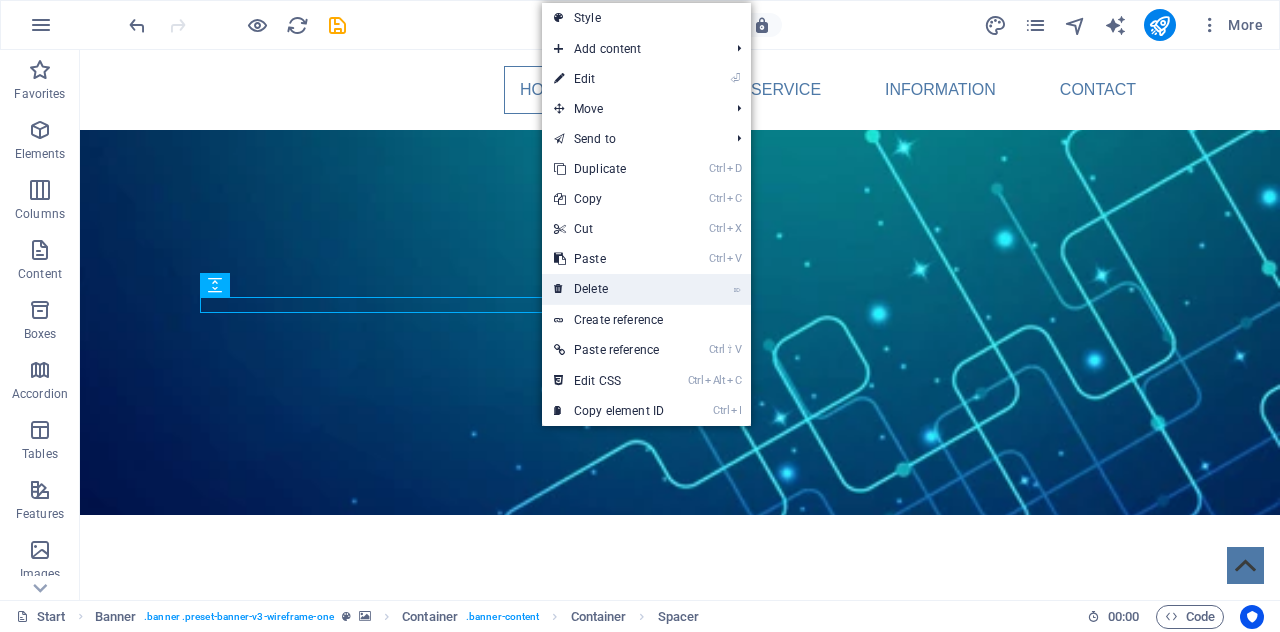 click on "⌦  Delete" at bounding box center [609, 289] 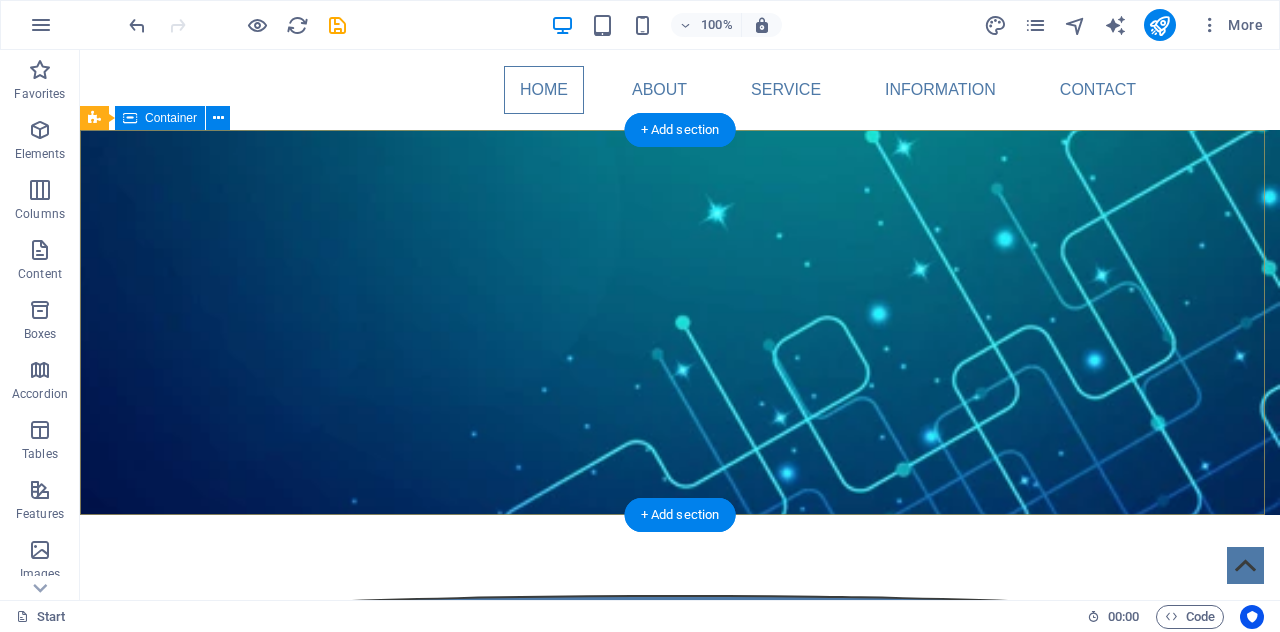drag, startPoint x: 373, startPoint y: 339, endPoint x: 416, endPoint y: 413, distance: 85.58621 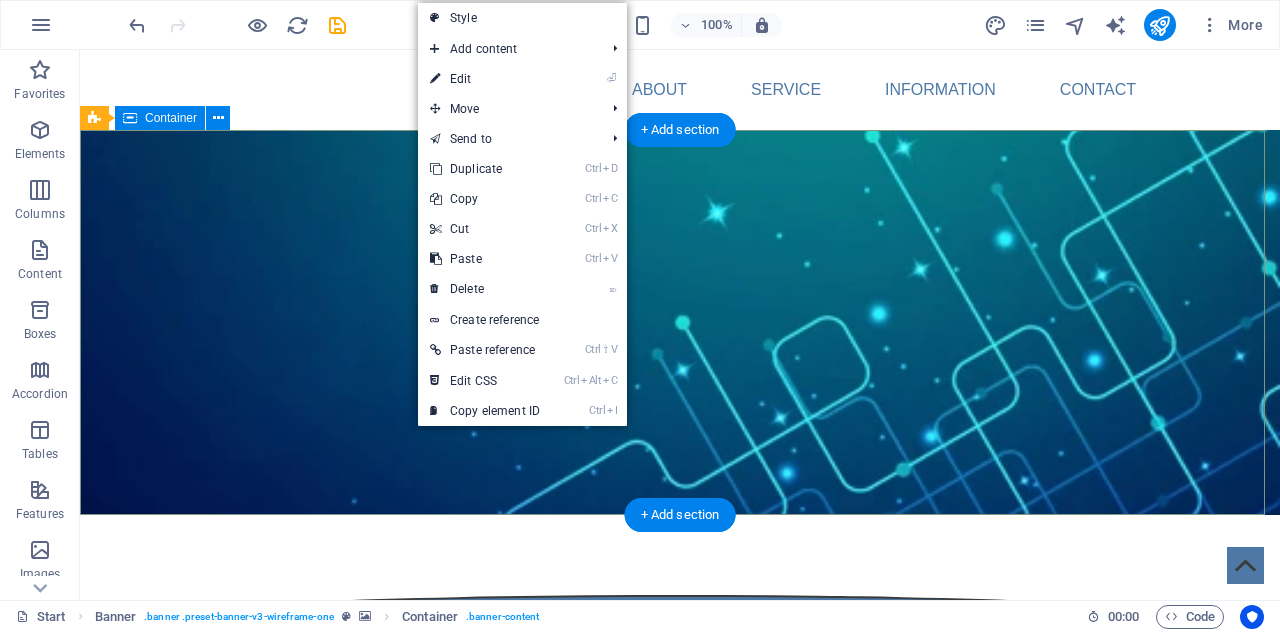 click at bounding box center [680, 657] 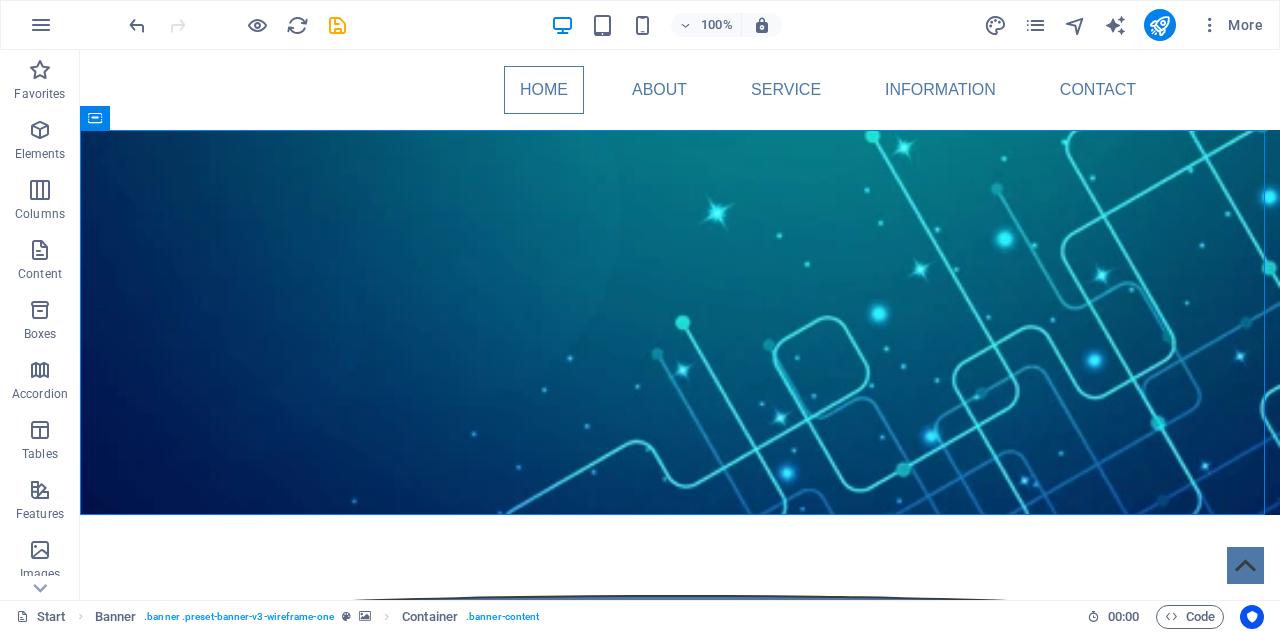 click on "100% More" at bounding box center (640, 25) 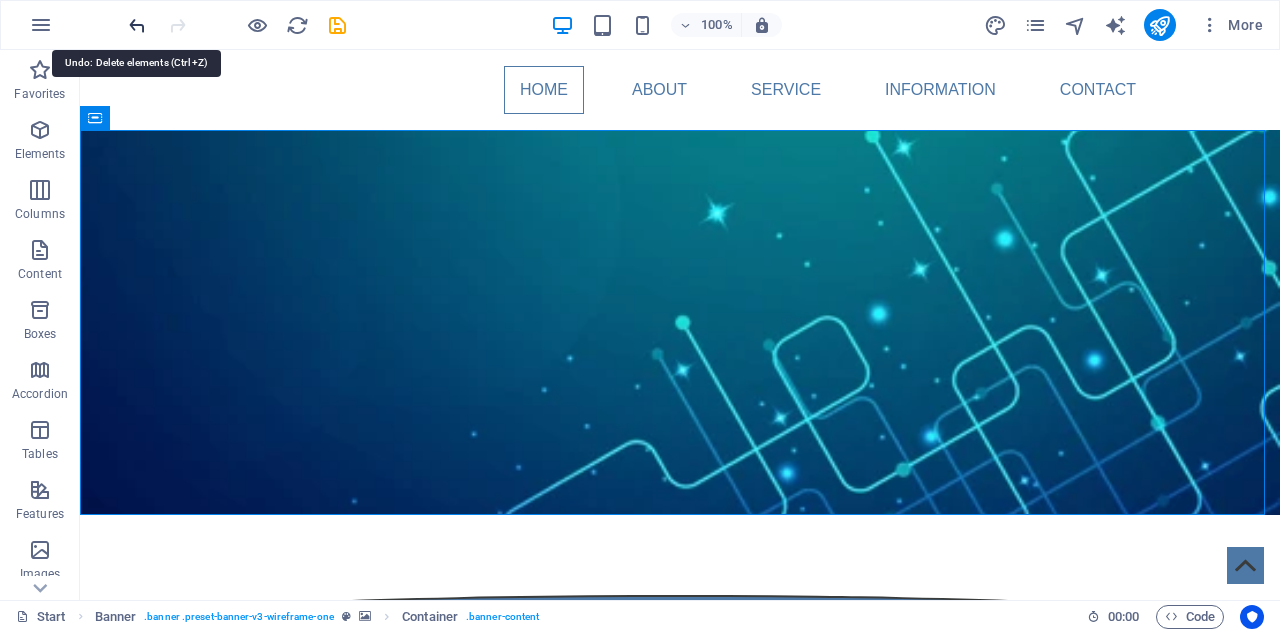 click at bounding box center (137, 25) 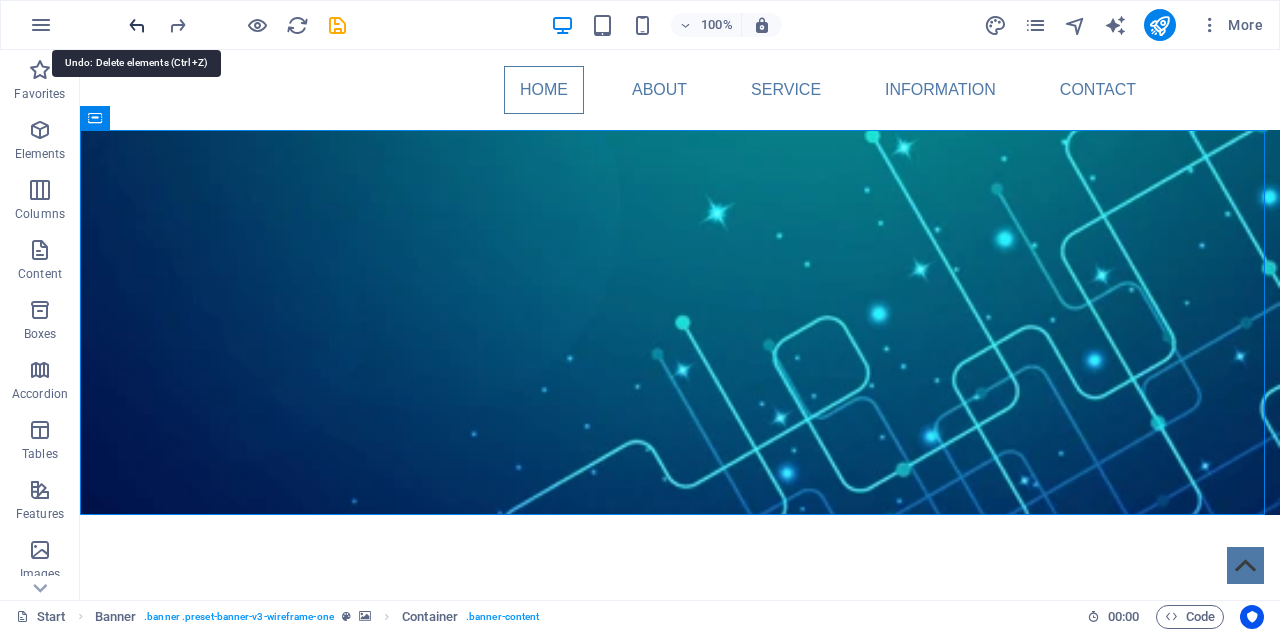 click at bounding box center (137, 25) 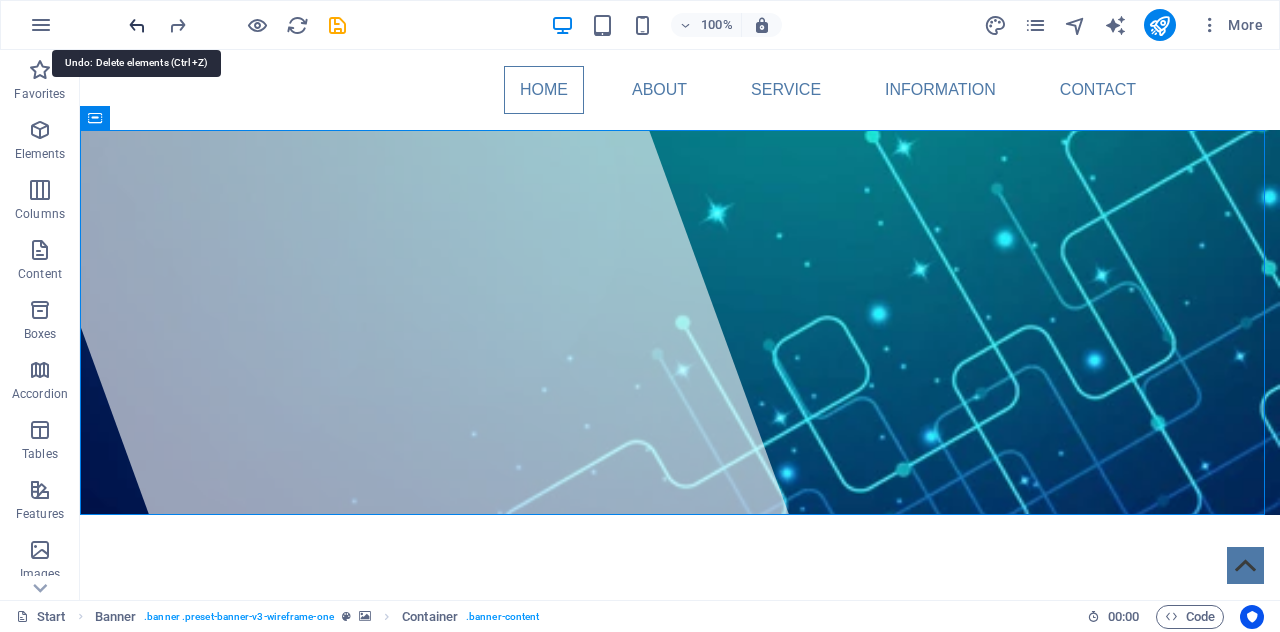 click at bounding box center [137, 25] 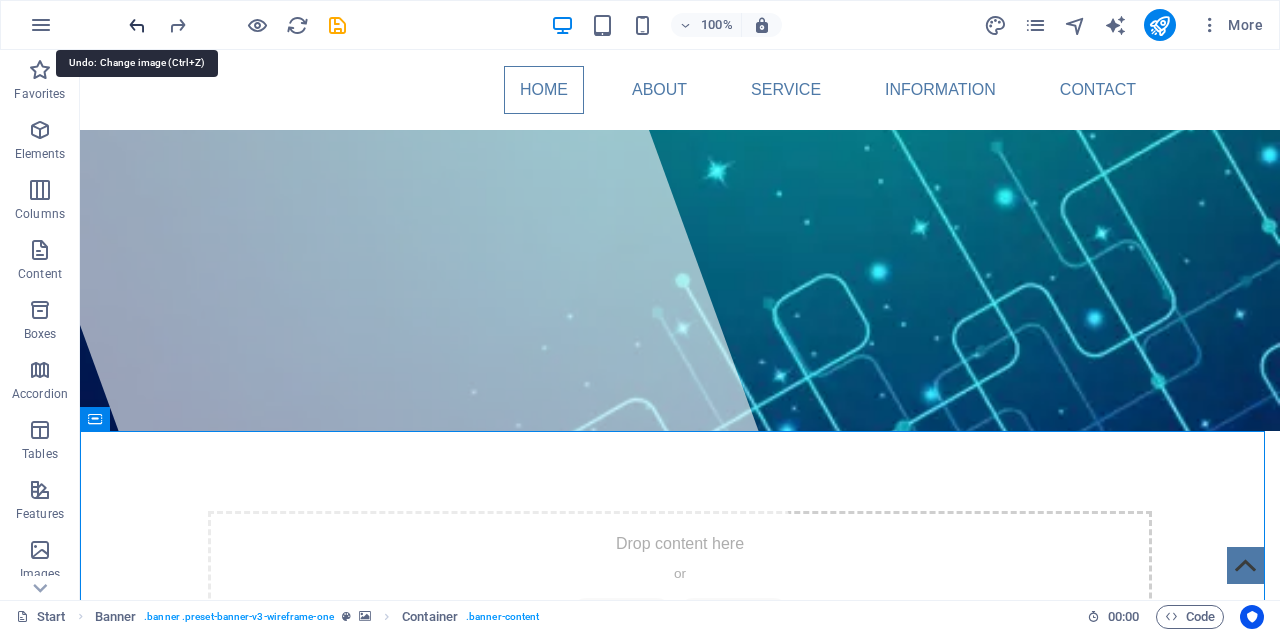 click at bounding box center [137, 25] 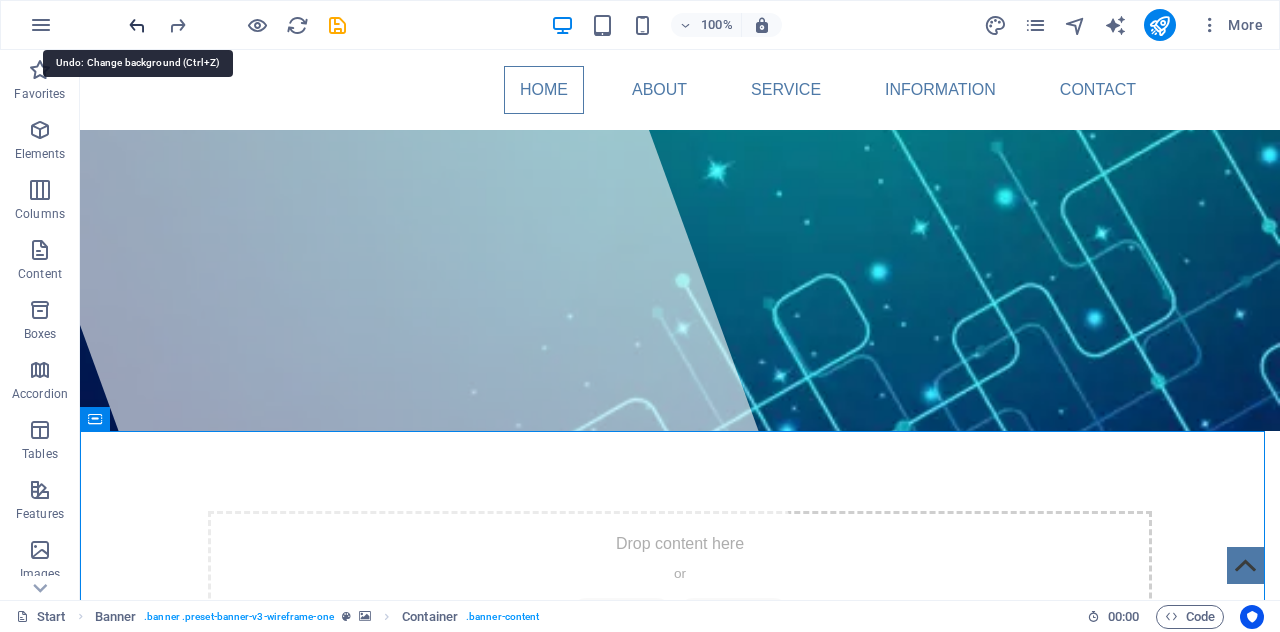 click at bounding box center [137, 25] 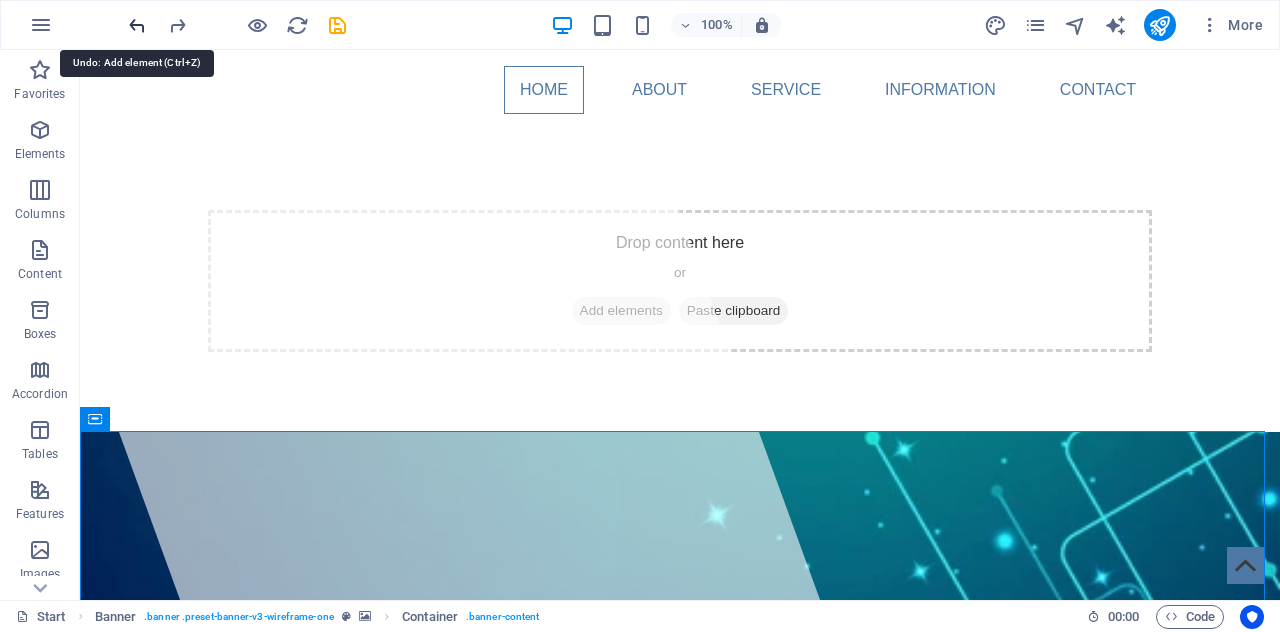 click at bounding box center (137, 25) 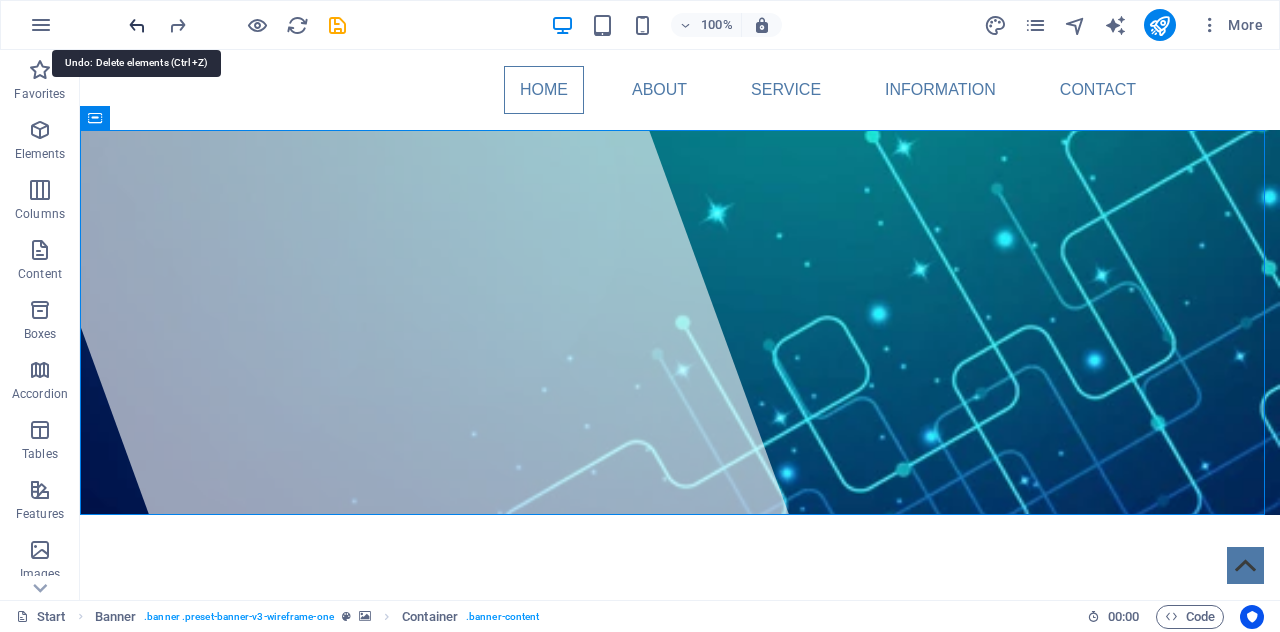 click at bounding box center (137, 25) 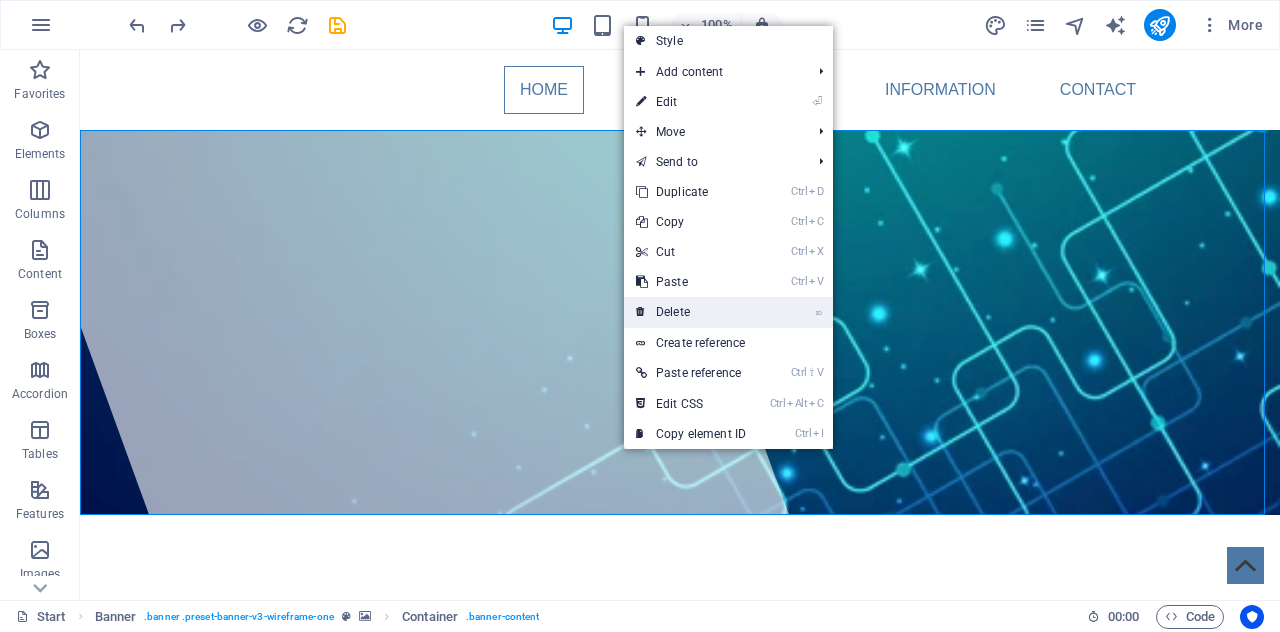 click on "⌦  Delete" at bounding box center [691, 312] 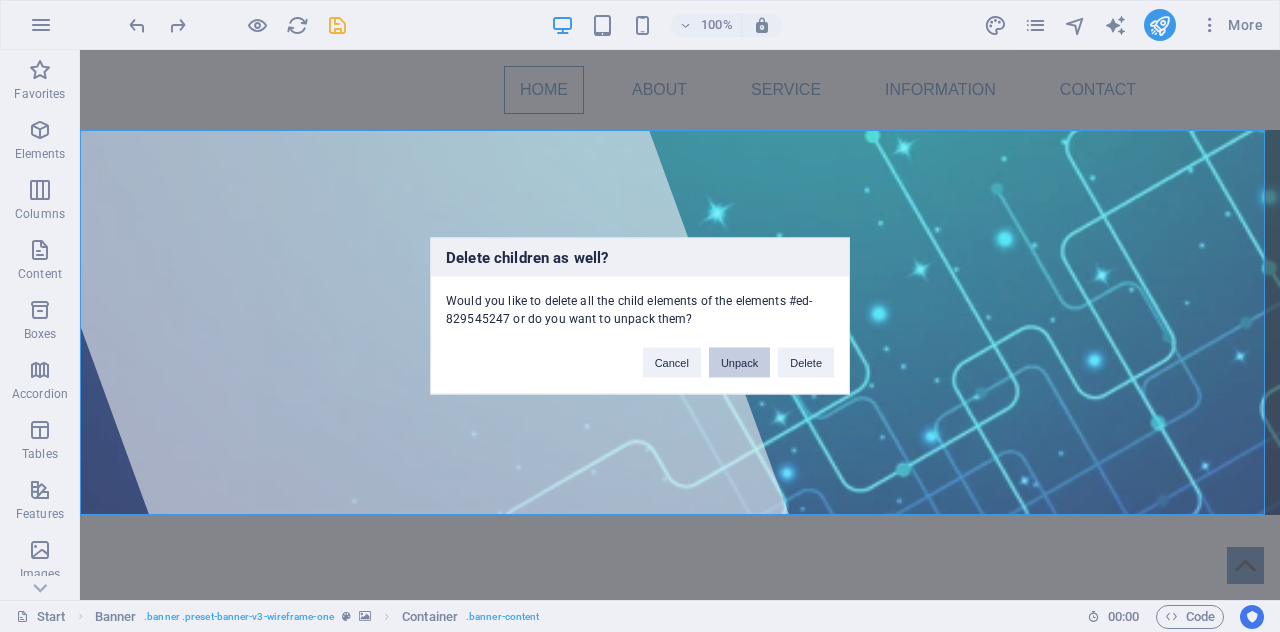 click on "Unpack" at bounding box center [739, 363] 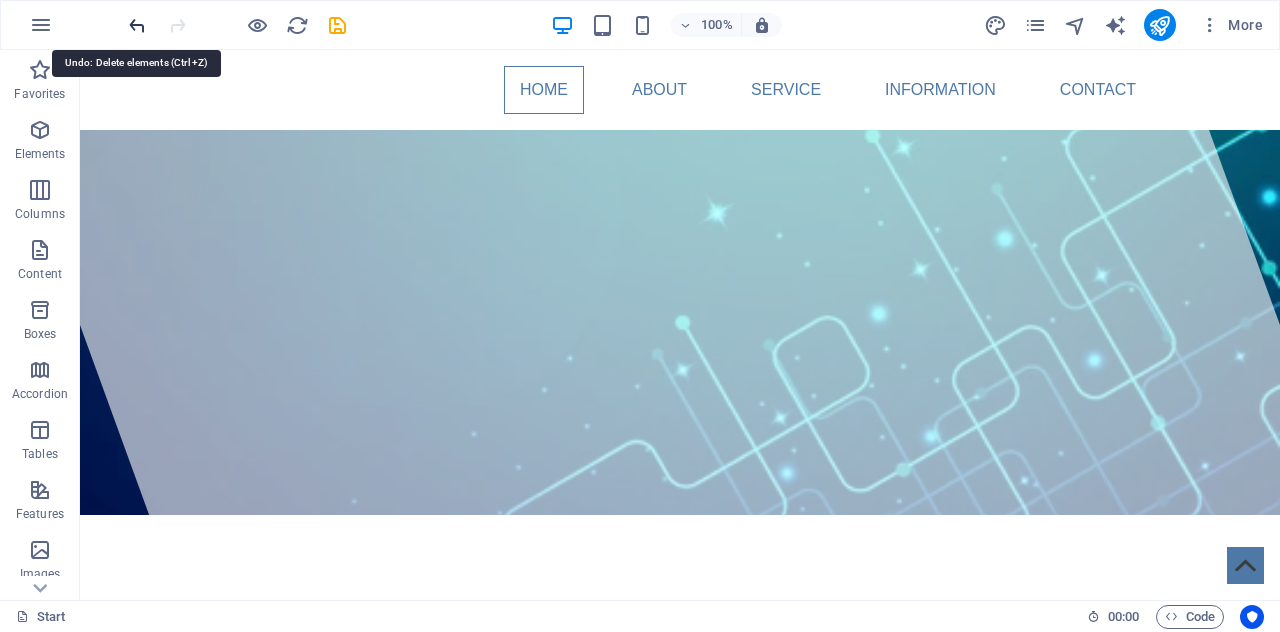 click at bounding box center (137, 25) 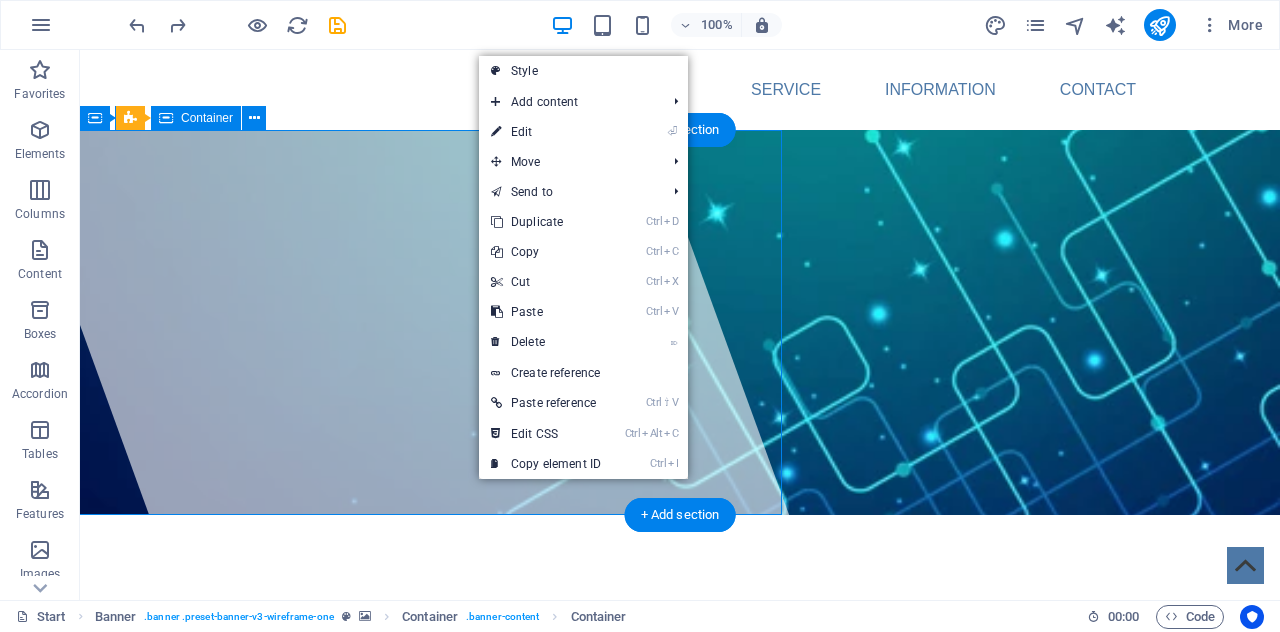 click at bounding box center [400, 325] 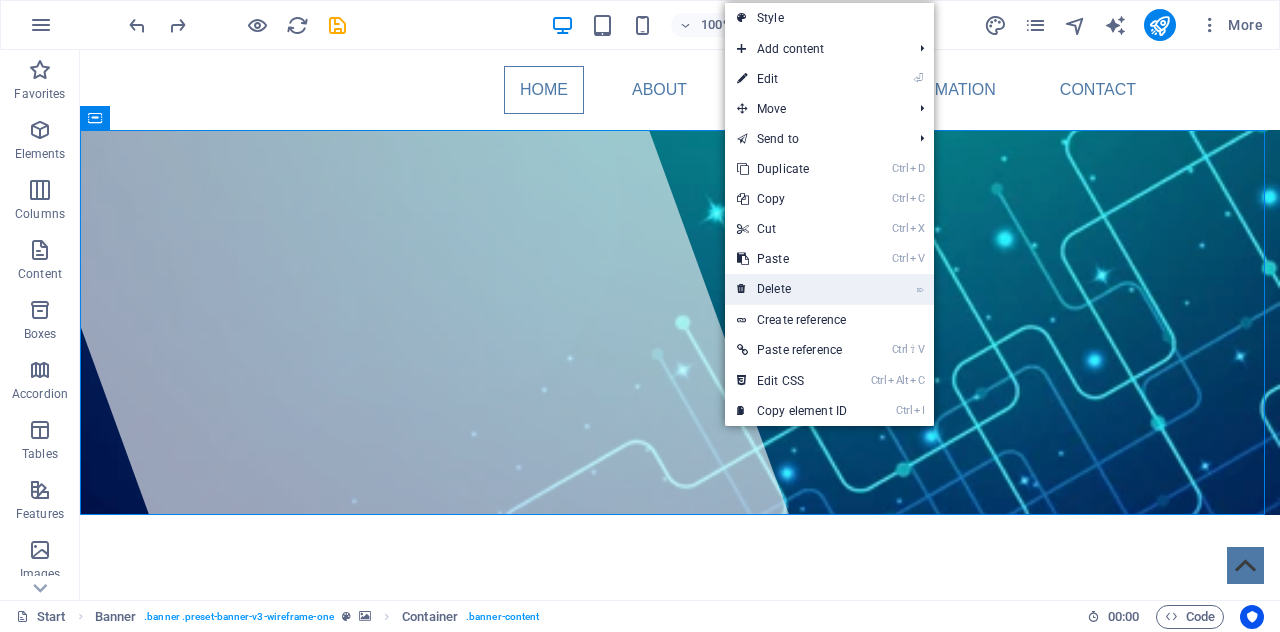 click on "⌦  Delete" at bounding box center [792, 289] 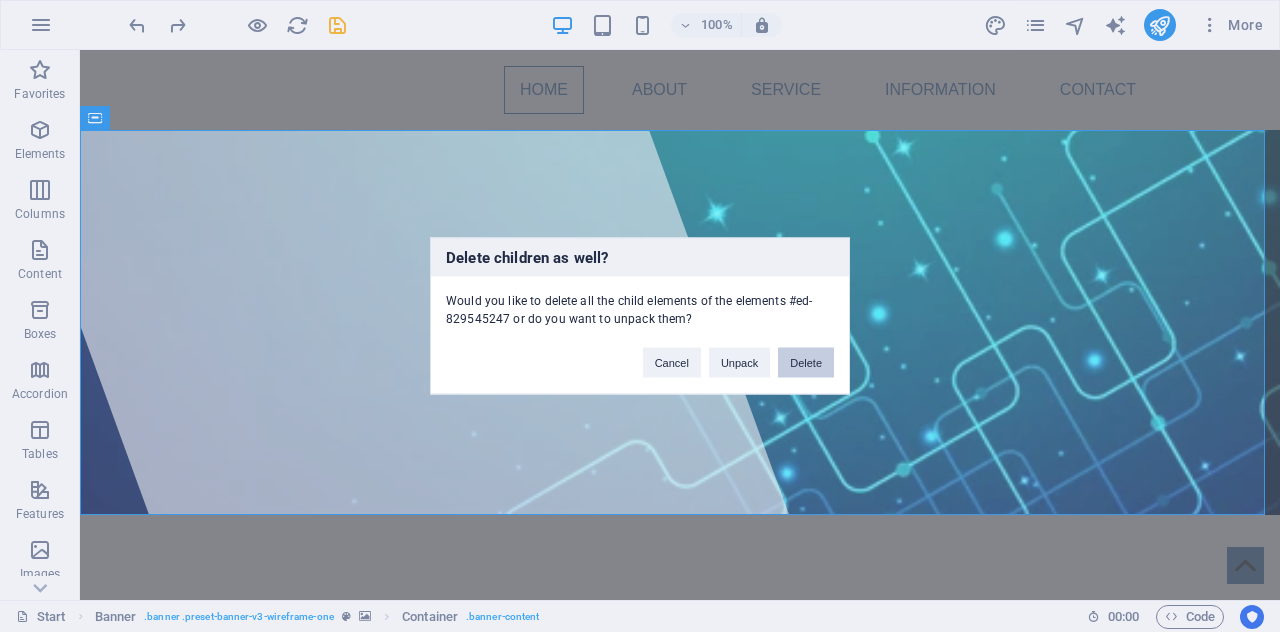 click on "Delete" at bounding box center (806, 363) 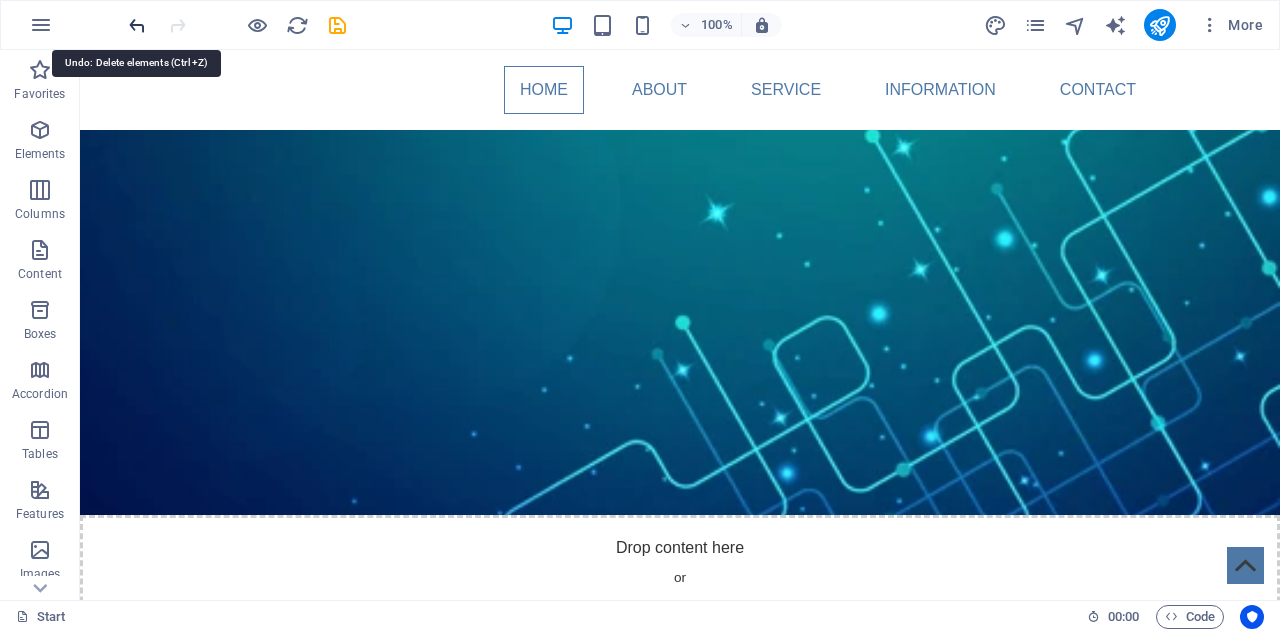 click at bounding box center [137, 25] 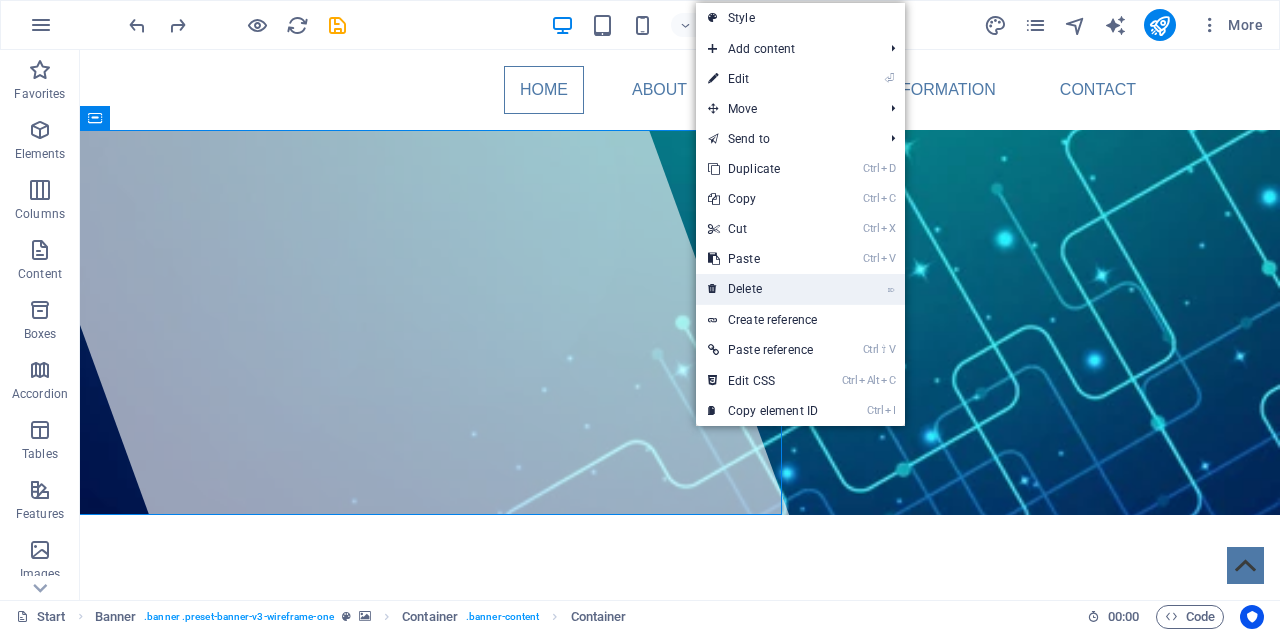 click on "⌦  Delete" at bounding box center (763, 289) 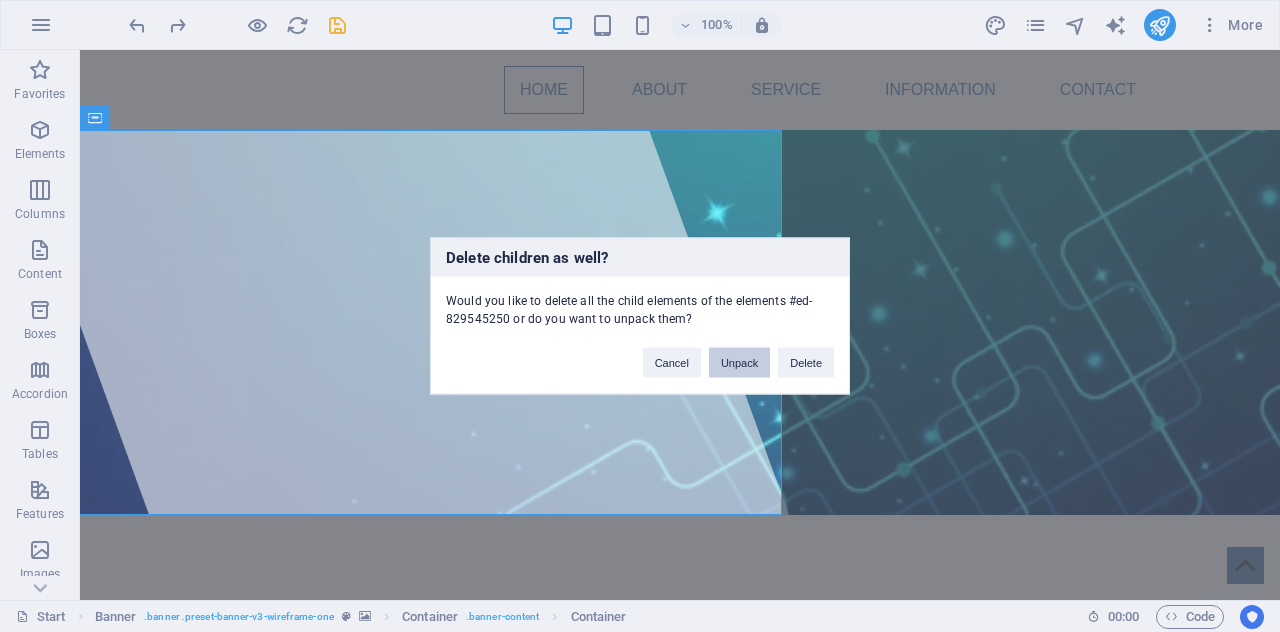 click on "Unpack" at bounding box center [739, 363] 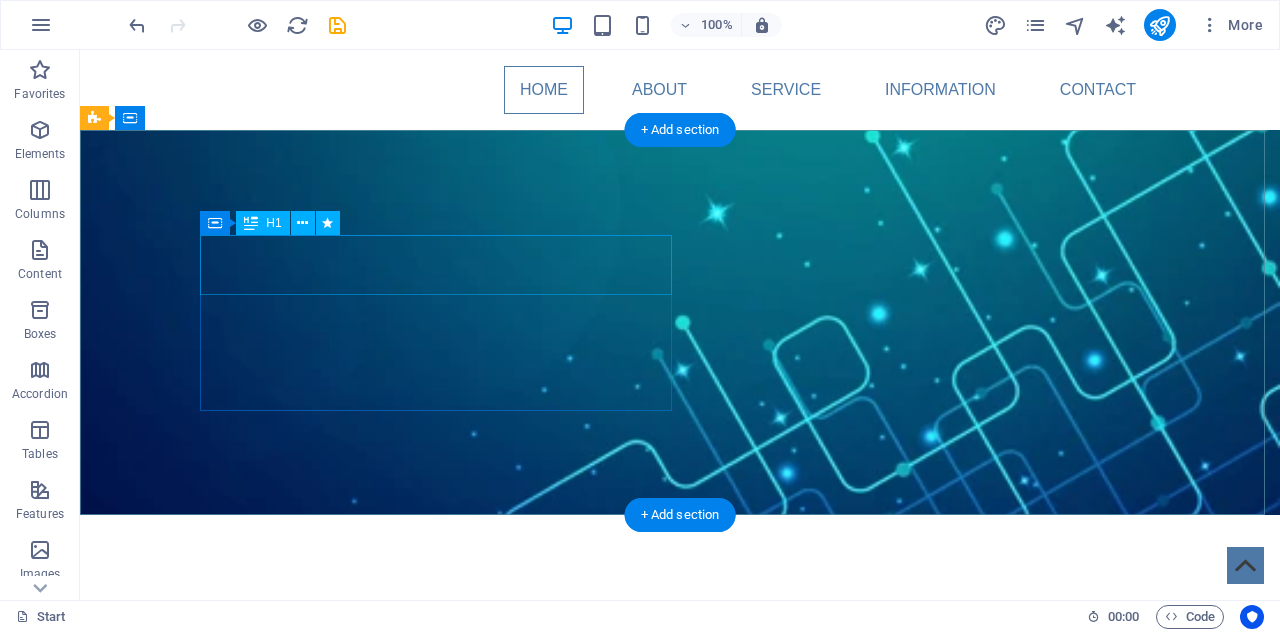 click on "[DOMAIN]" at bounding box center (680, 626) 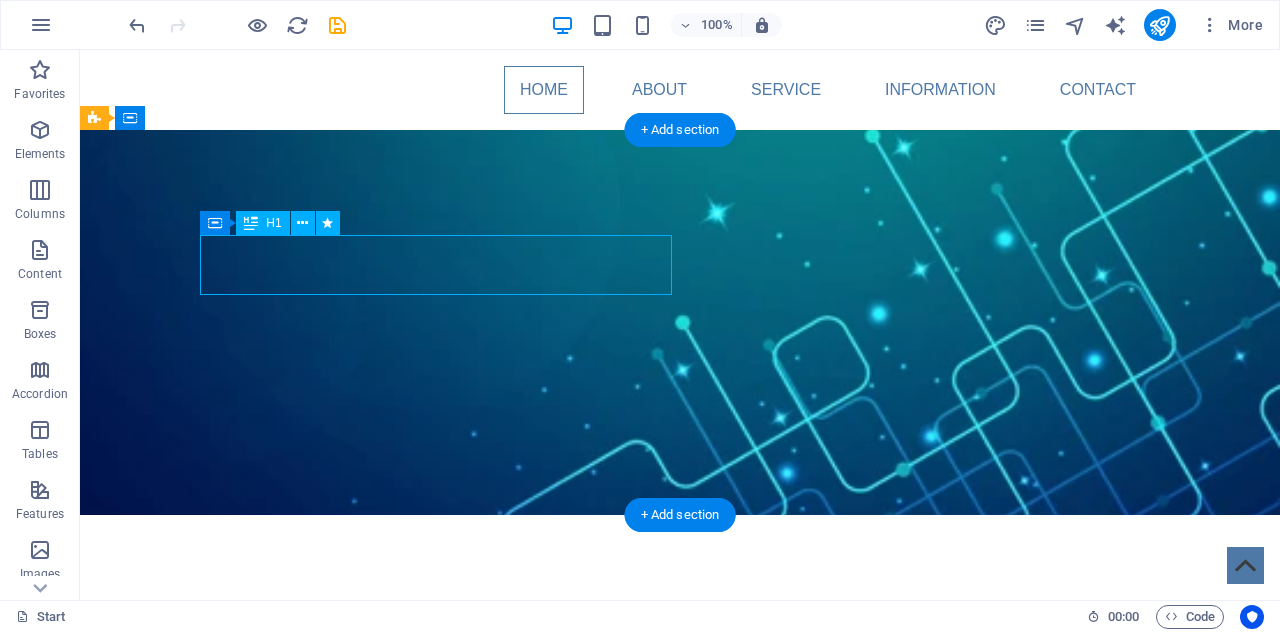 click on "[DOMAIN]" at bounding box center [680, 626] 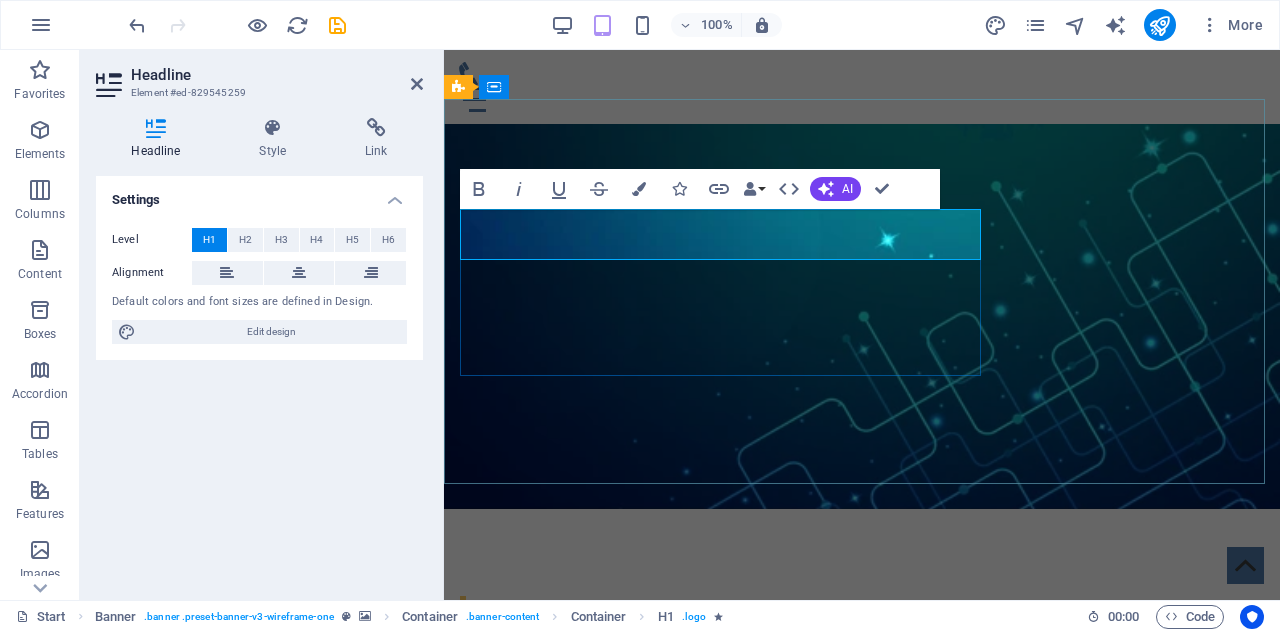 click on "​" at bounding box center (862, 615) 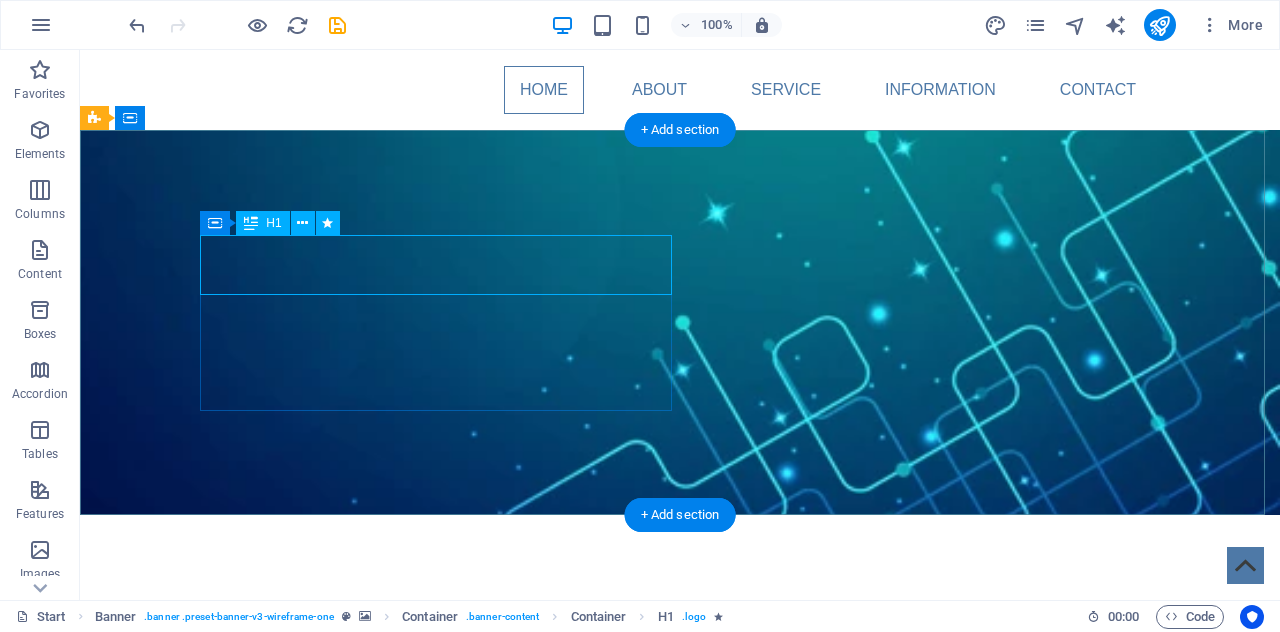 click on "I" at bounding box center (680, 626) 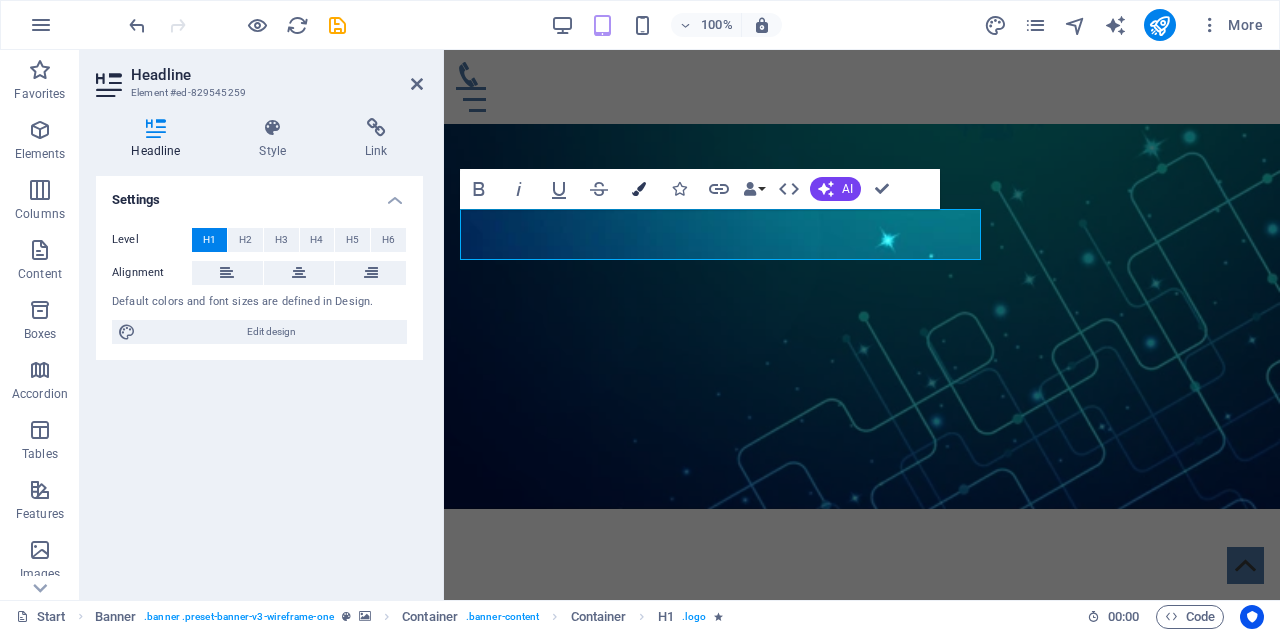 click on "Colors" at bounding box center (639, 189) 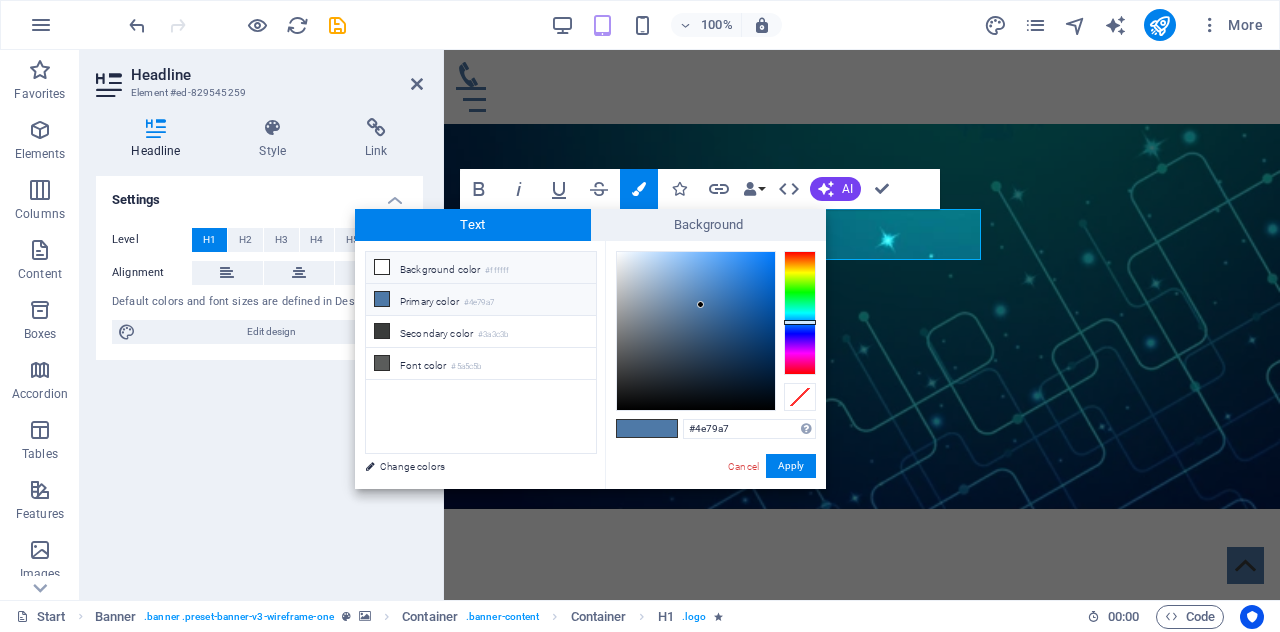 click on "Background color
#ffffff" at bounding box center (481, 268) 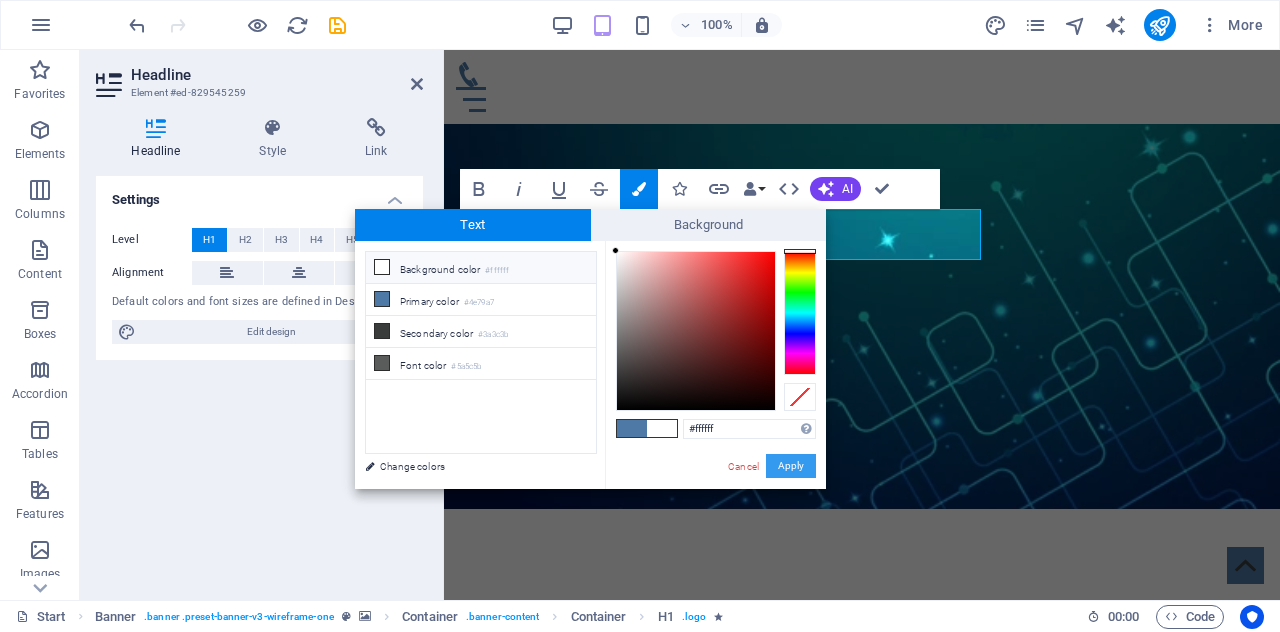 click on "Apply" at bounding box center [791, 466] 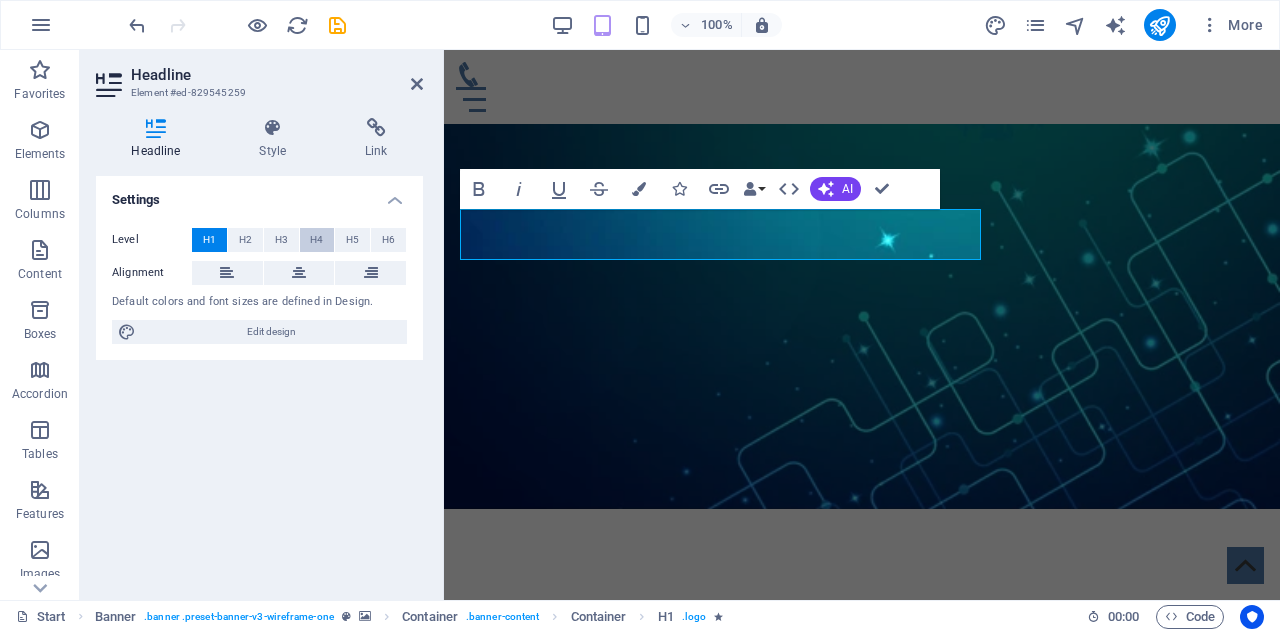 click on "H4" at bounding box center (317, 240) 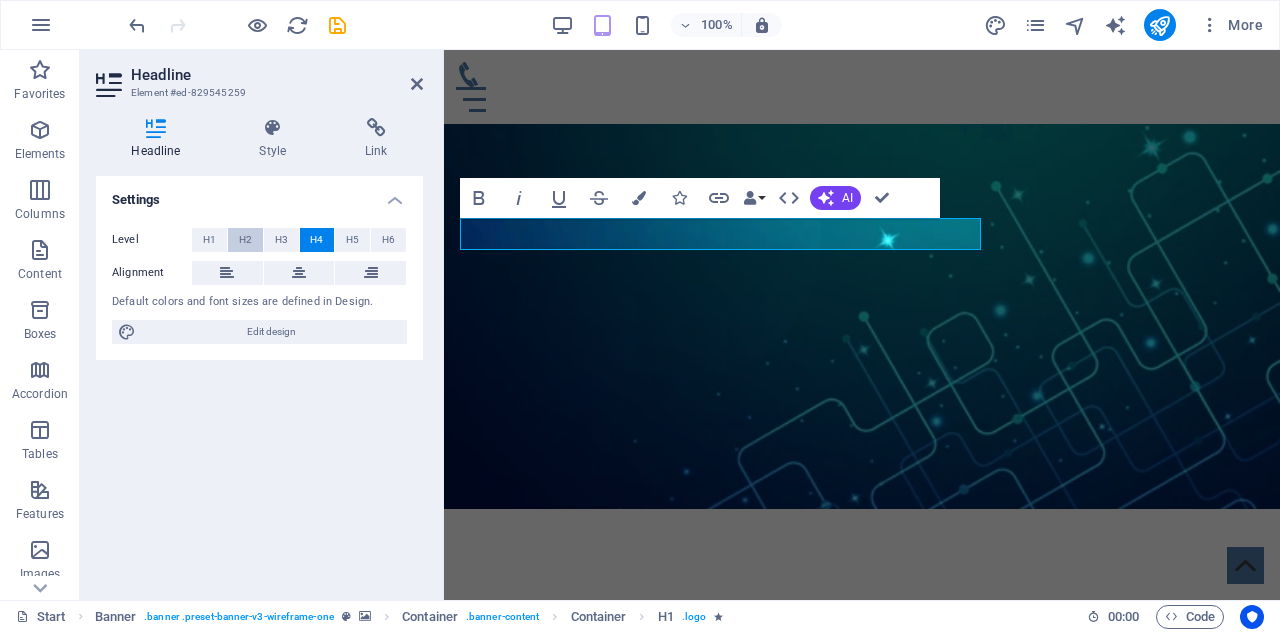 click on "H2" at bounding box center (245, 240) 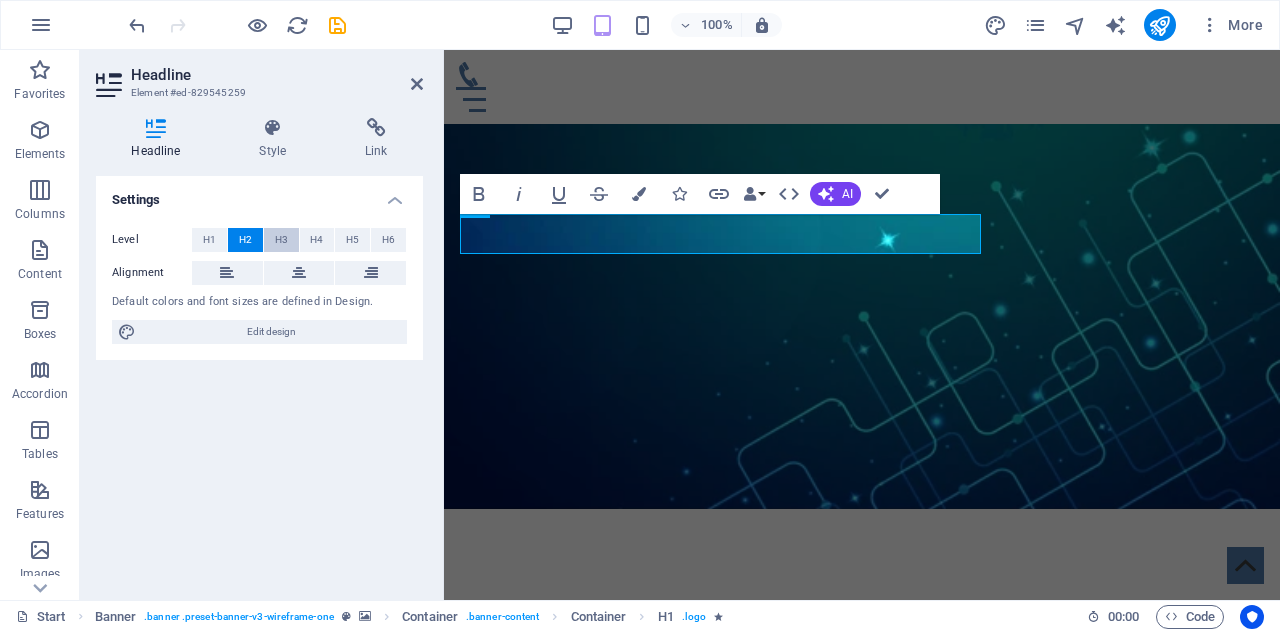click on "H3" at bounding box center (281, 240) 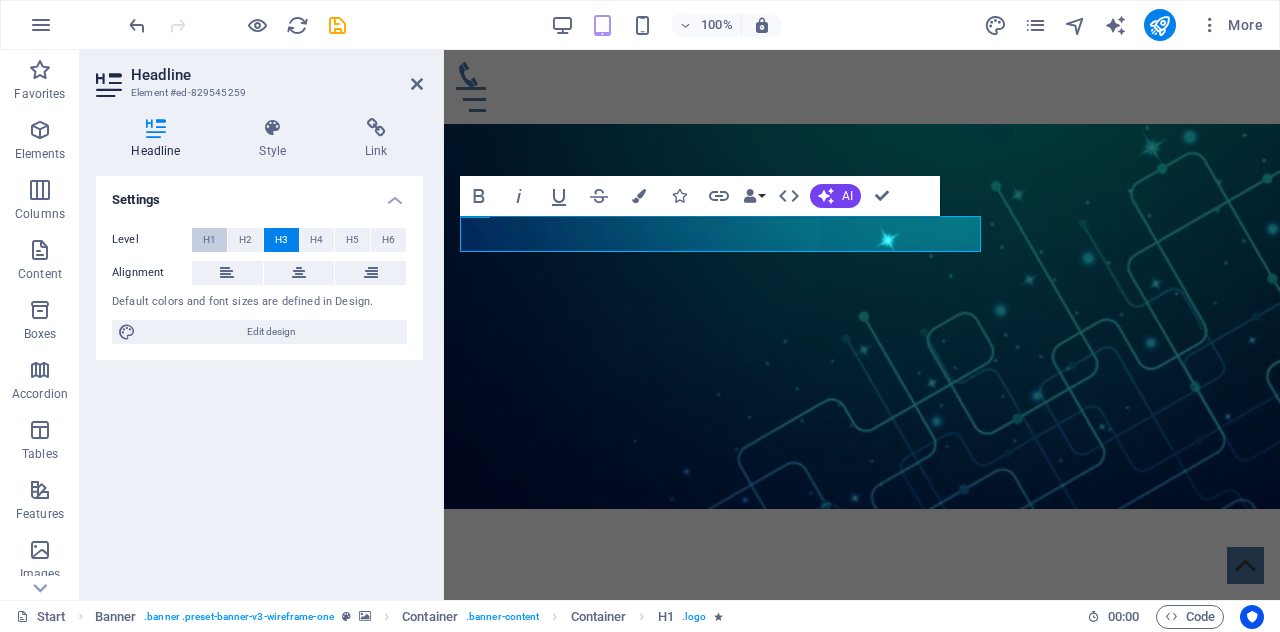 click on "H1" at bounding box center (209, 240) 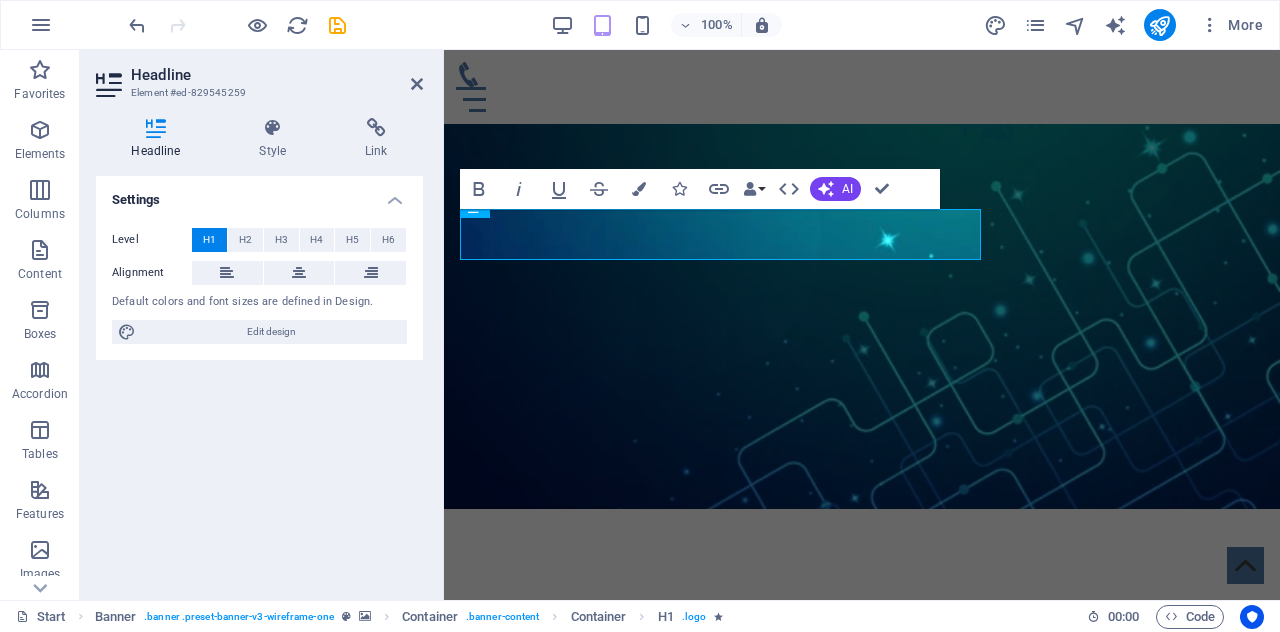 type 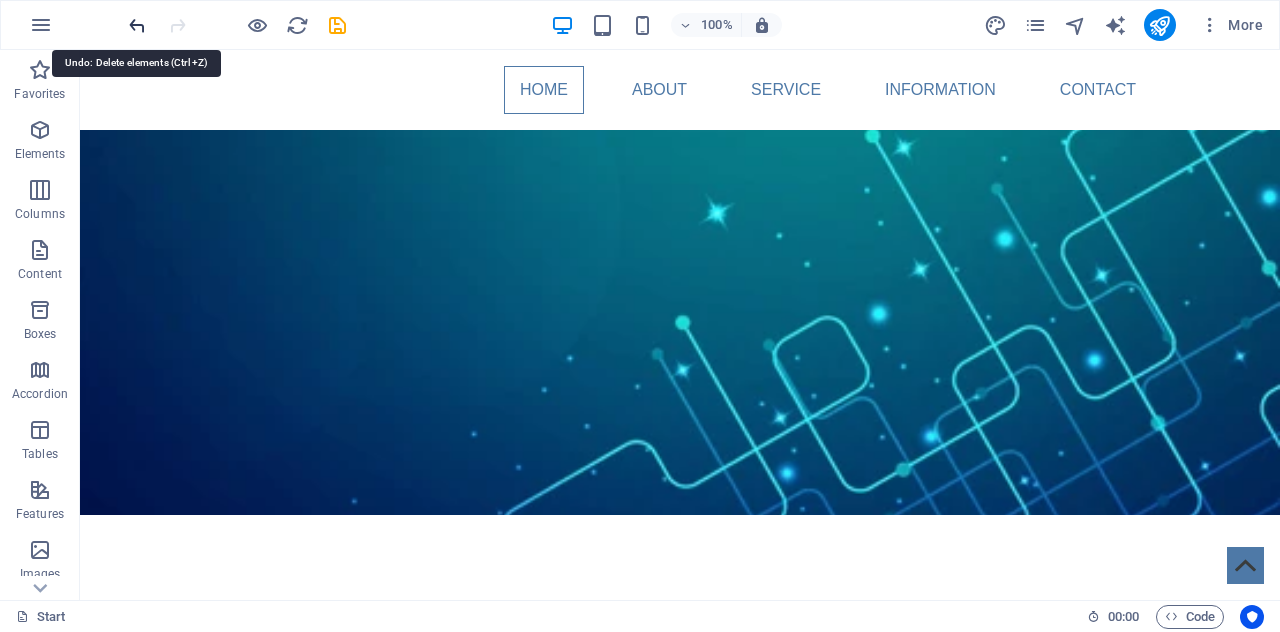 click at bounding box center (137, 25) 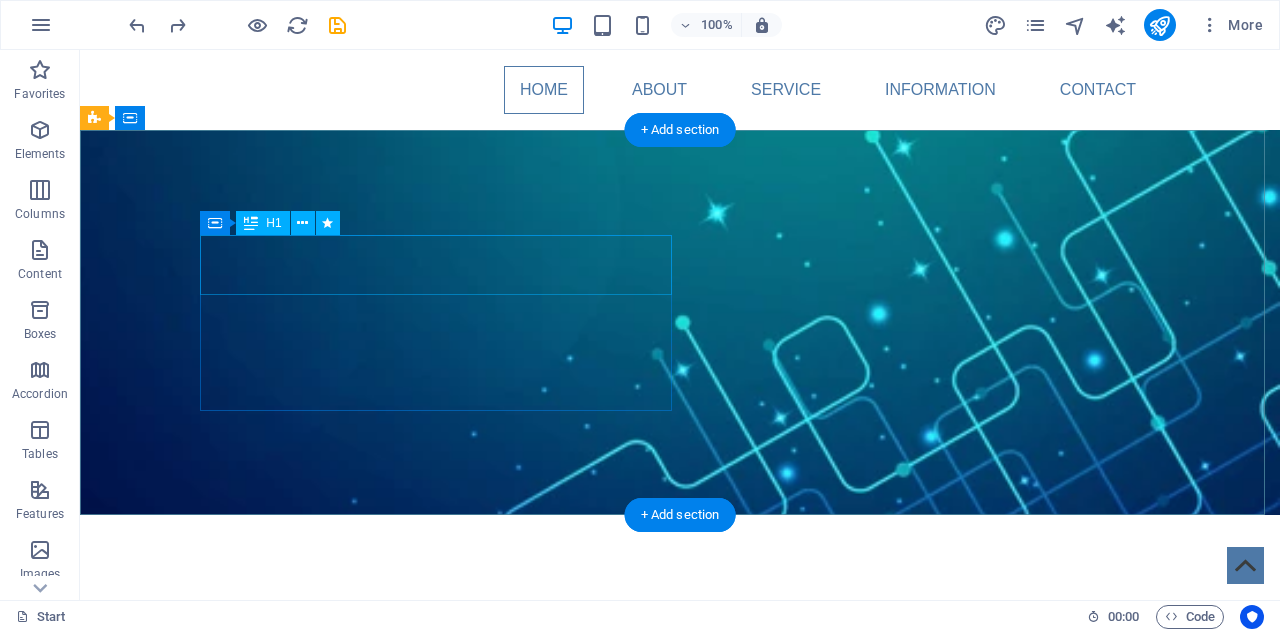 click on "I" at bounding box center (680, 626) 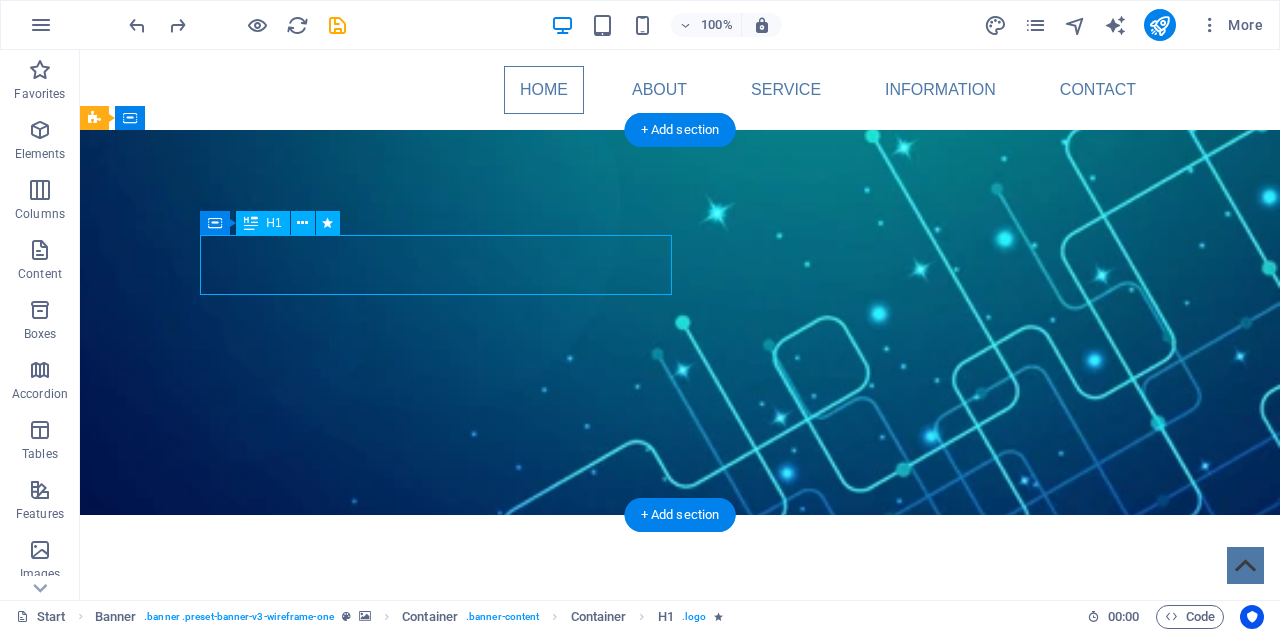 click on "I" at bounding box center [680, 626] 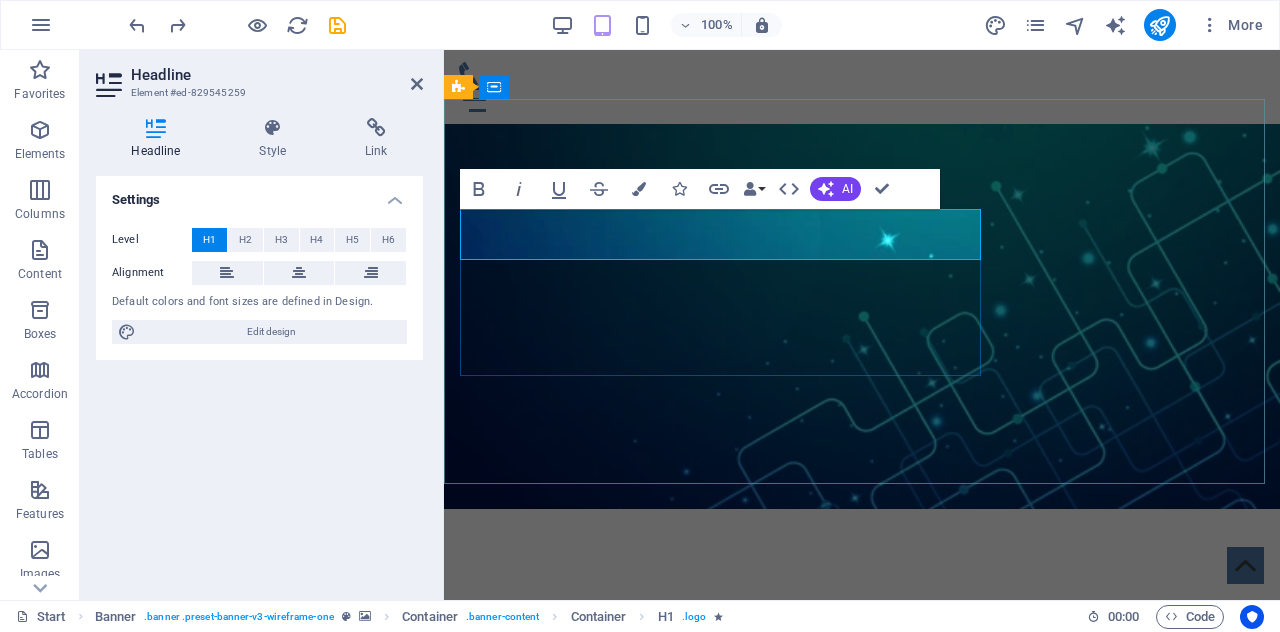 click on "I" at bounding box center (862, 615) 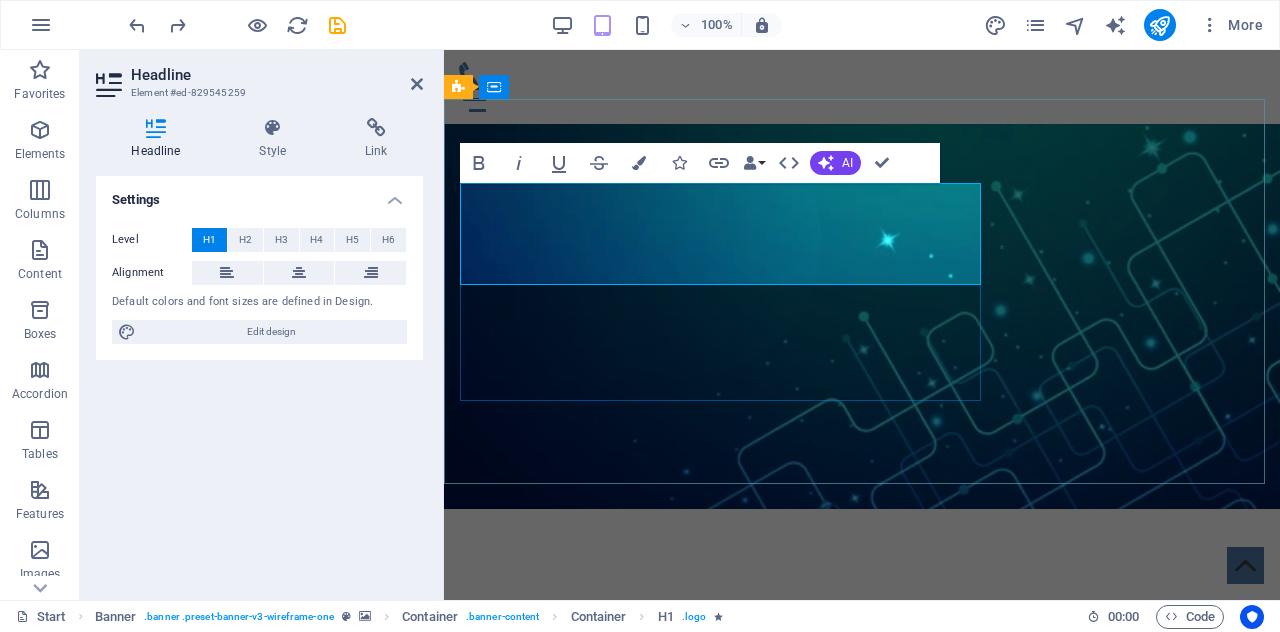 click on "I'm [FIRST] [LAST]. Welcome to my Wrorld" at bounding box center (802, 615) 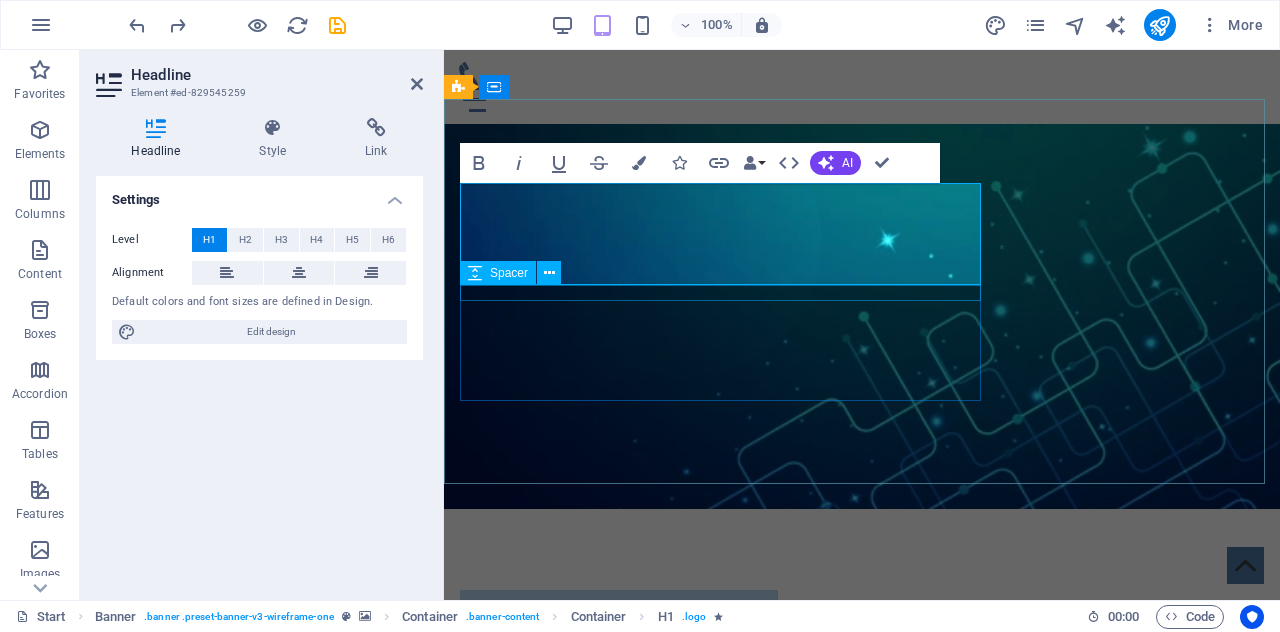 drag, startPoint x: 461, startPoint y: 204, endPoint x: 952, endPoint y: 287, distance: 497.96585 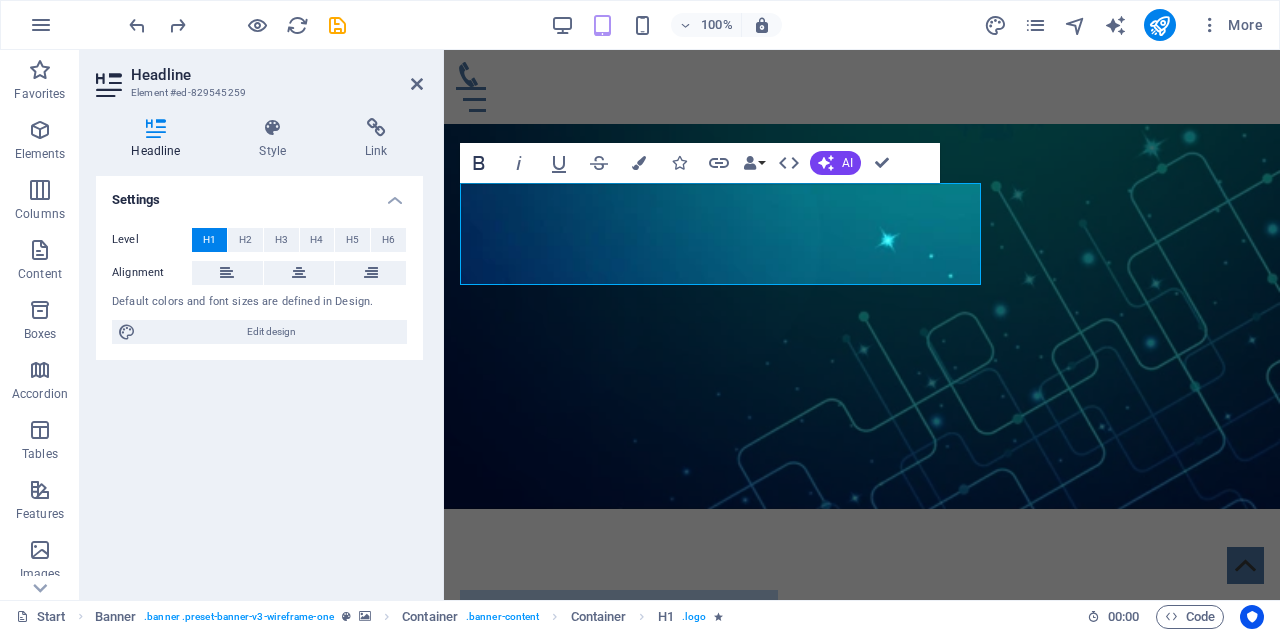 click 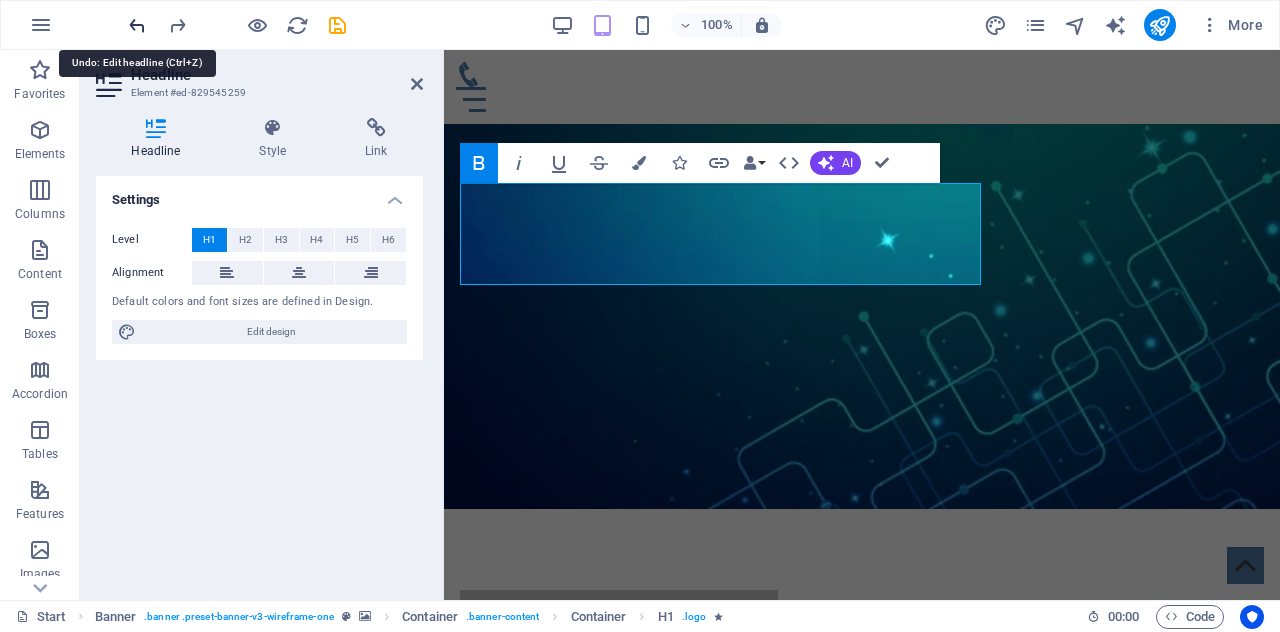 click at bounding box center (137, 25) 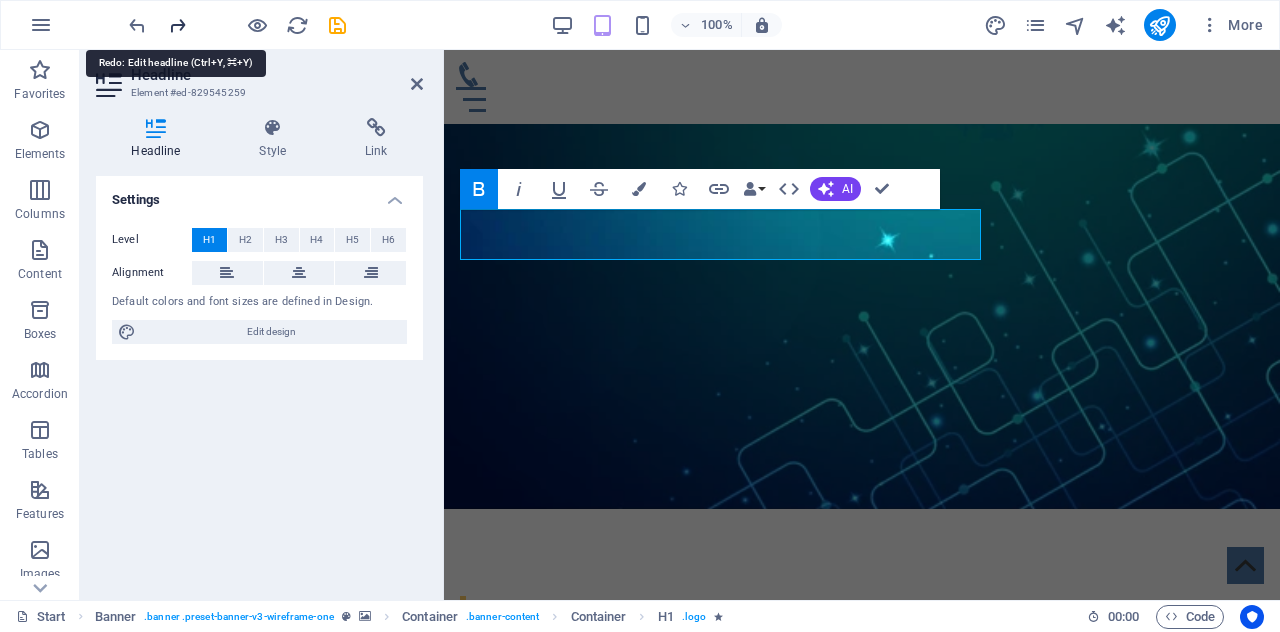 click at bounding box center [177, 25] 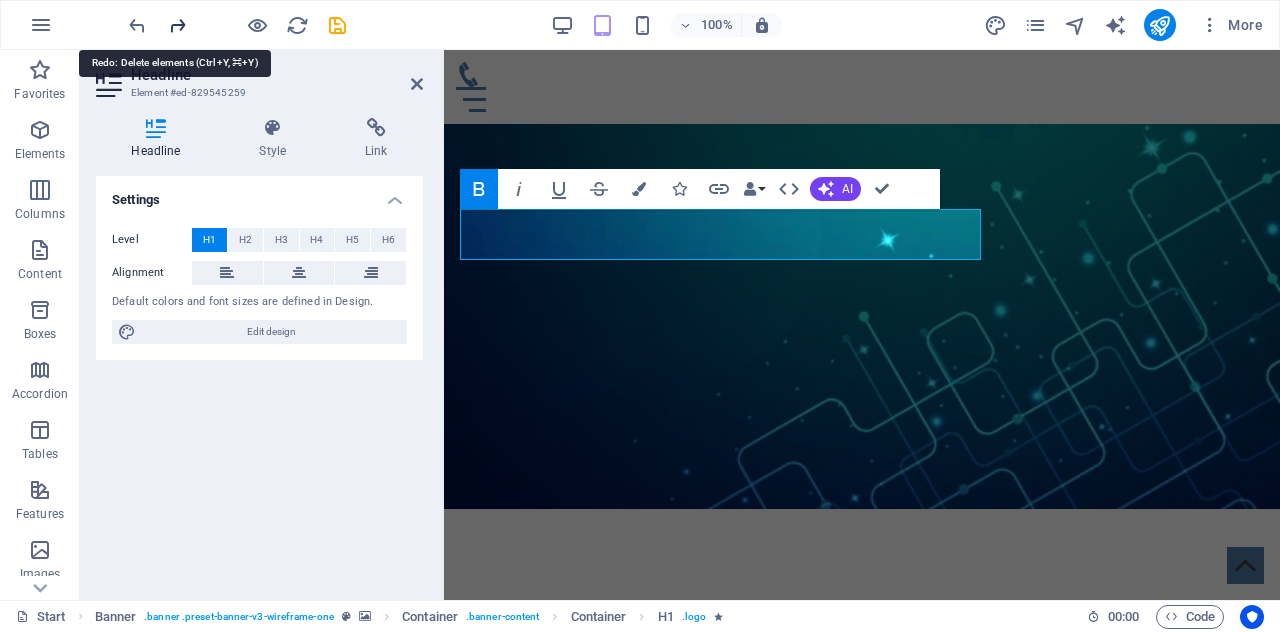 click at bounding box center (177, 25) 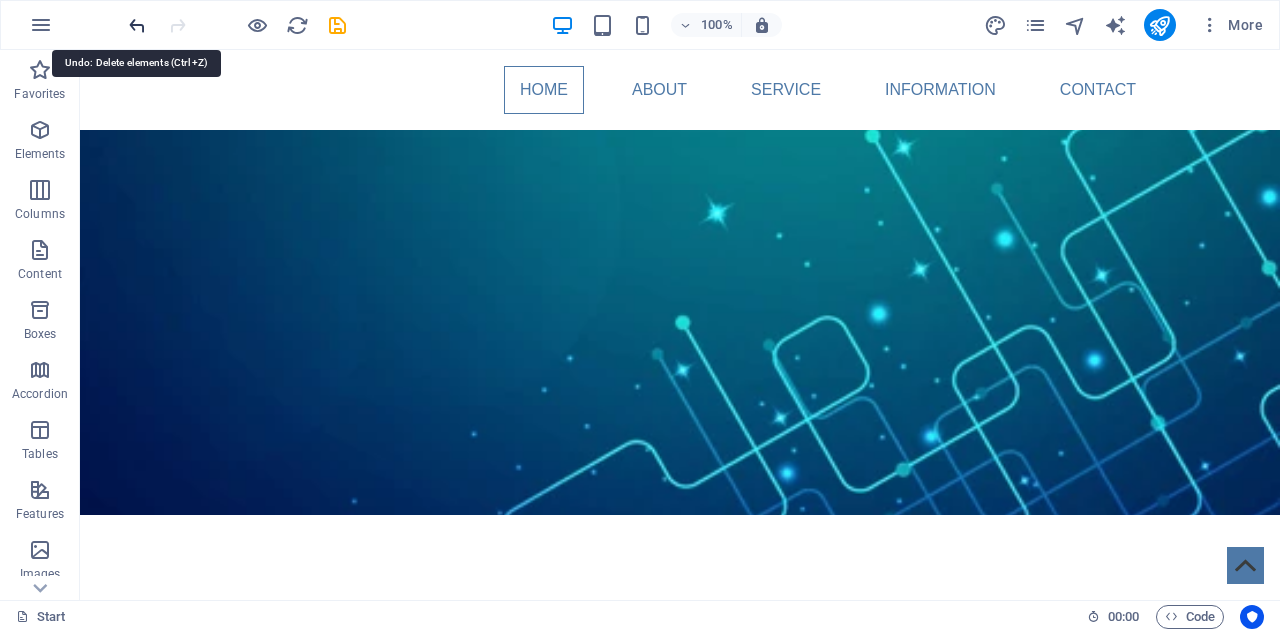 click at bounding box center [137, 25] 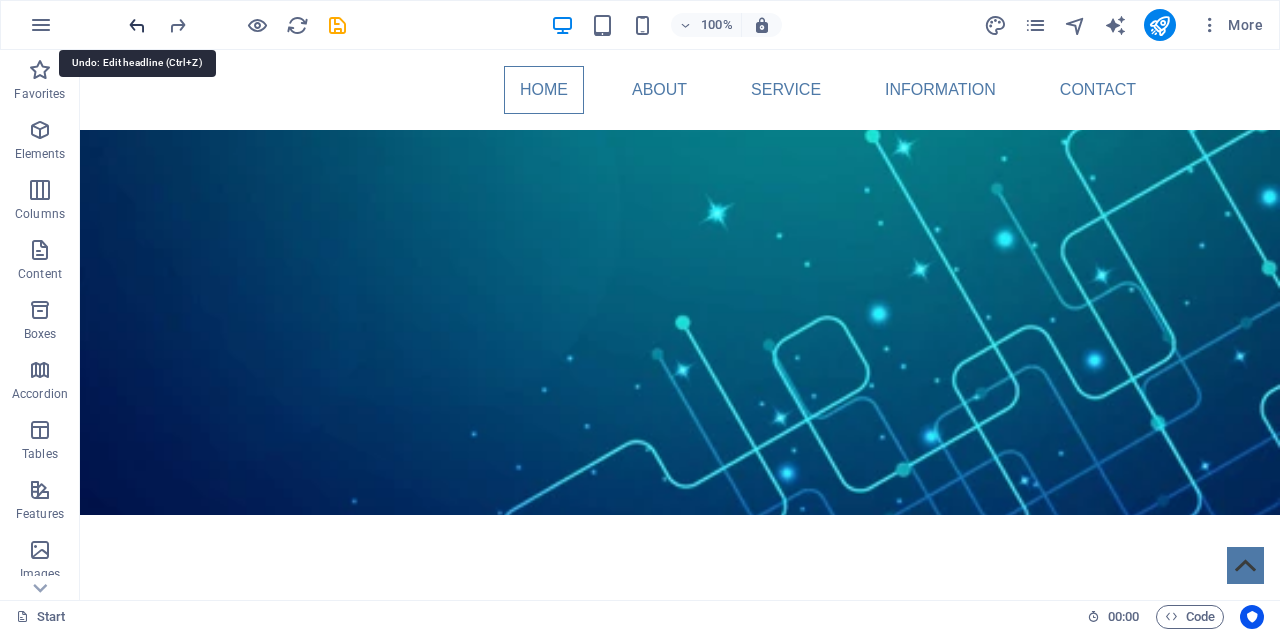 click at bounding box center [137, 25] 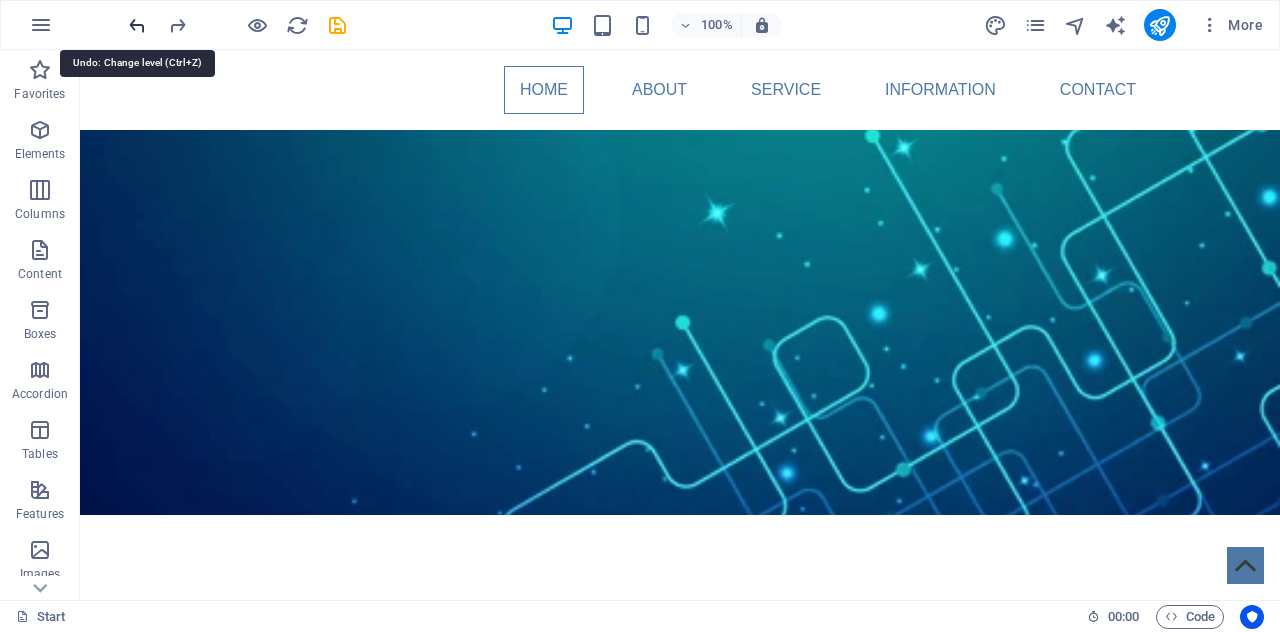 click at bounding box center (137, 25) 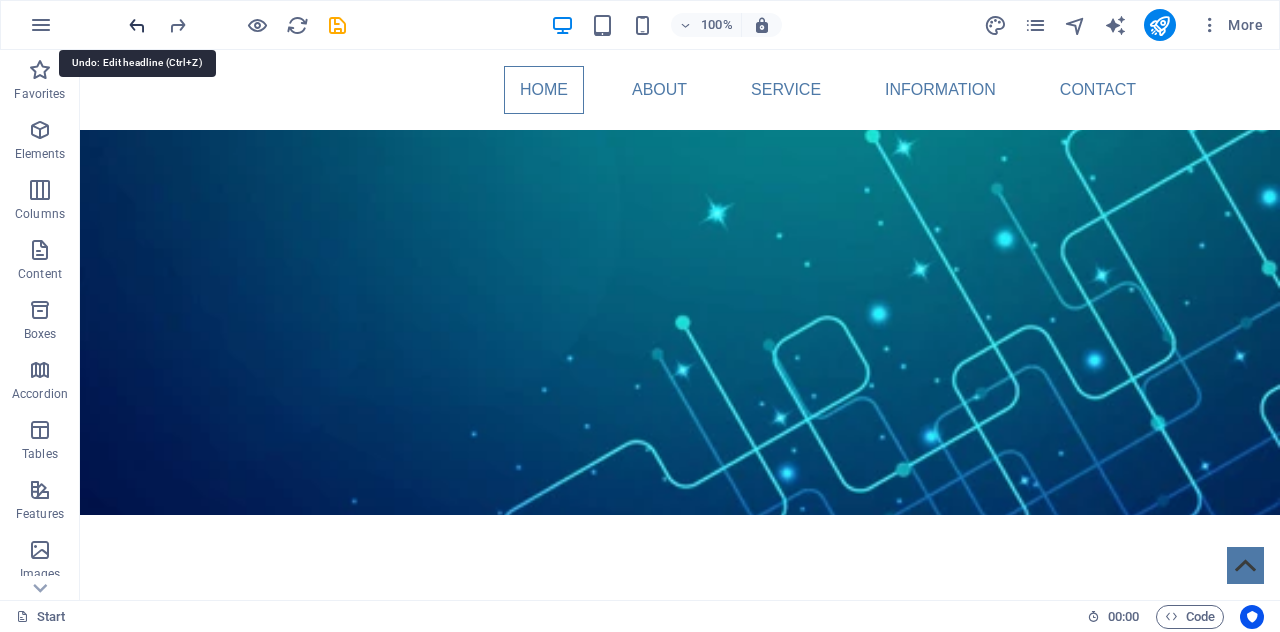 click at bounding box center (137, 25) 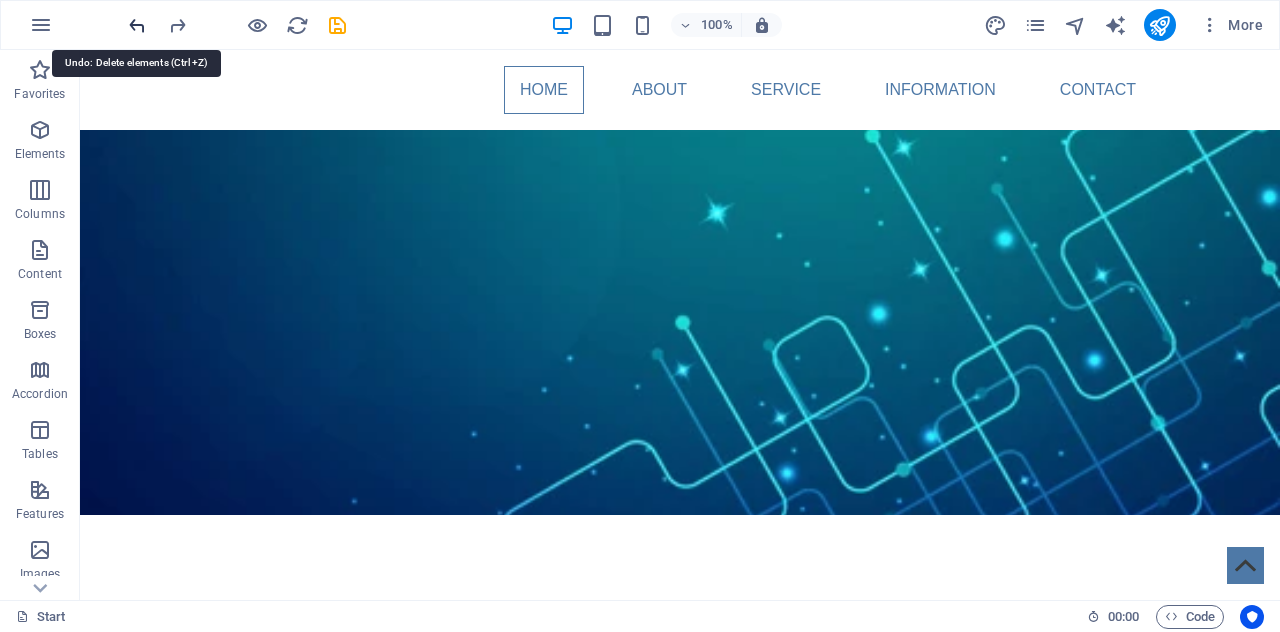 click at bounding box center (137, 25) 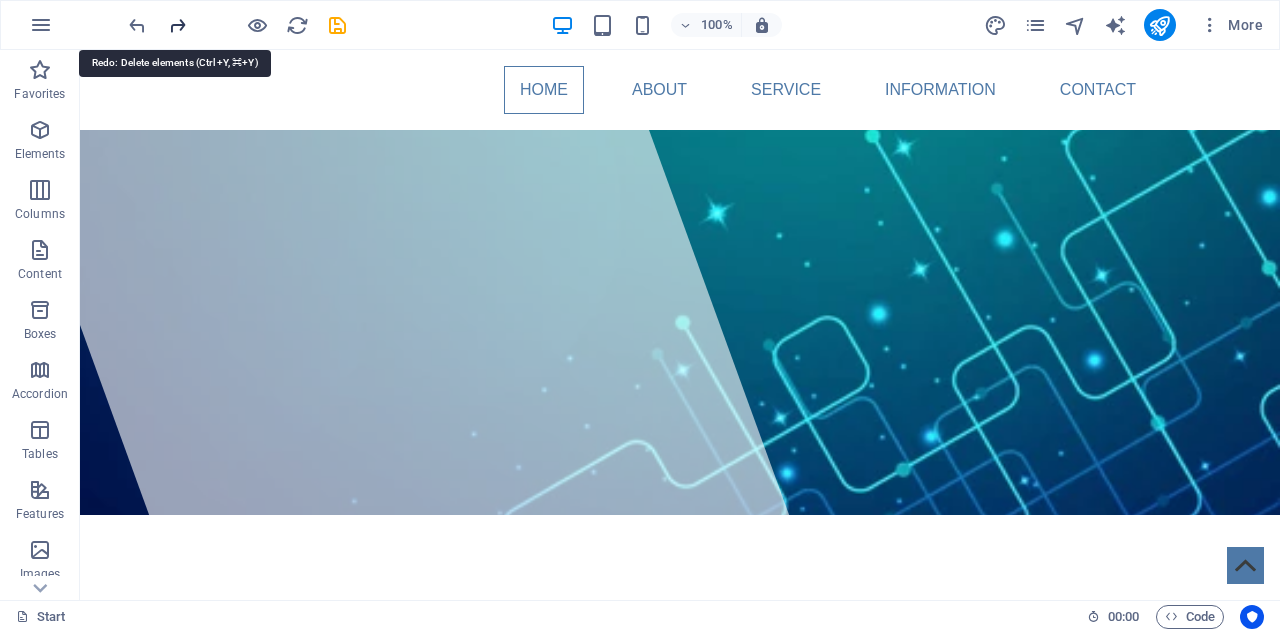 click at bounding box center [177, 25] 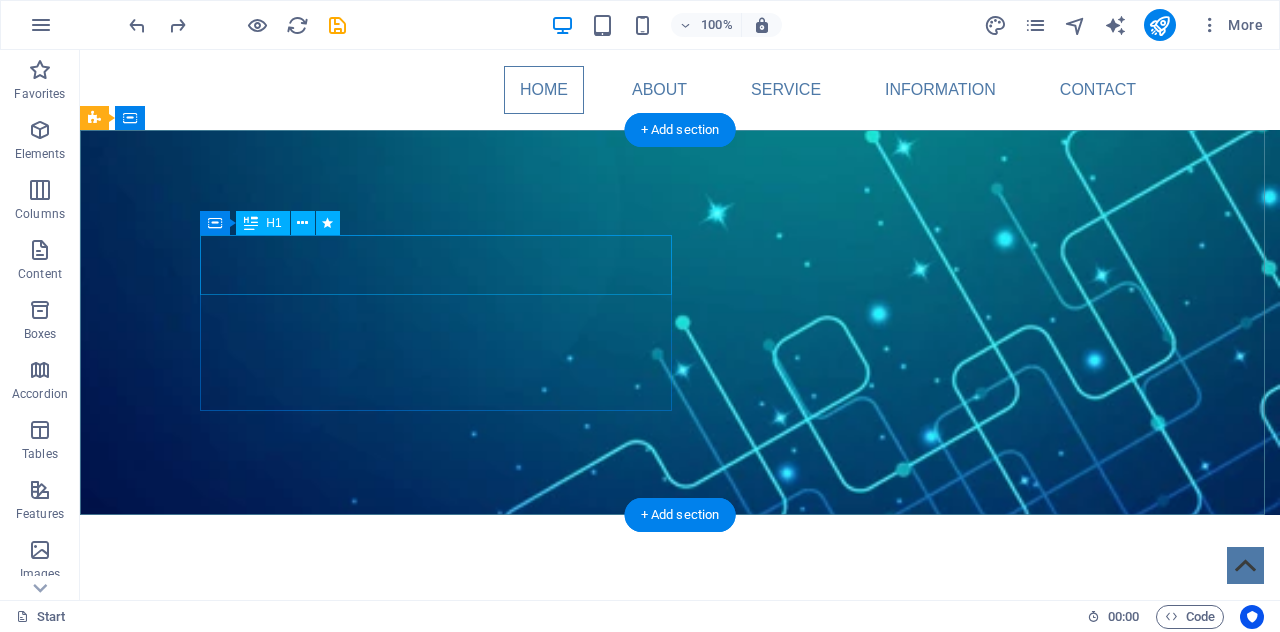 click on "[DOMAIN]" at bounding box center (680, 626) 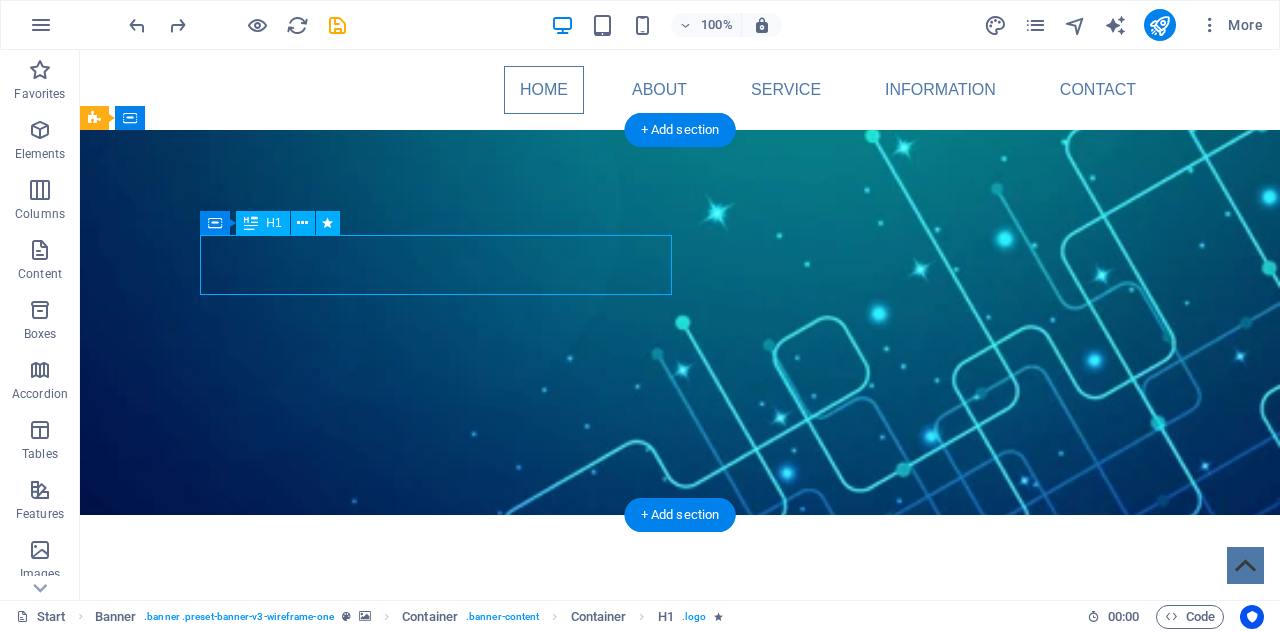 click on "[DOMAIN]" at bounding box center (680, 626) 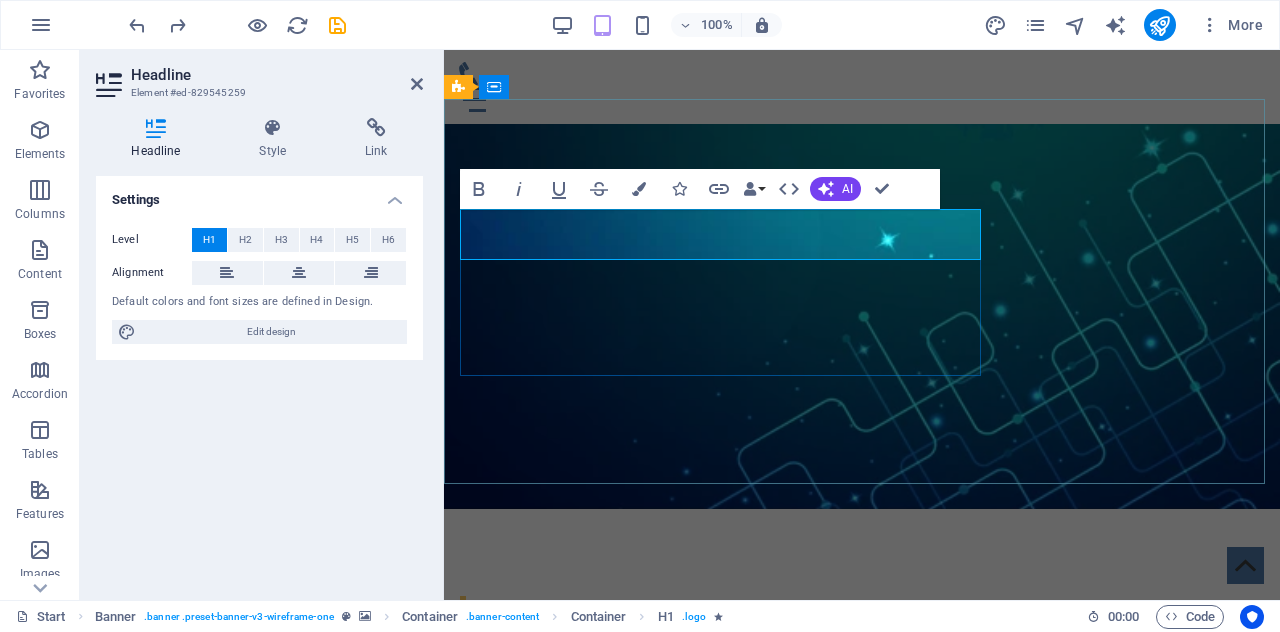 click on "​" at bounding box center [862, 615] 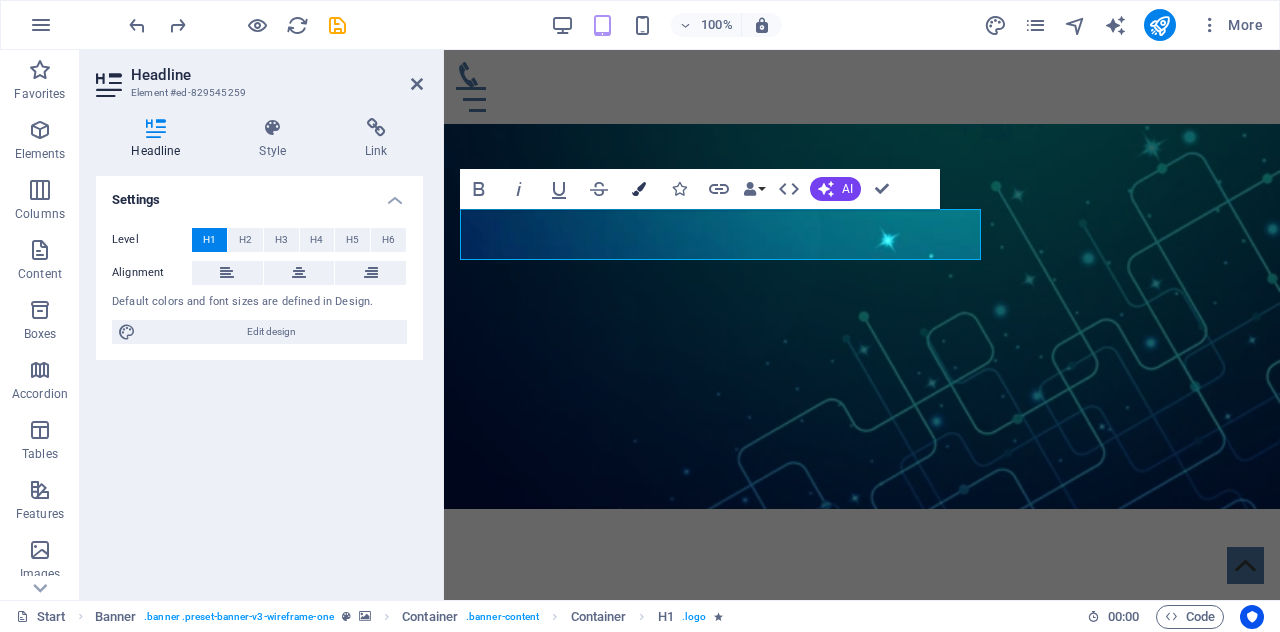 click on "Colors" at bounding box center (639, 189) 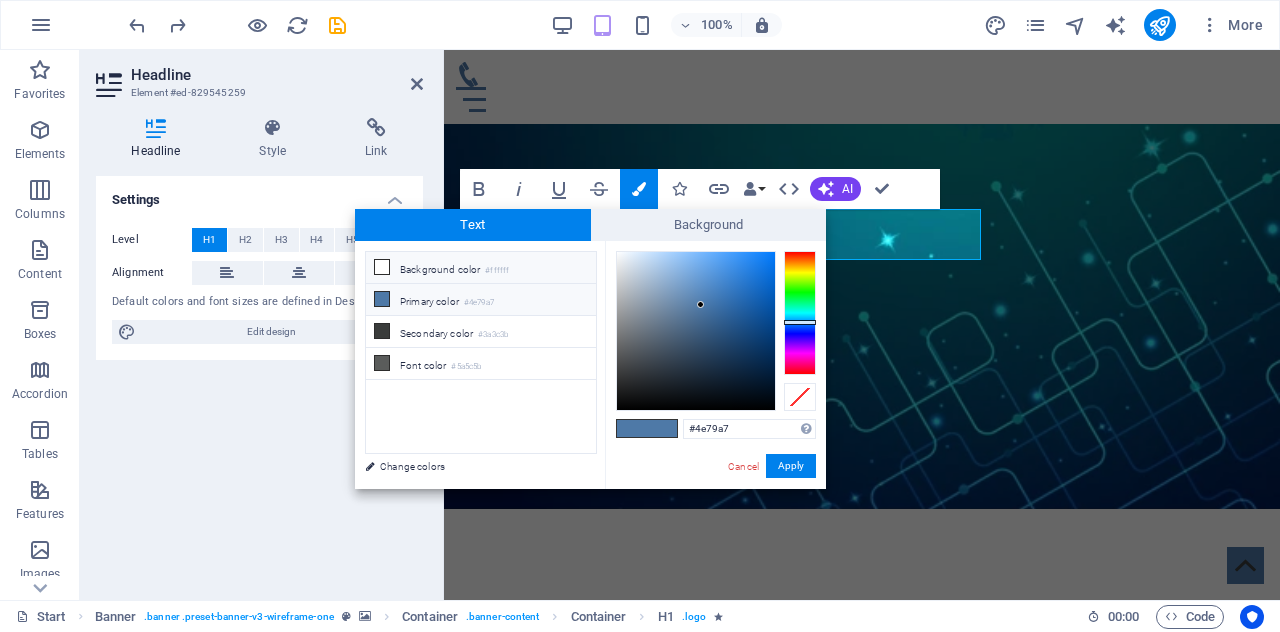 click on "#ffffff" at bounding box center [497, 271] 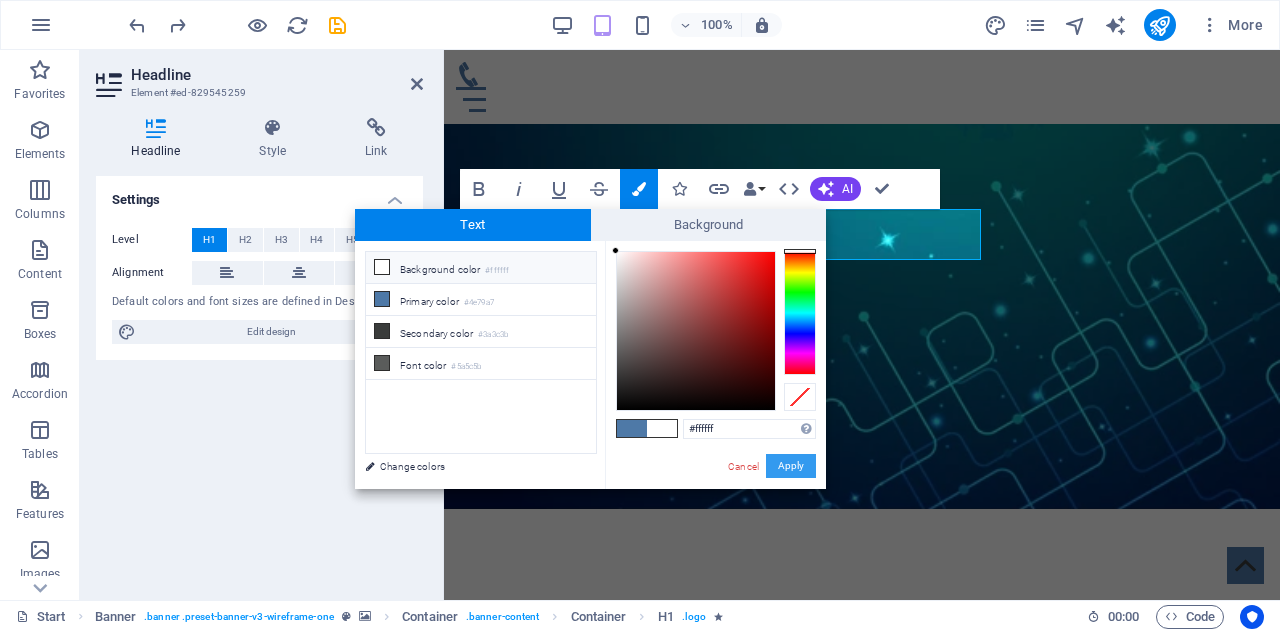 click on "Apply" at bounding box center [791, 466] 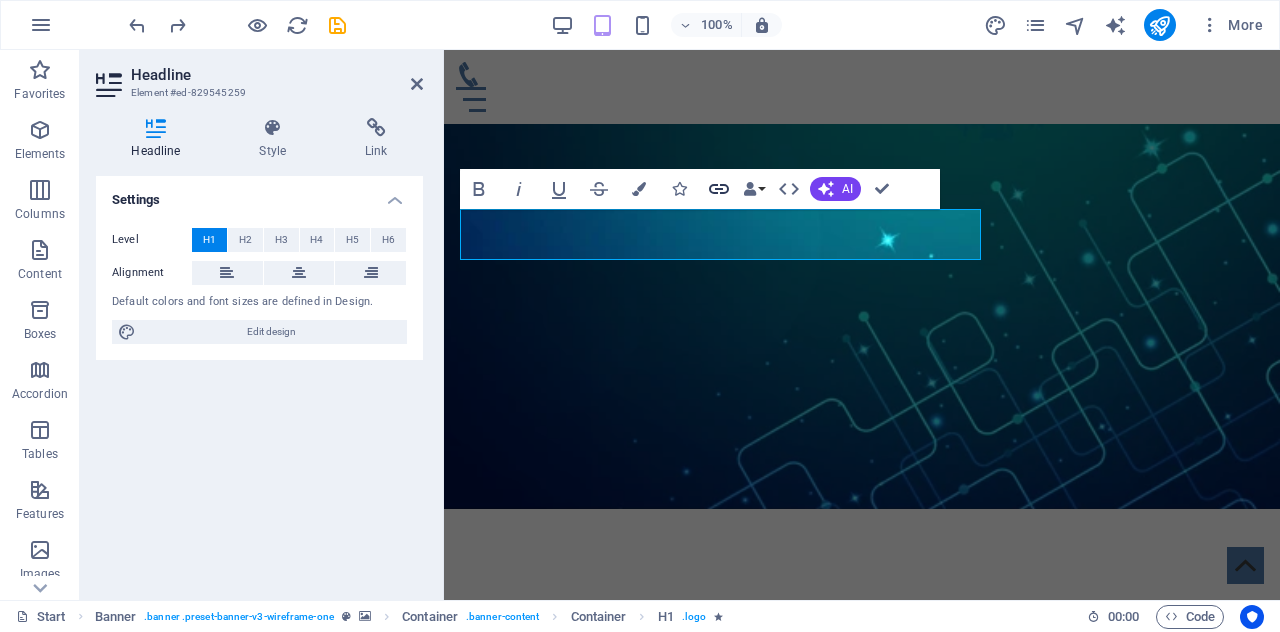 click 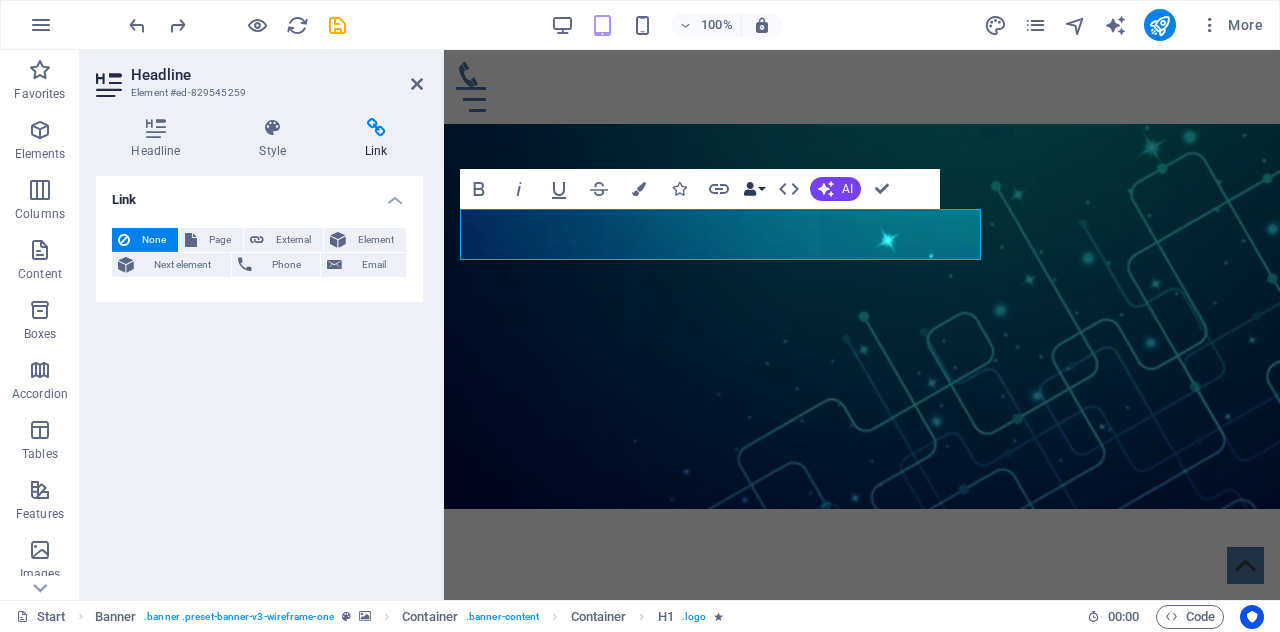 click at bounding box center (750, 189) 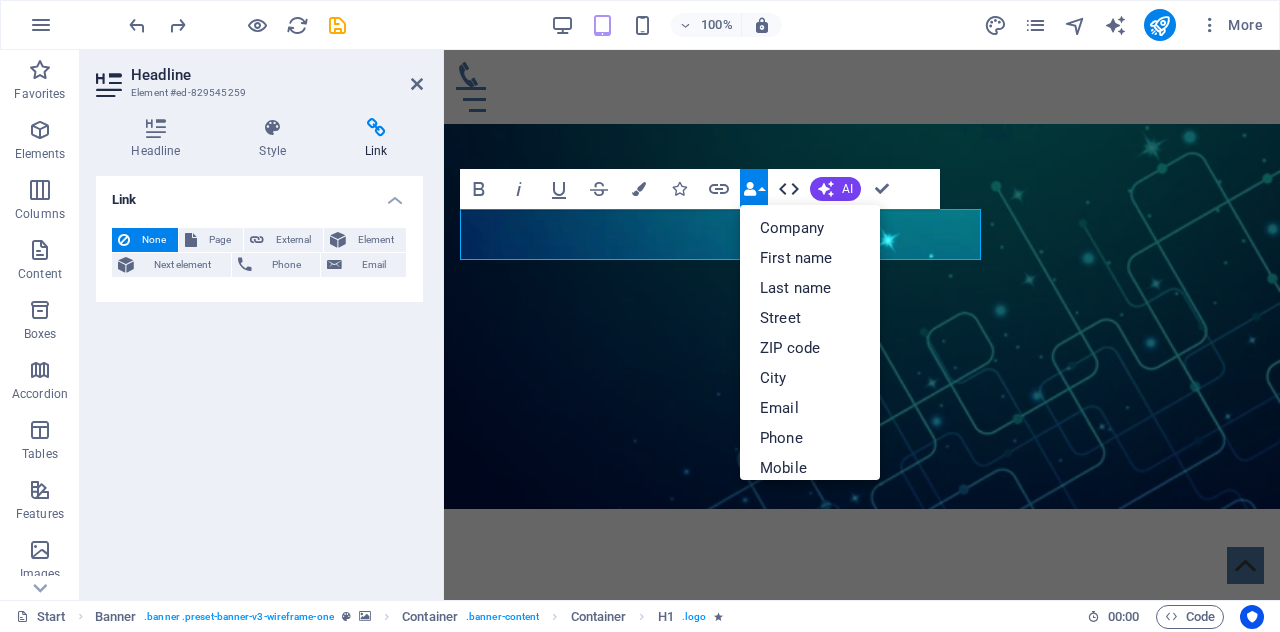 click 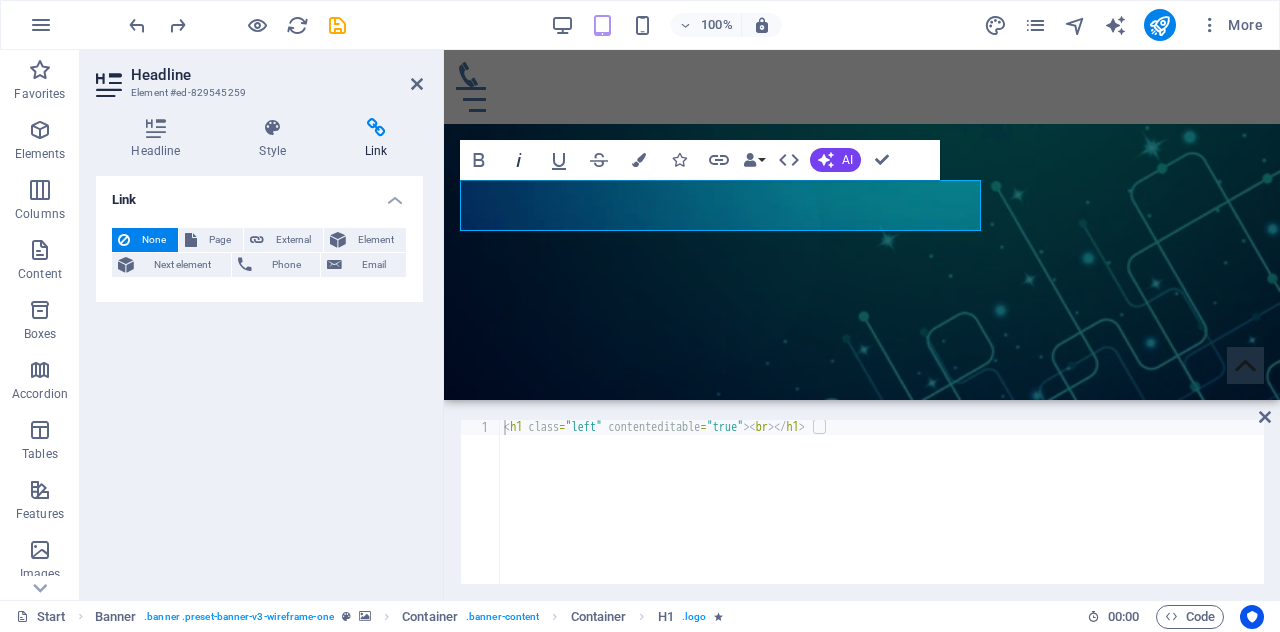 click 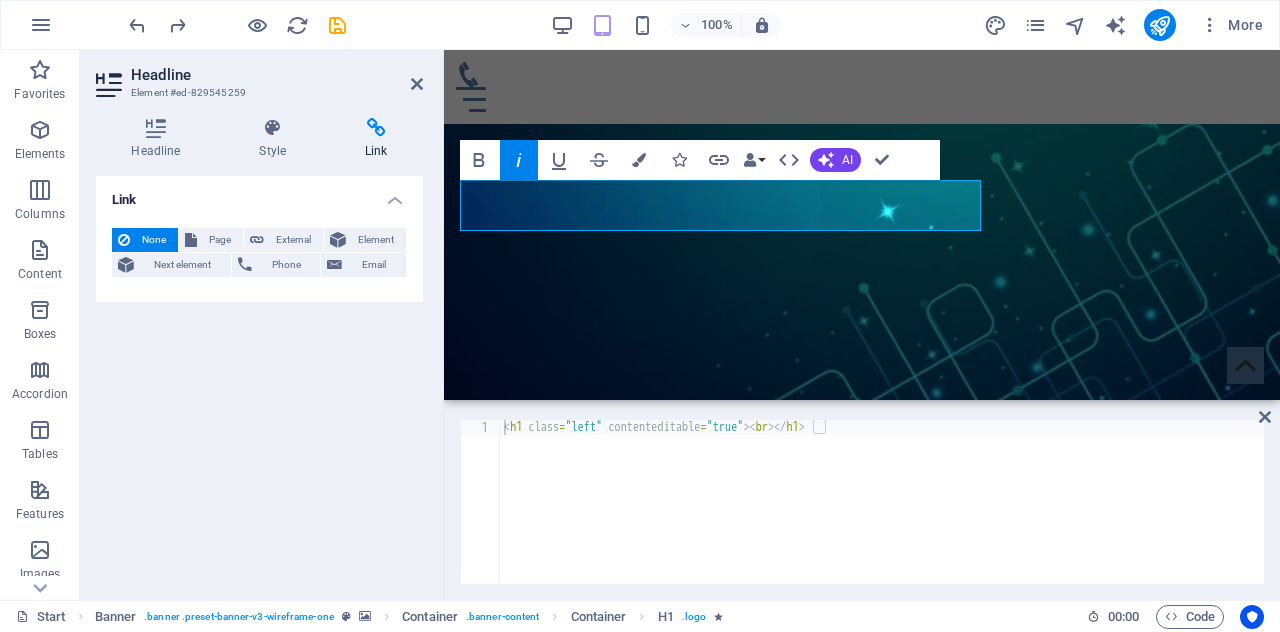 click 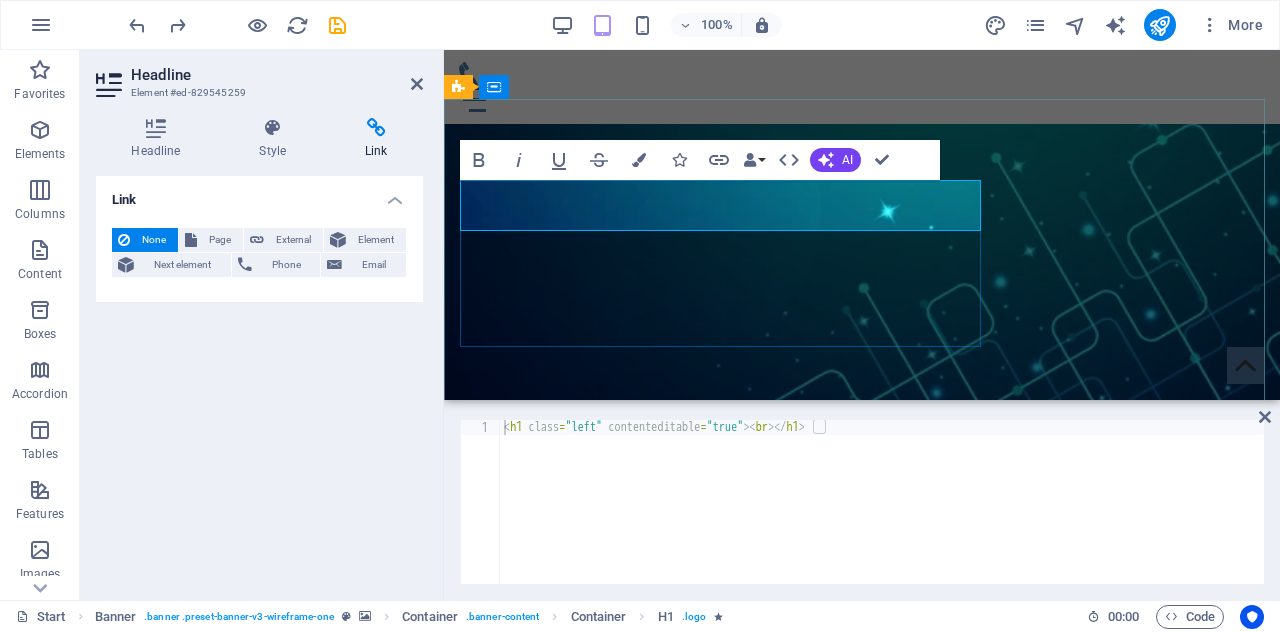 type 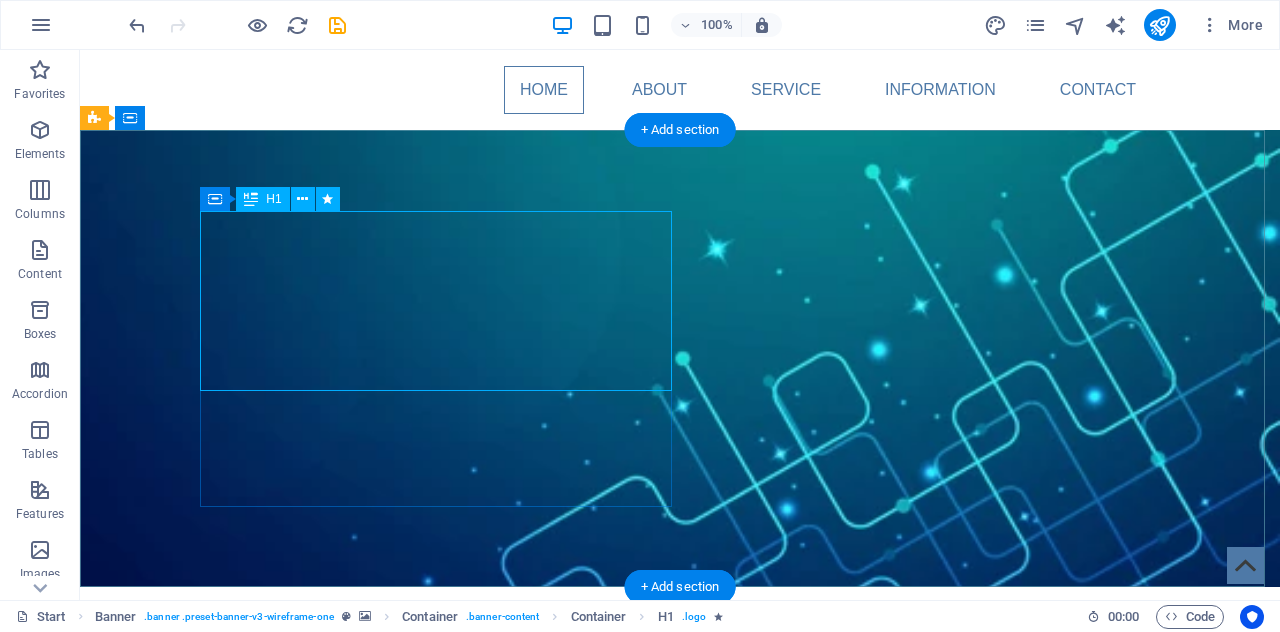 click on "I'm [FIRST] [LAST]         Welcome tomy World" at bounding box center [680, 728] 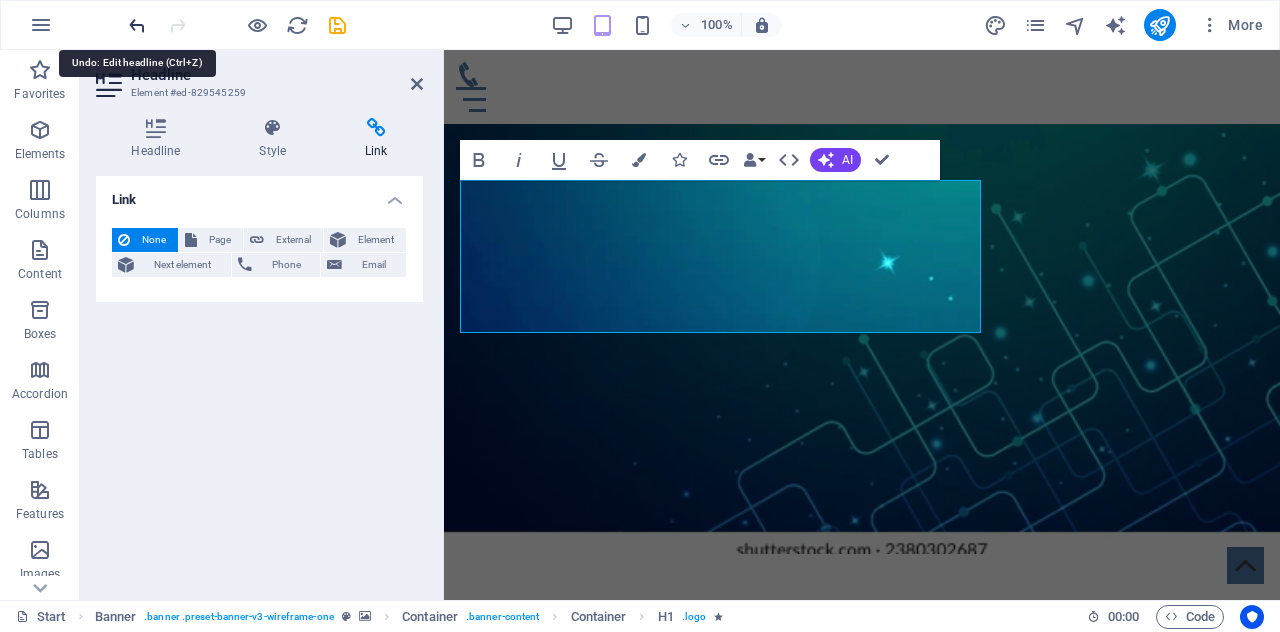 click at bounding box center [137, 25] 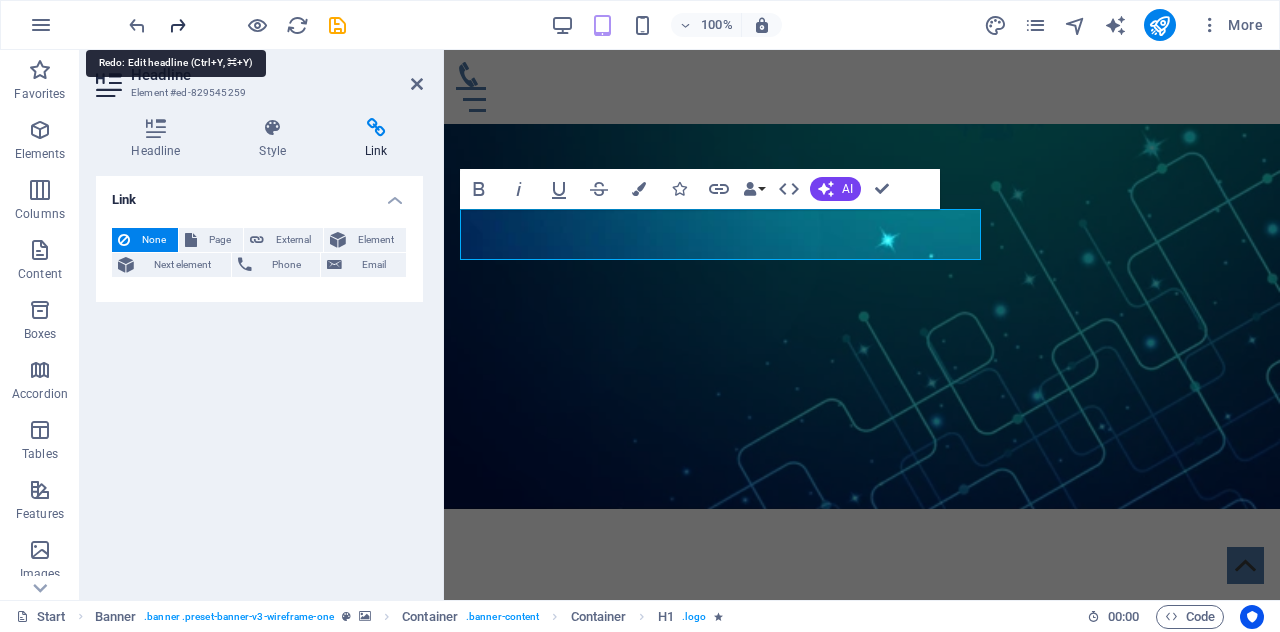 click at bounding box center (177, 25) 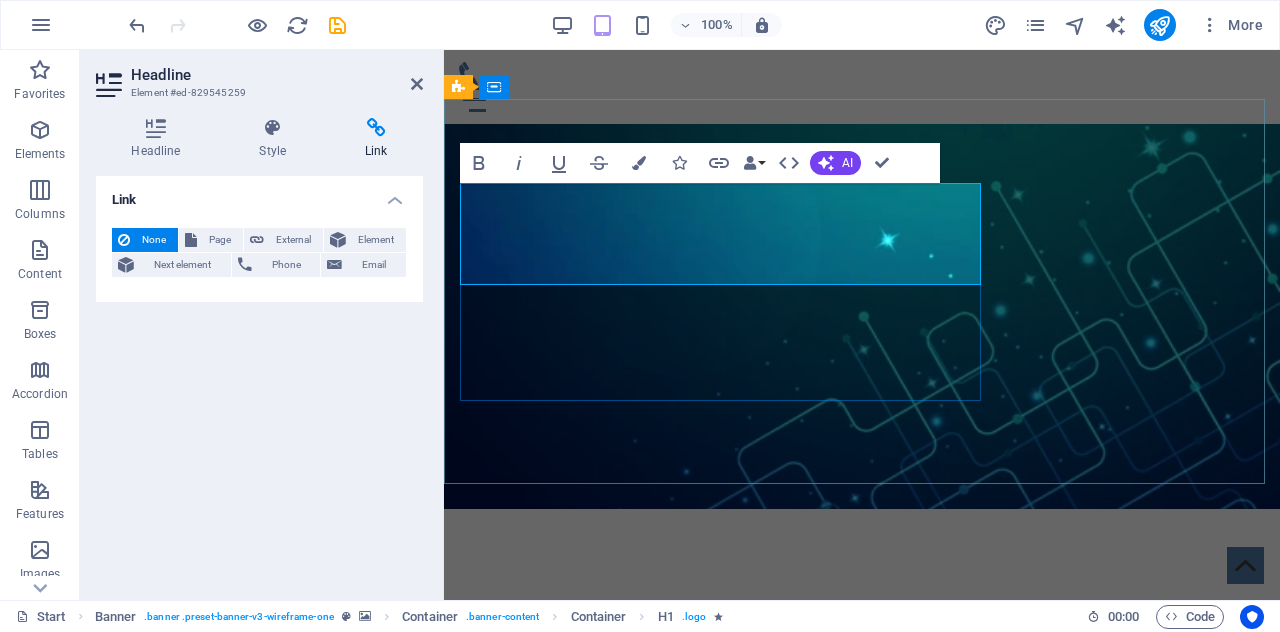 drag, startPoint x: 888, startPoint y: 266, endPoint x: 597, endPoint y: 260, distance: 291.06186 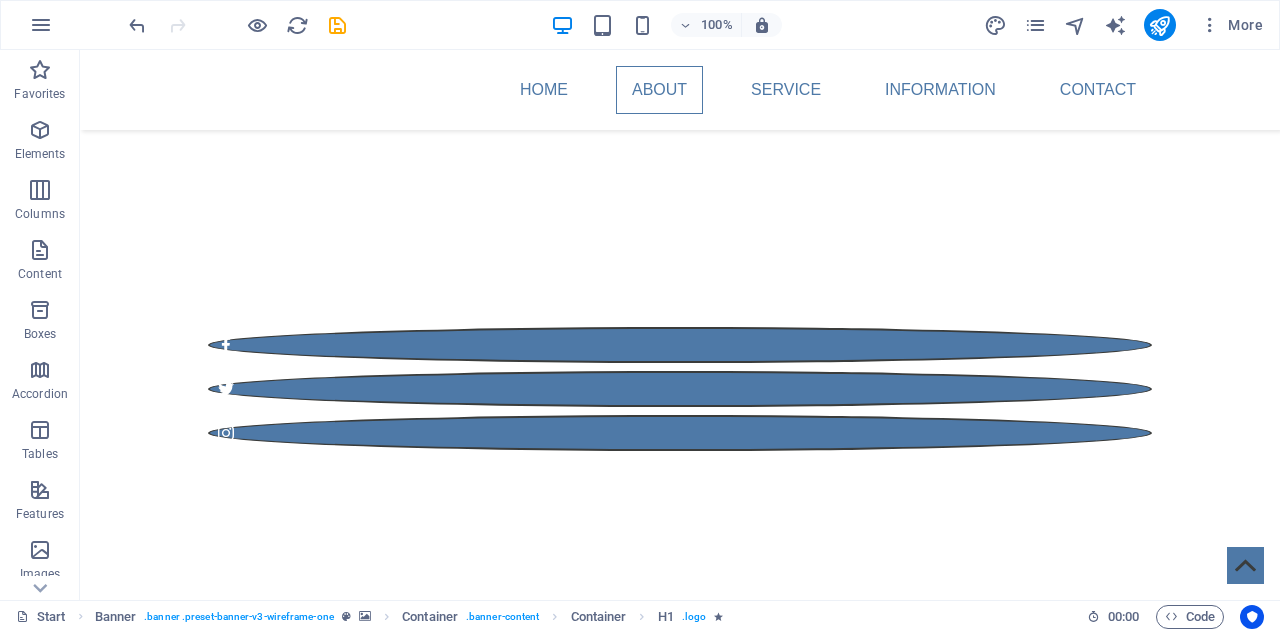 scroll, scrollTop: 962, scrollLeft: 0, axis: vertical 